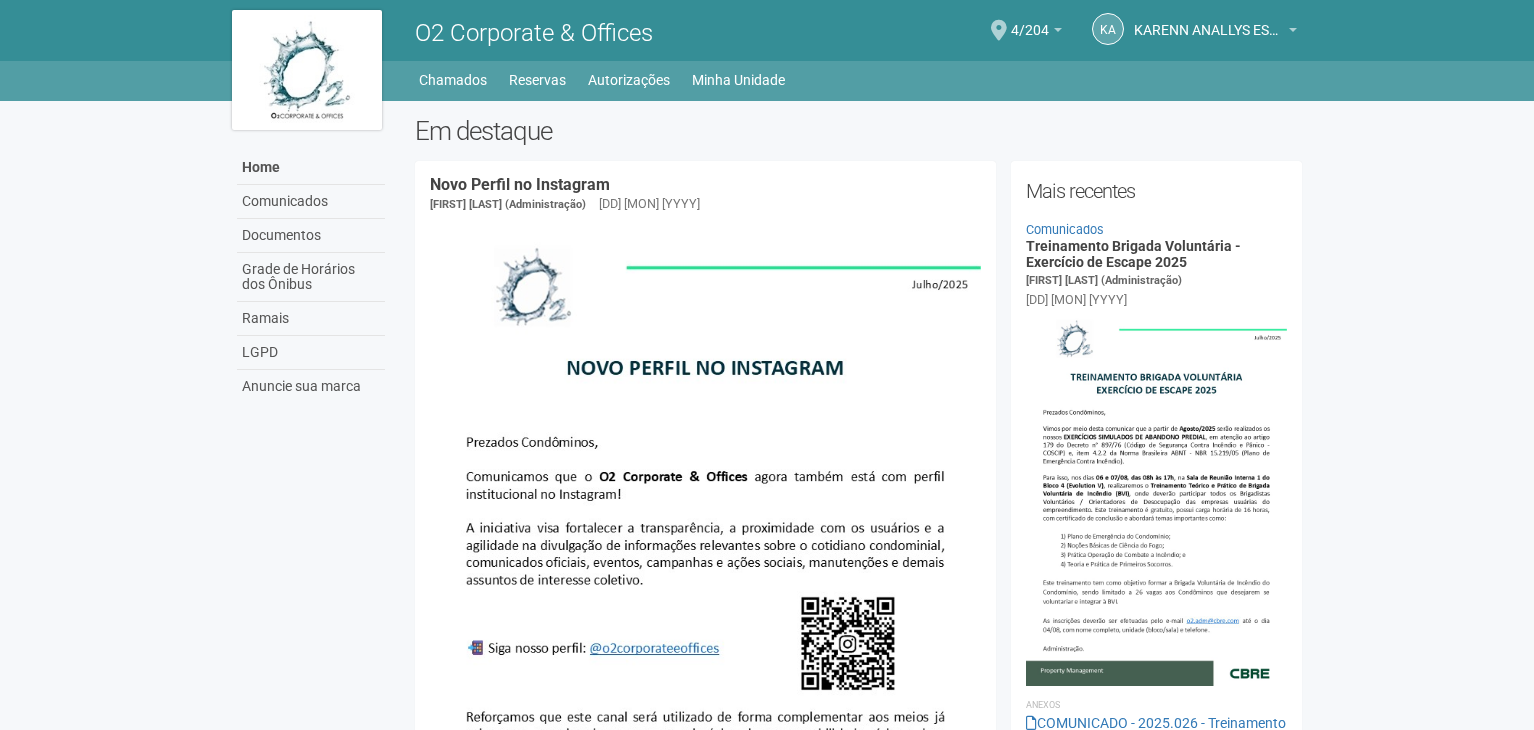 scroll, scrollTop: 0, scrollLeft: 0, axis: both 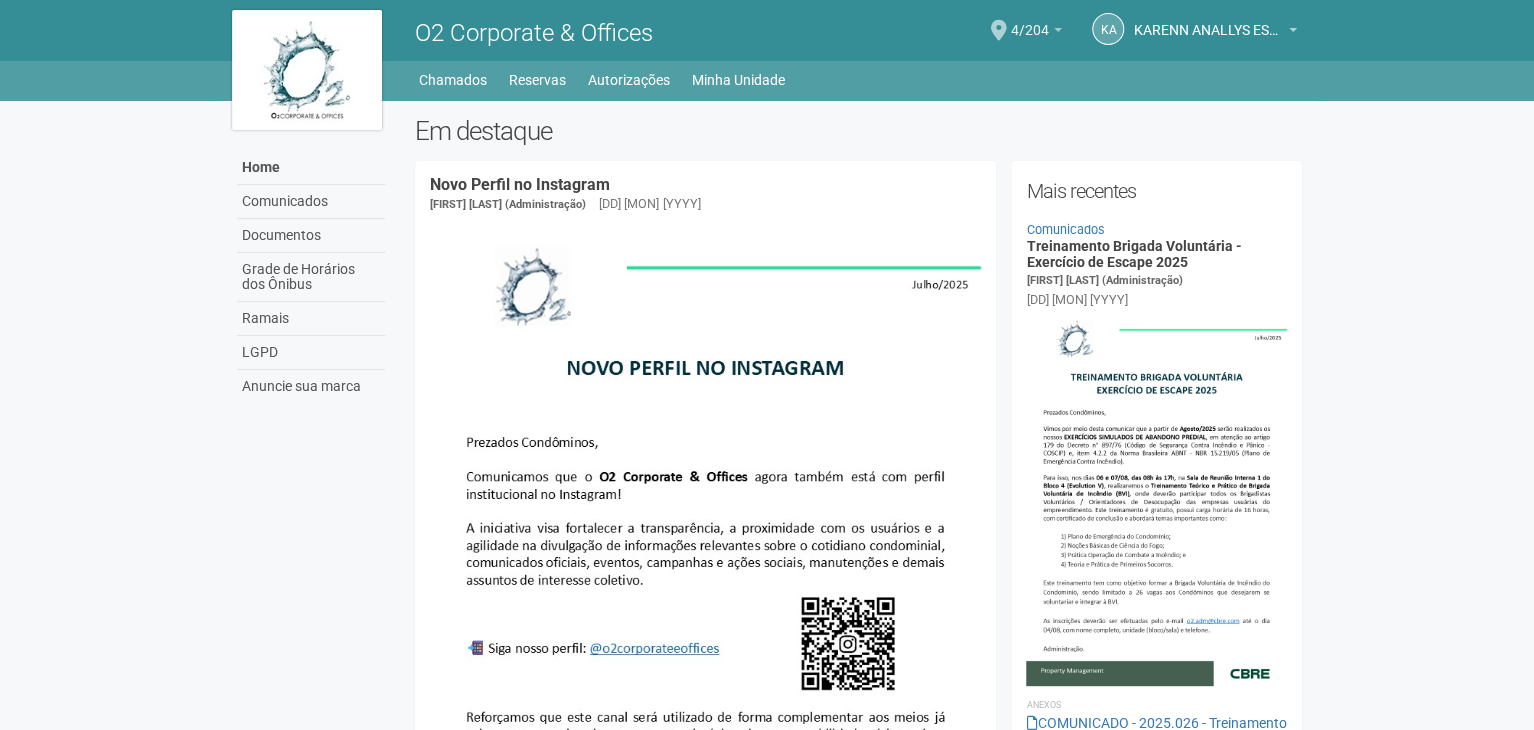 click on "4/204" at bounding box center (1036, 33) 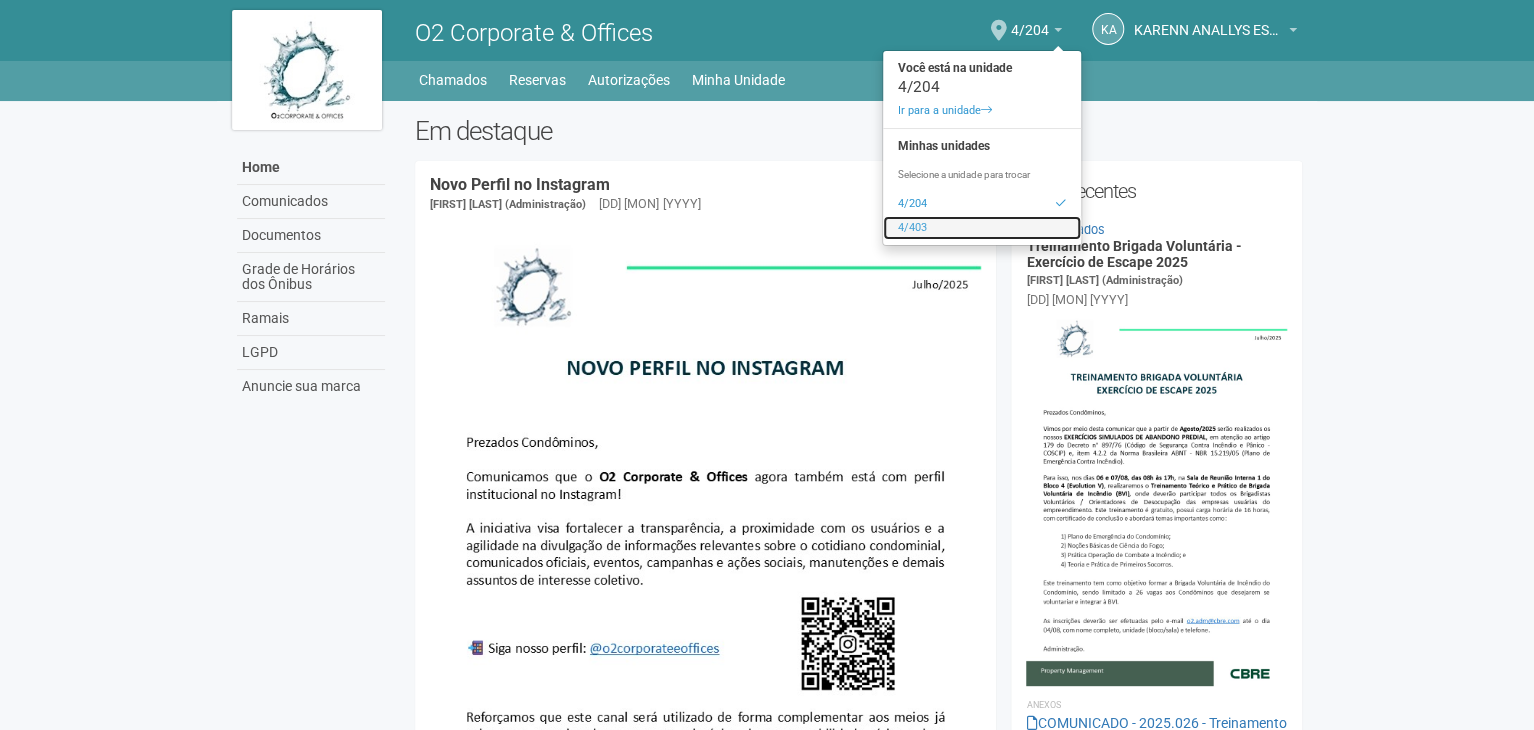 click on "4/403" at bounding box center (982, 228) 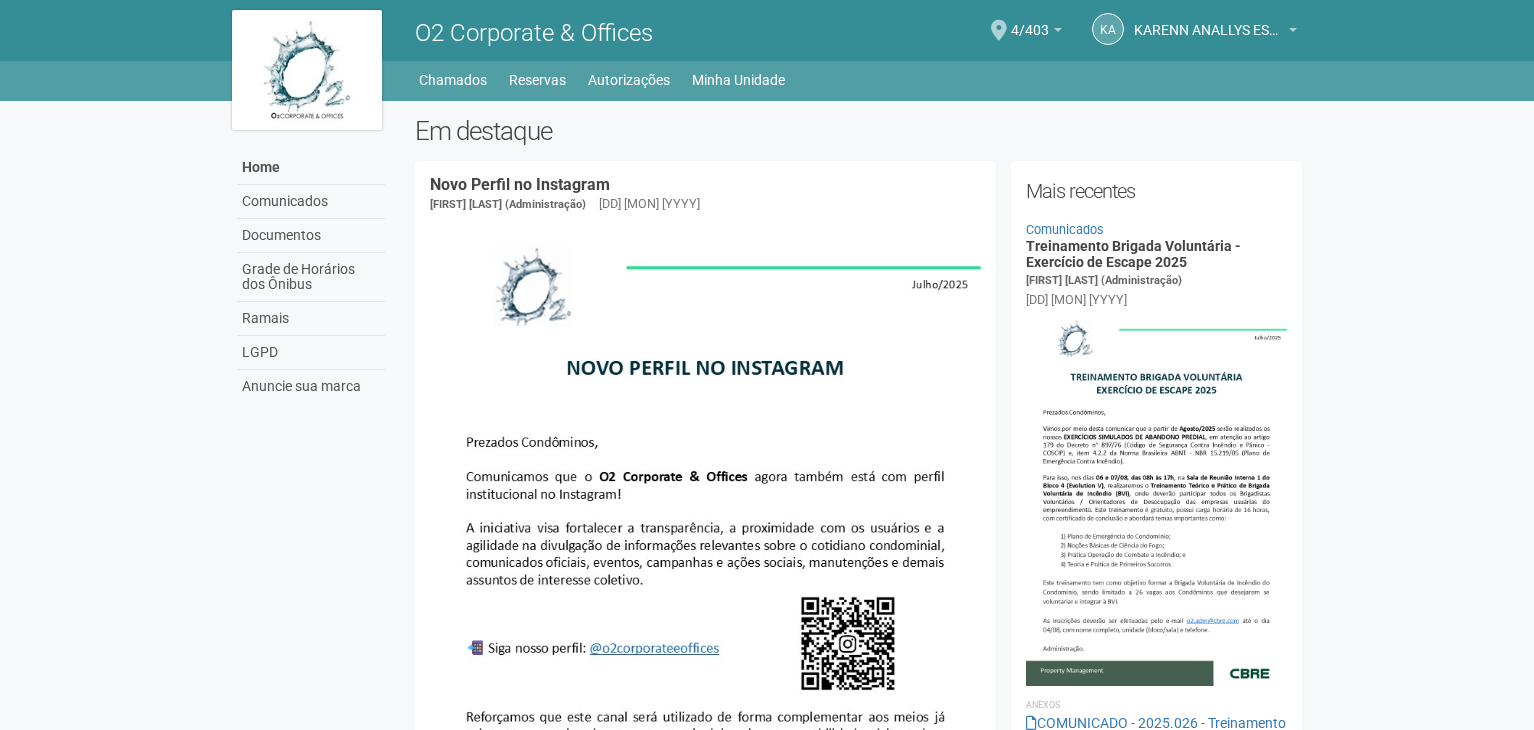 scroll, scrollTop: 0, scrollLeft: 0, axis: both 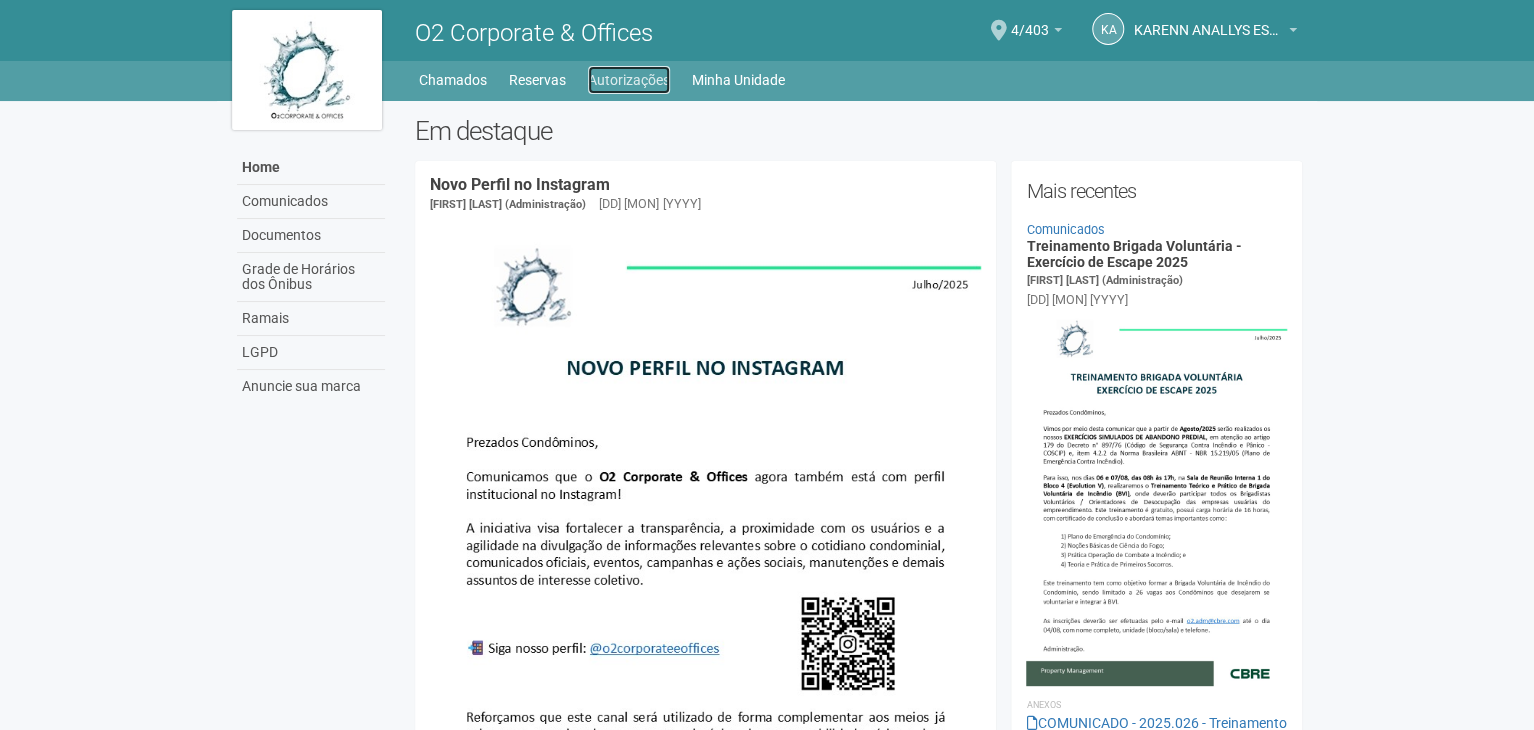 click on "Autorizações" at bounding box center [629, 80] 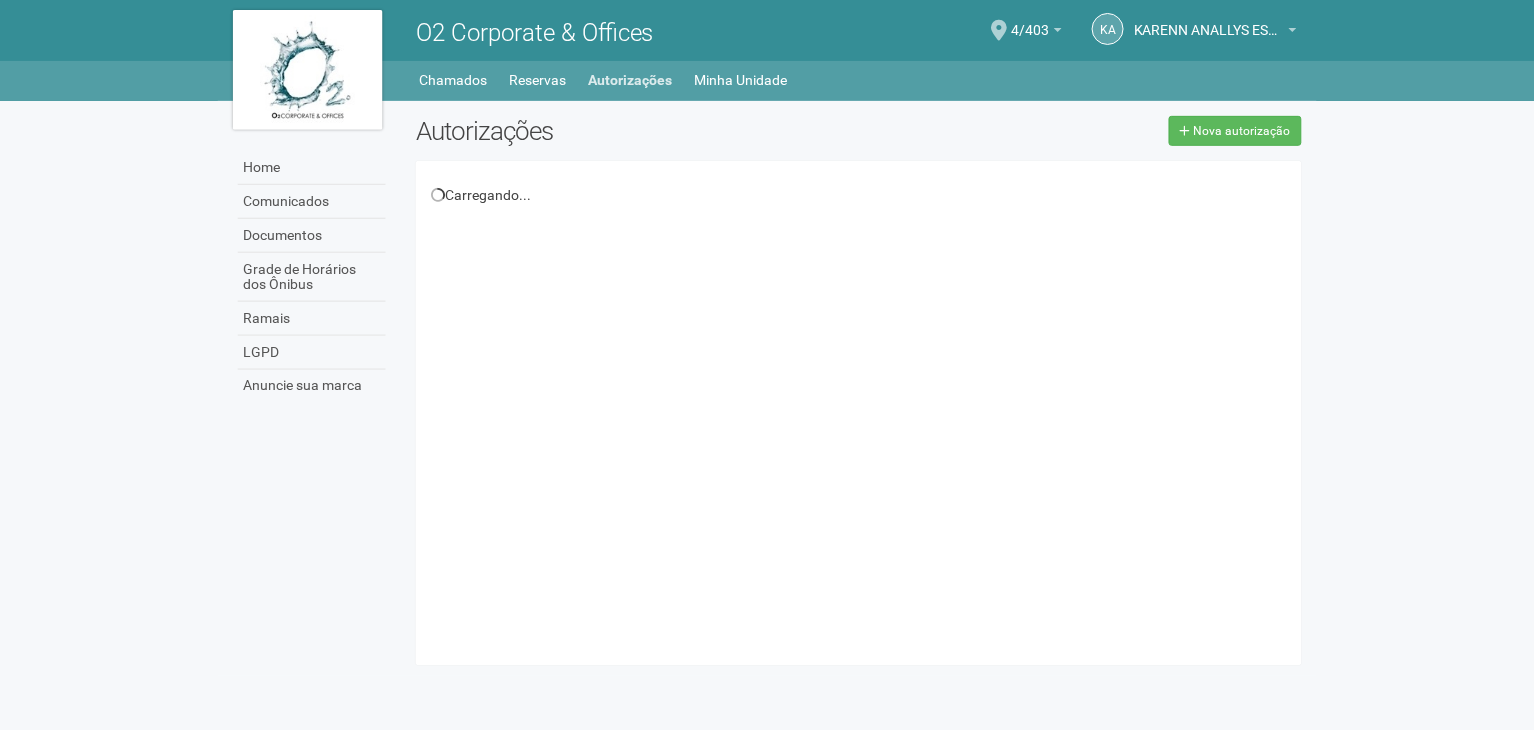 scroll, scrollTop: 0, scrollLeft: 0, axis: both 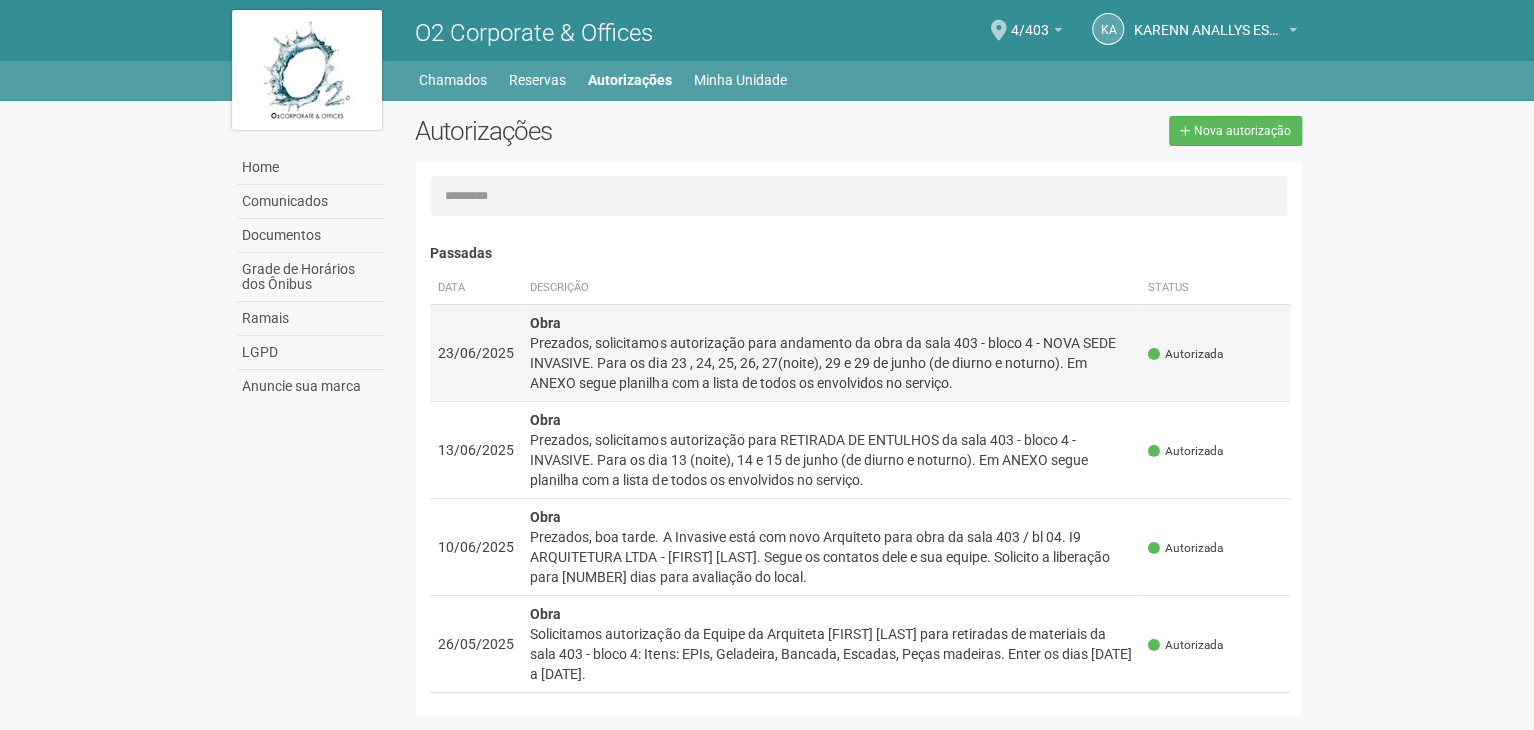click on "Prezados, solicitamos autorização para andamento da obra da sala 403 - bloco 4 - NOVA SEDE INVASIVE. Para os dia 23 , 24, 25, 26, 27(noite), 29  e 29 de junho (de diurno e noturno). Em ANEXO segue planilha com a lista de todos os envolvidos no serviço." at bounding box center (831, 363) 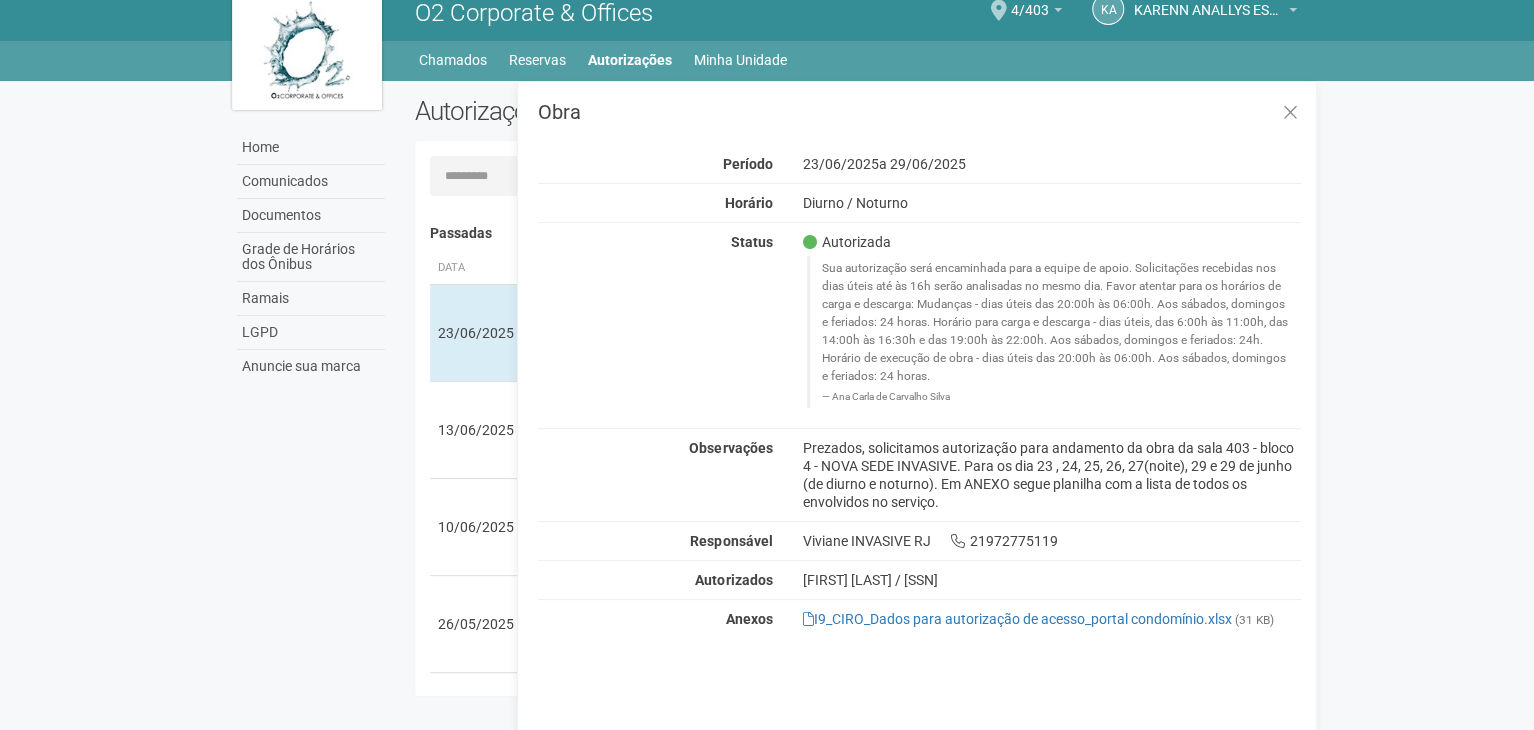 scroll, scrollTop: 31, scrollLeft: 0, axis: vertical 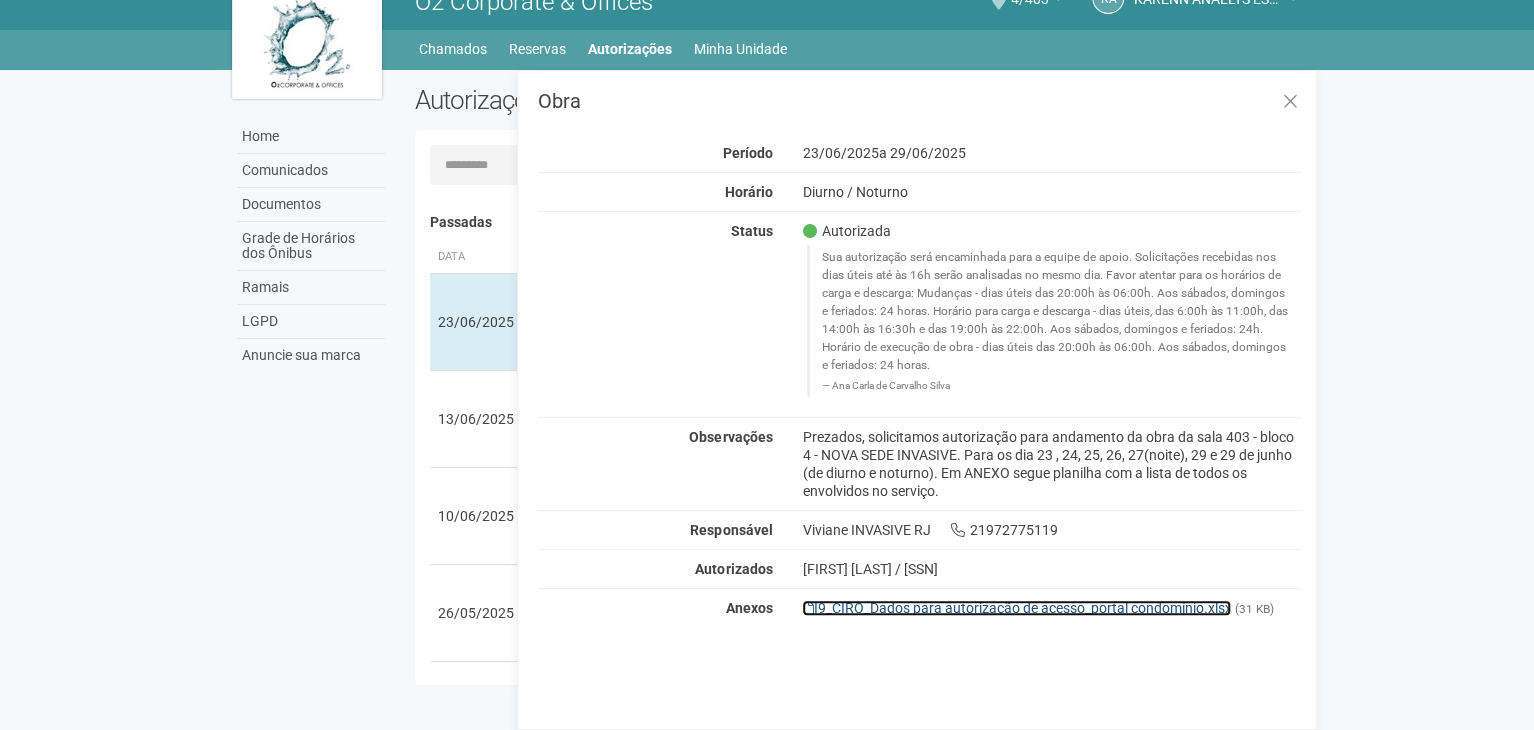 click on "I9_CIRO_Dados para autorização de acesso_portal condomínio.xlsx" at bounding box center [1016, 608] 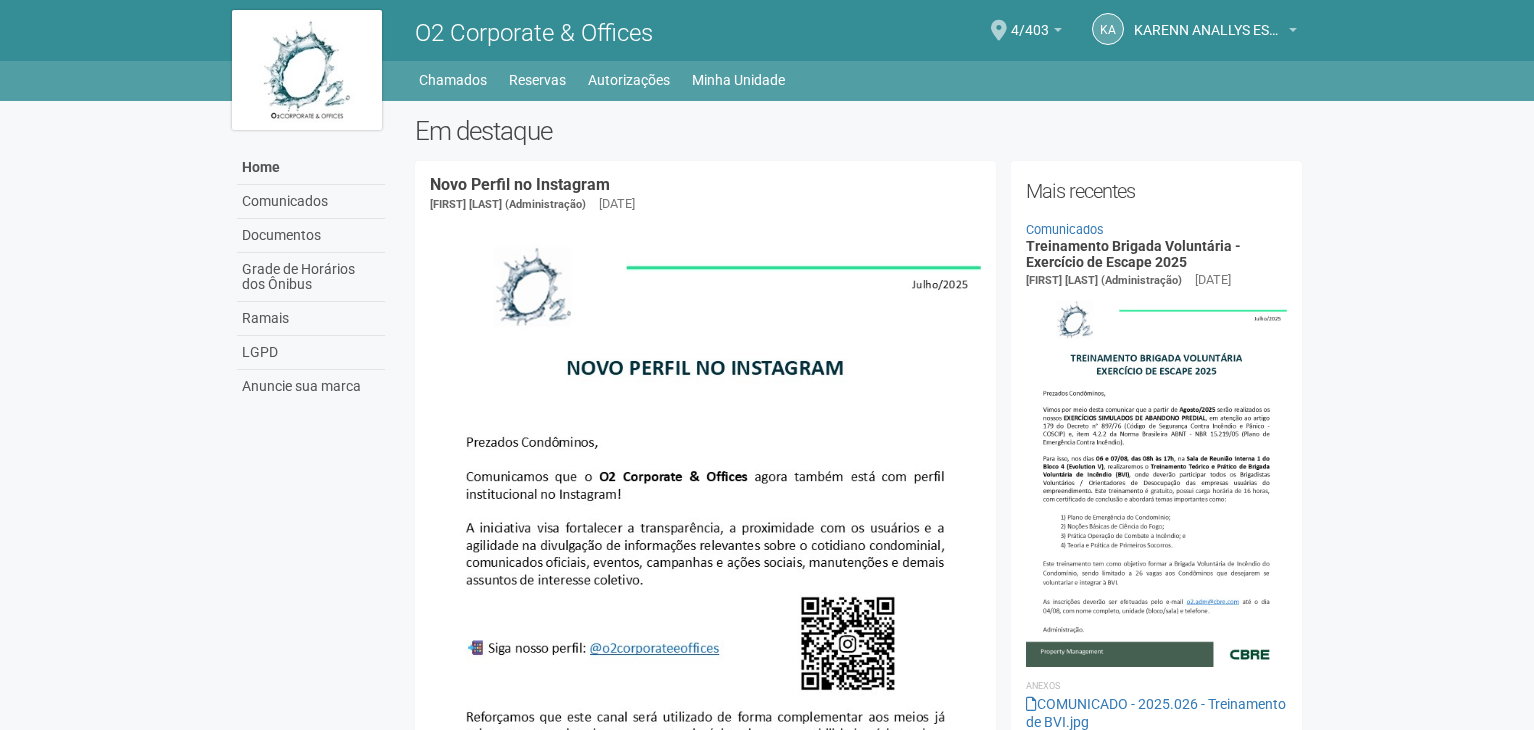 scroll, scrollTop: 0, scrollLeft: 0, axis: both 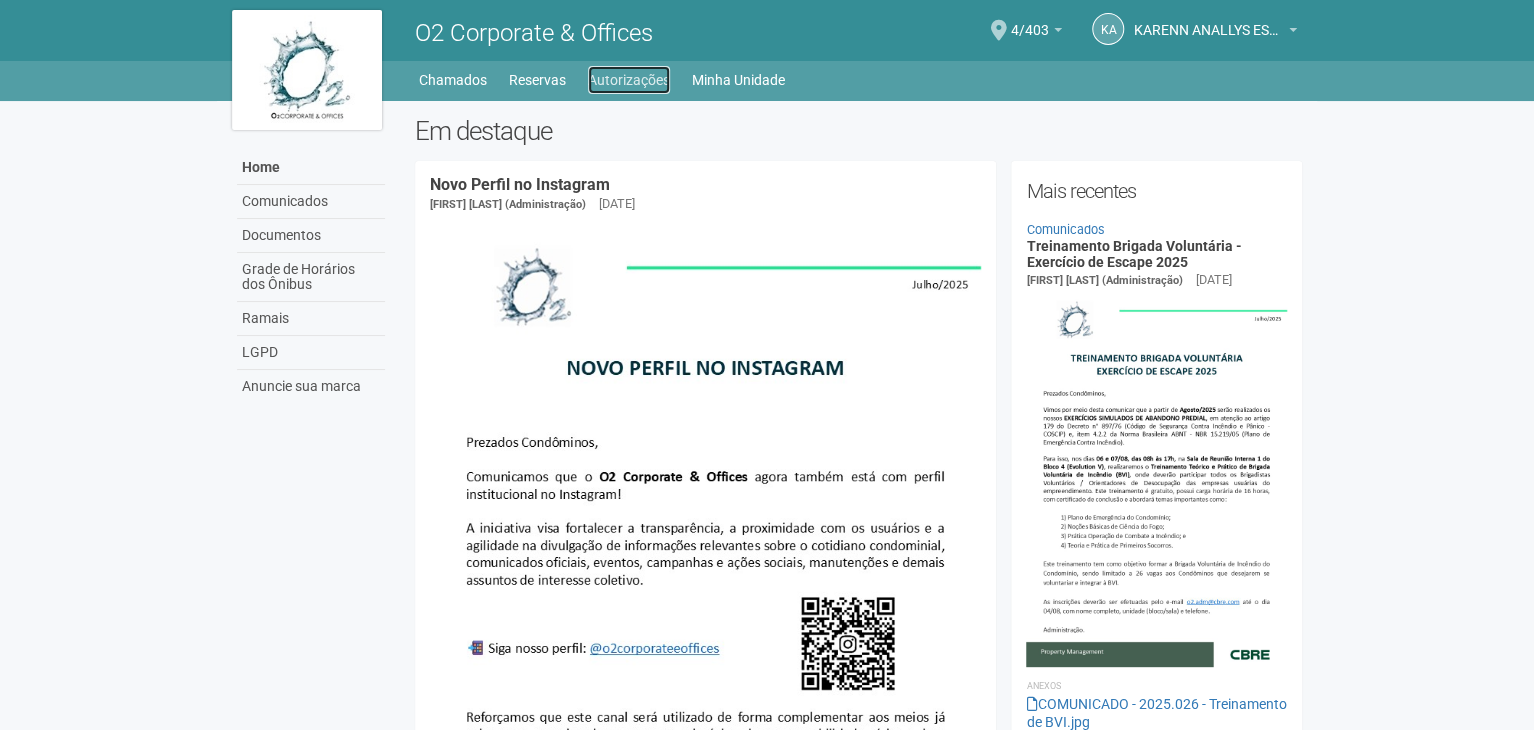 click on "Autorizações" at bounding box center (629, 80) 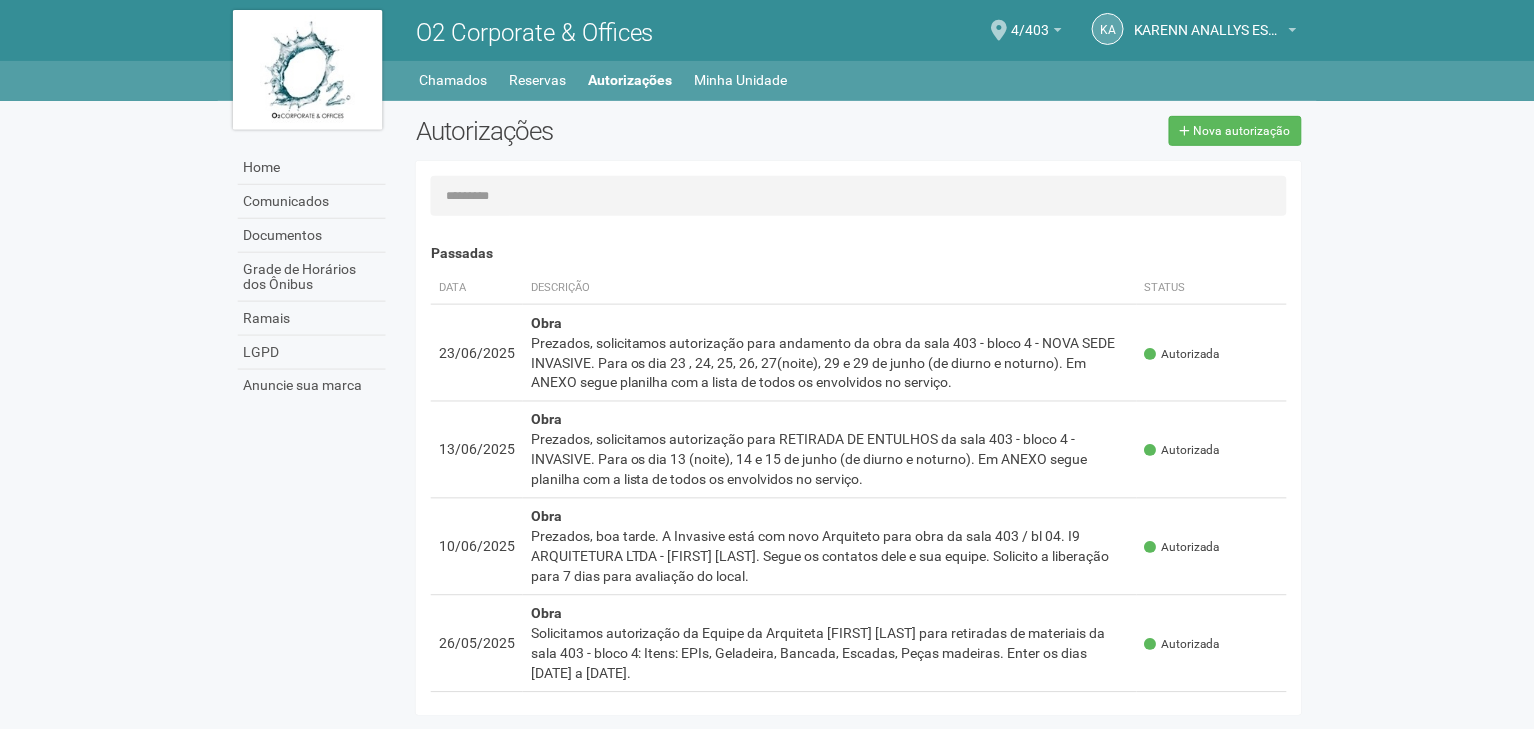 scroll, scrollTop: 0, scrollLeft: 0, axis: both 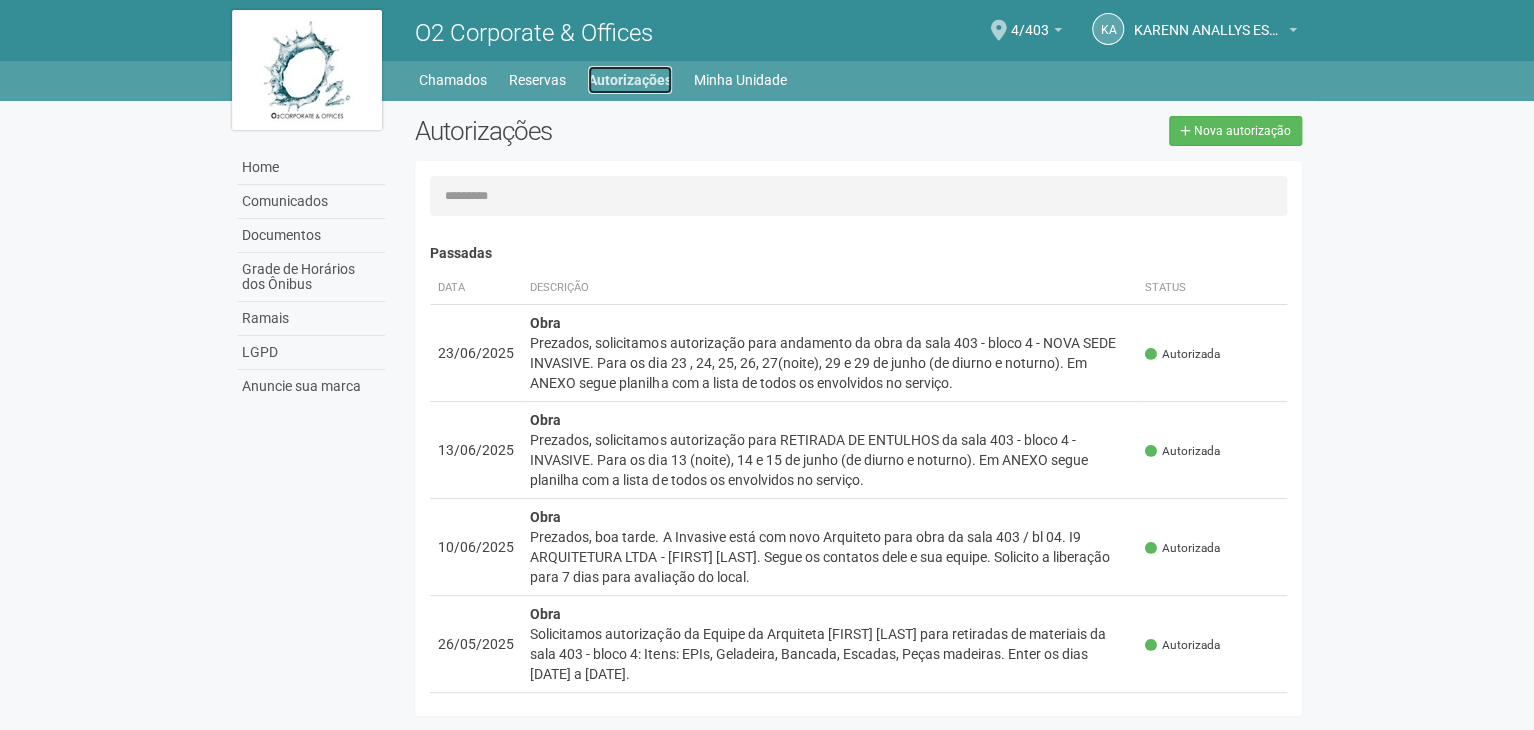 click on "Autorizações" at bounding box center [630, 80] 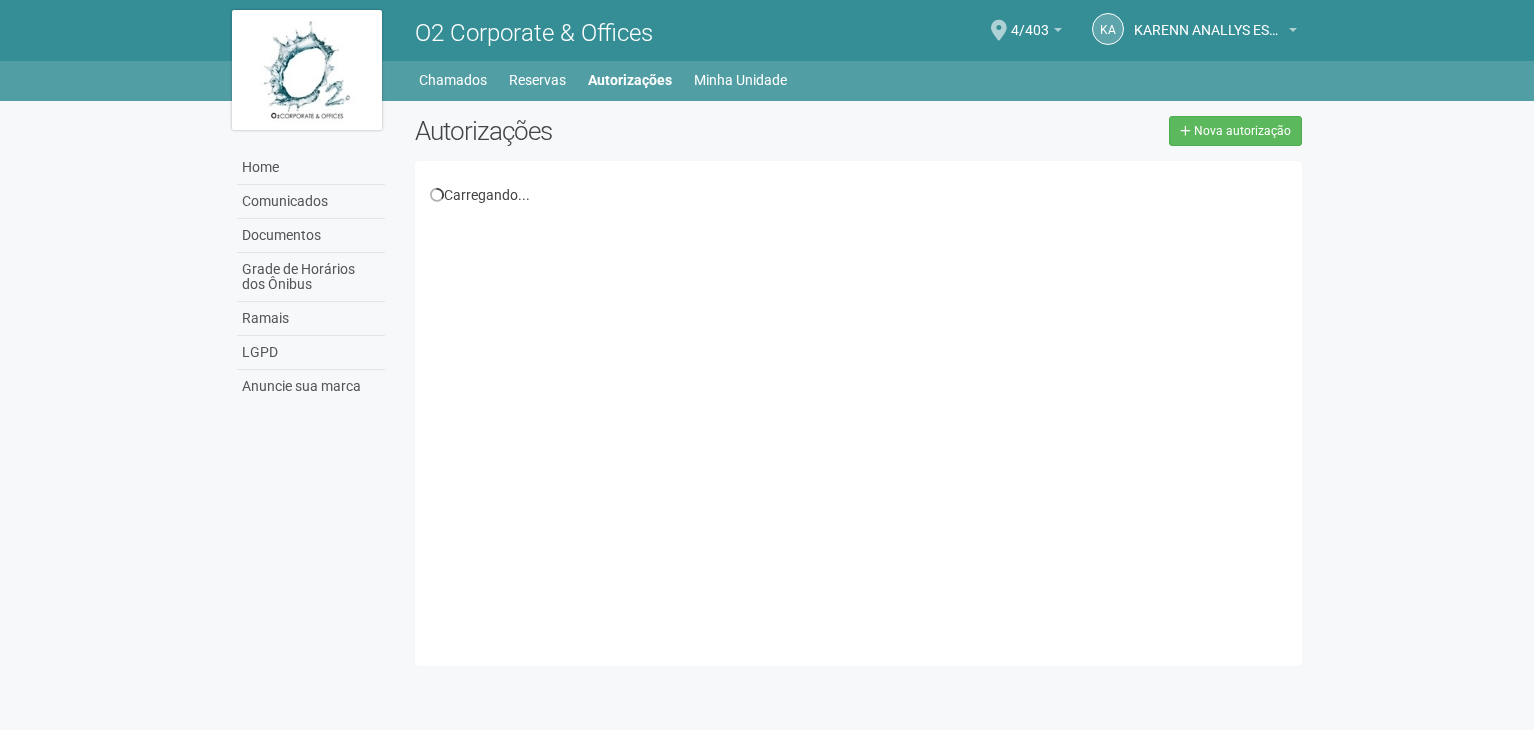 scroll, scrollTop: 0, scrollLeft: 0, axis: both 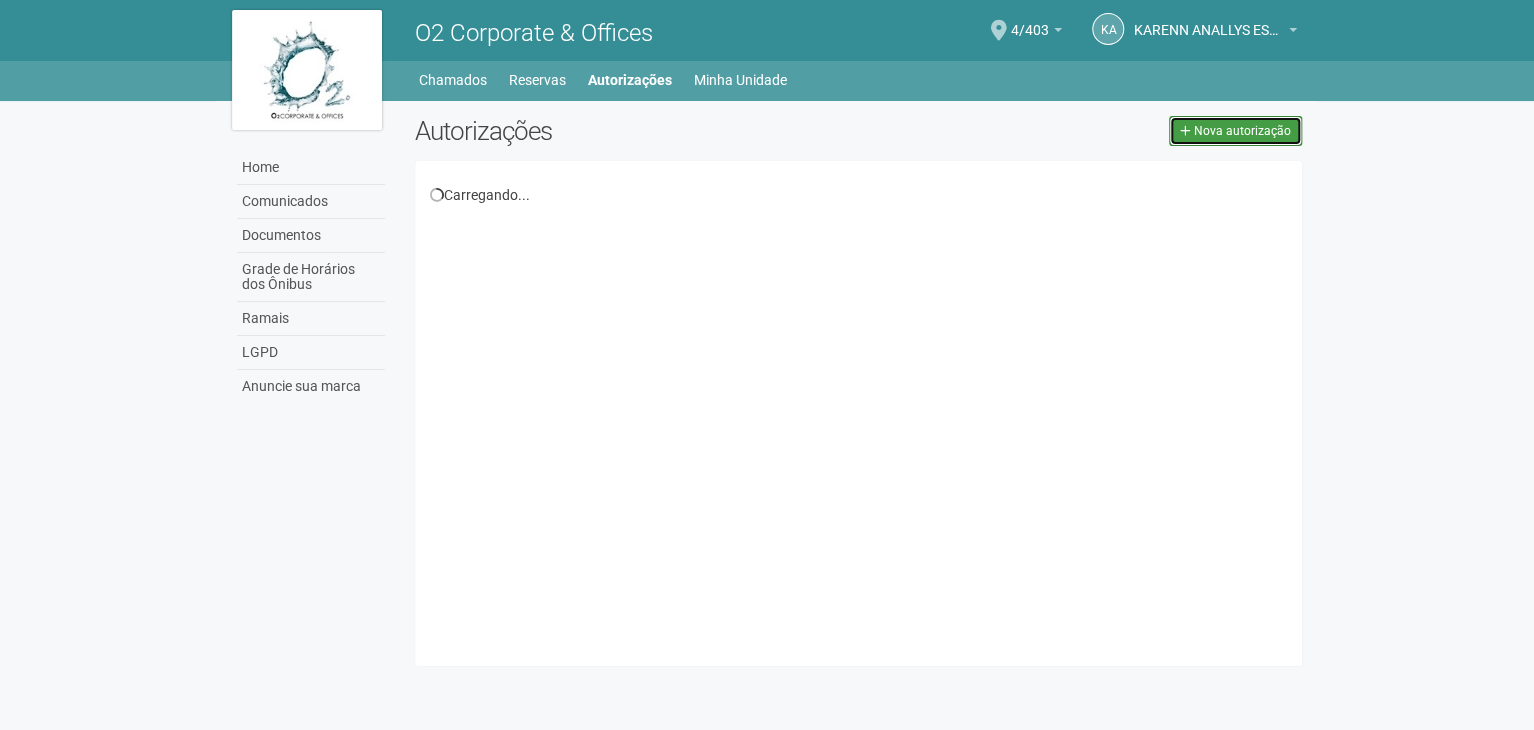 click on "Nova autorização" at bounding box center [1235, 131] 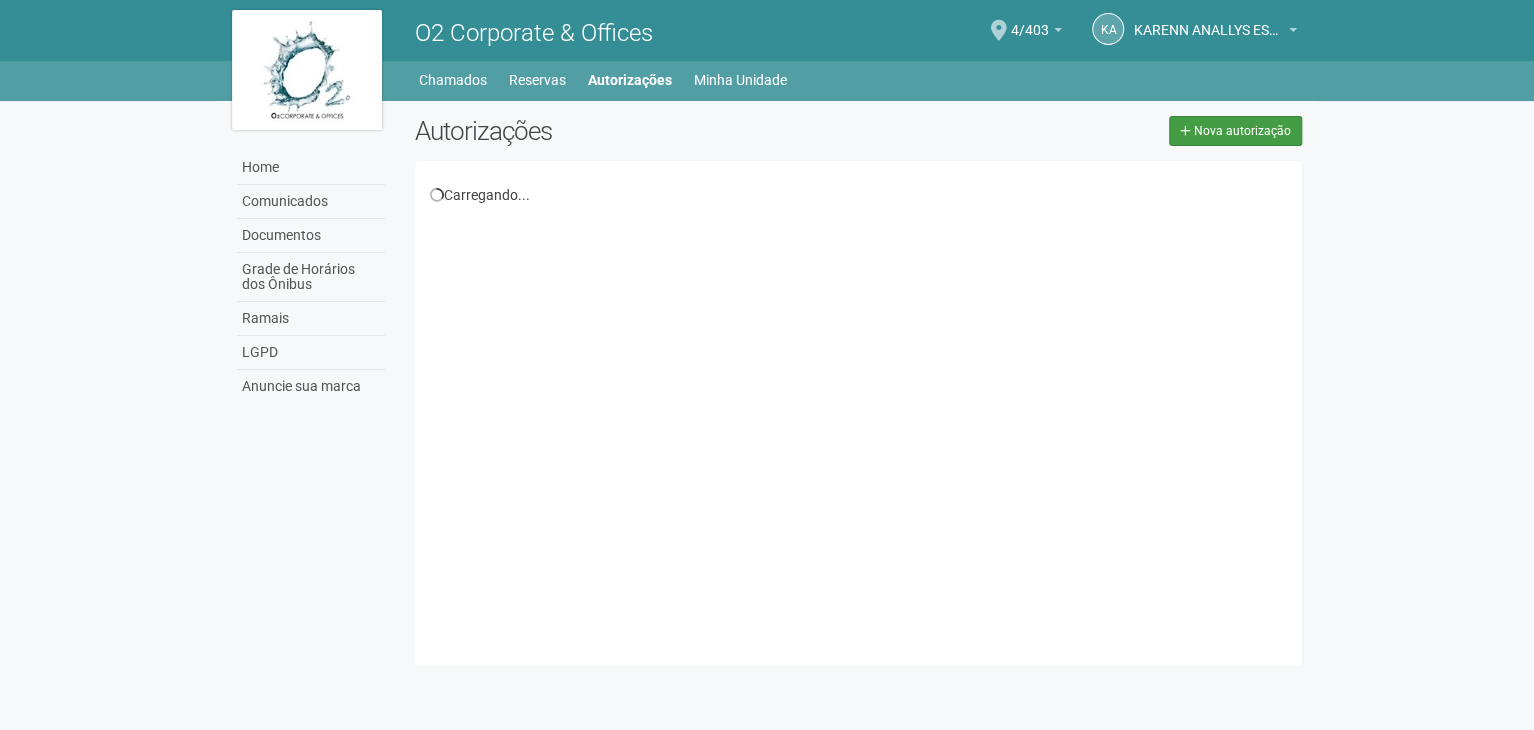select on "**" 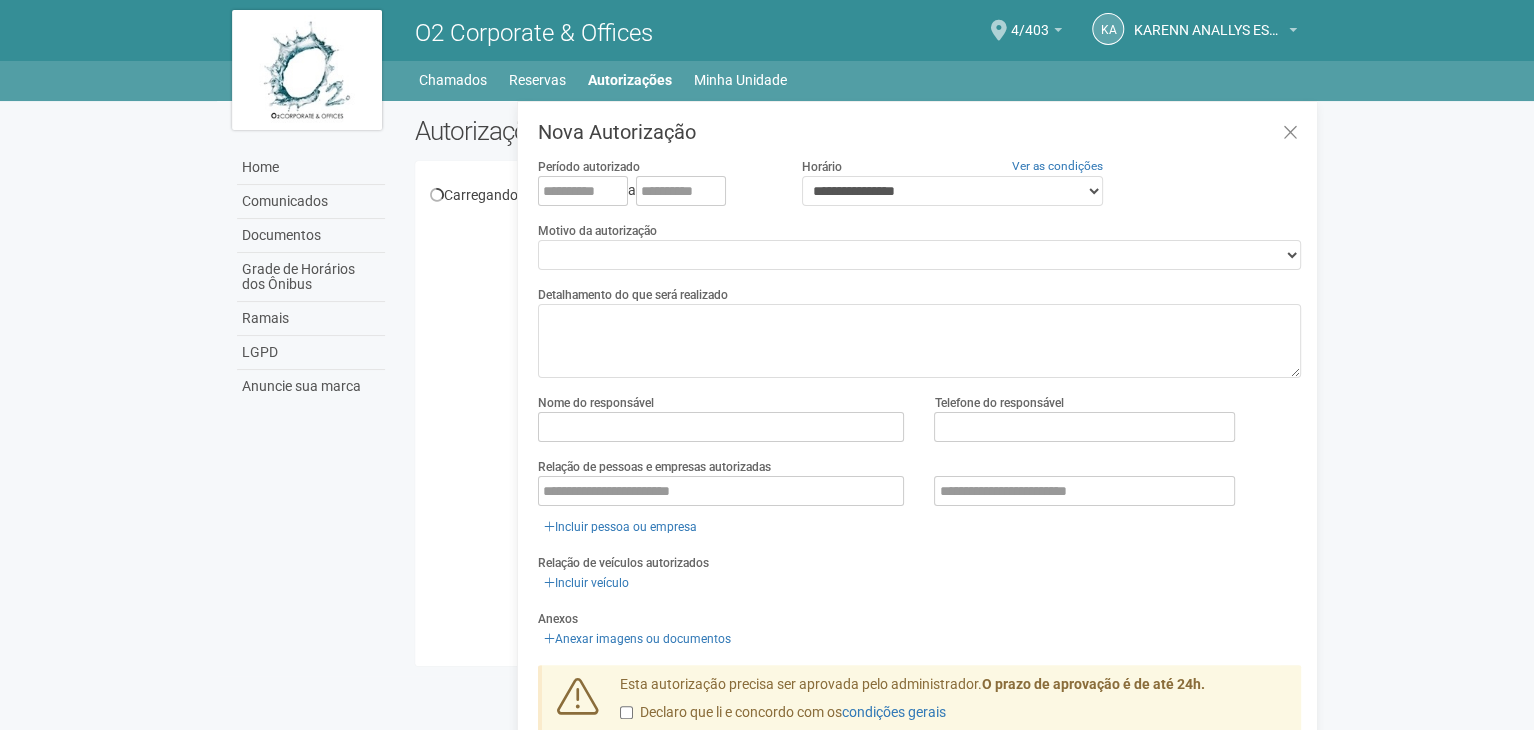 scroll, scrollTop: 31, scrollLeft: 0, axis: vertical 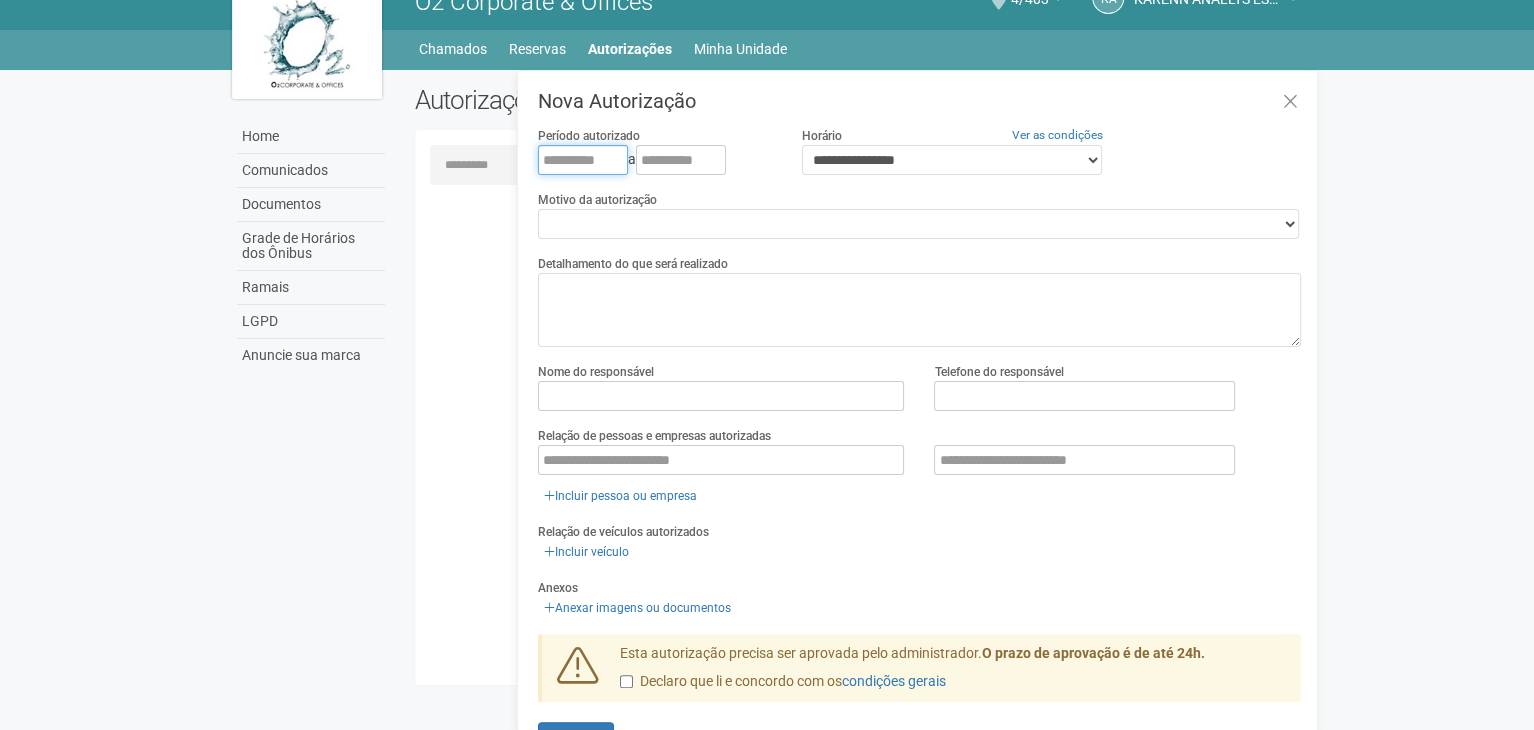 click at bounding box center (583, 160) 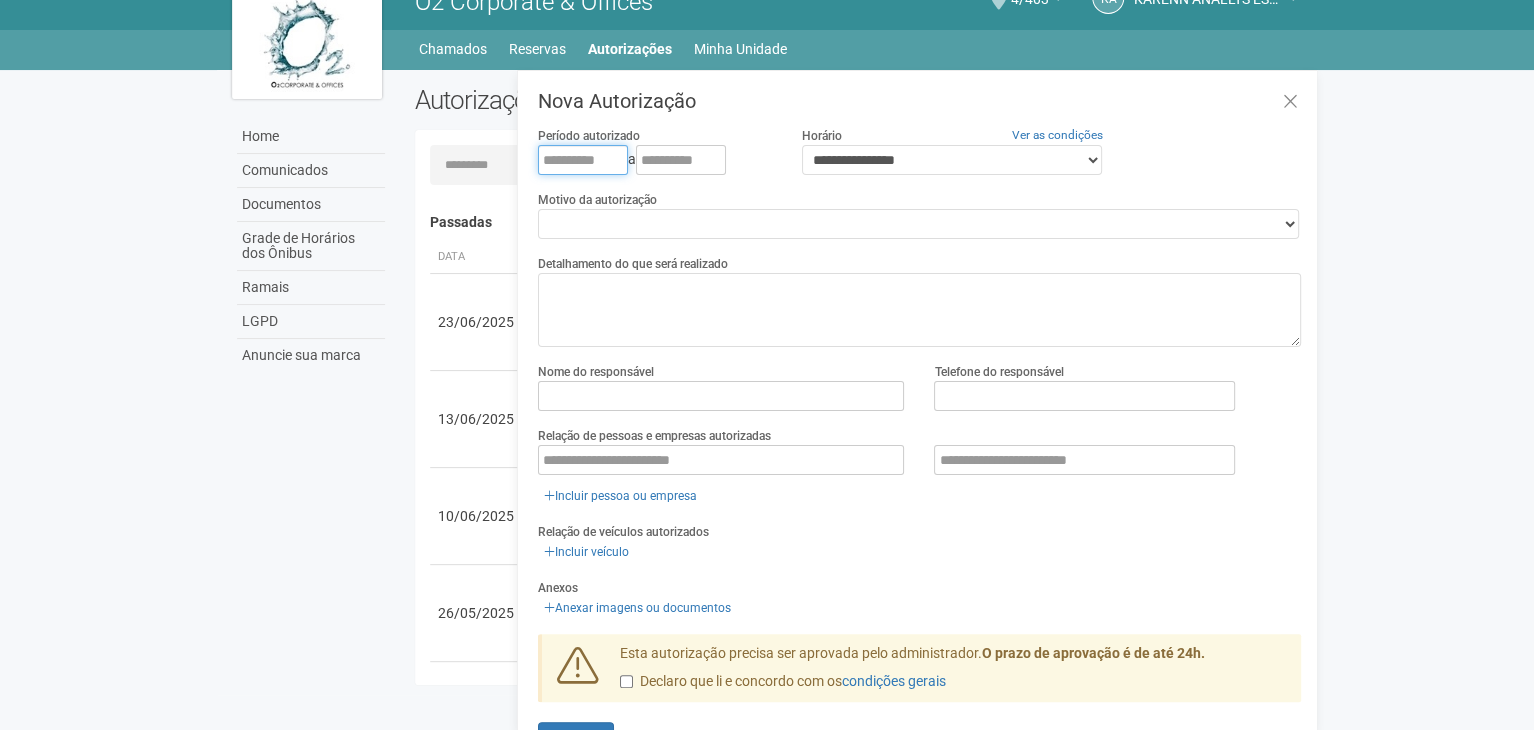 click at bounding box center (583, 160) 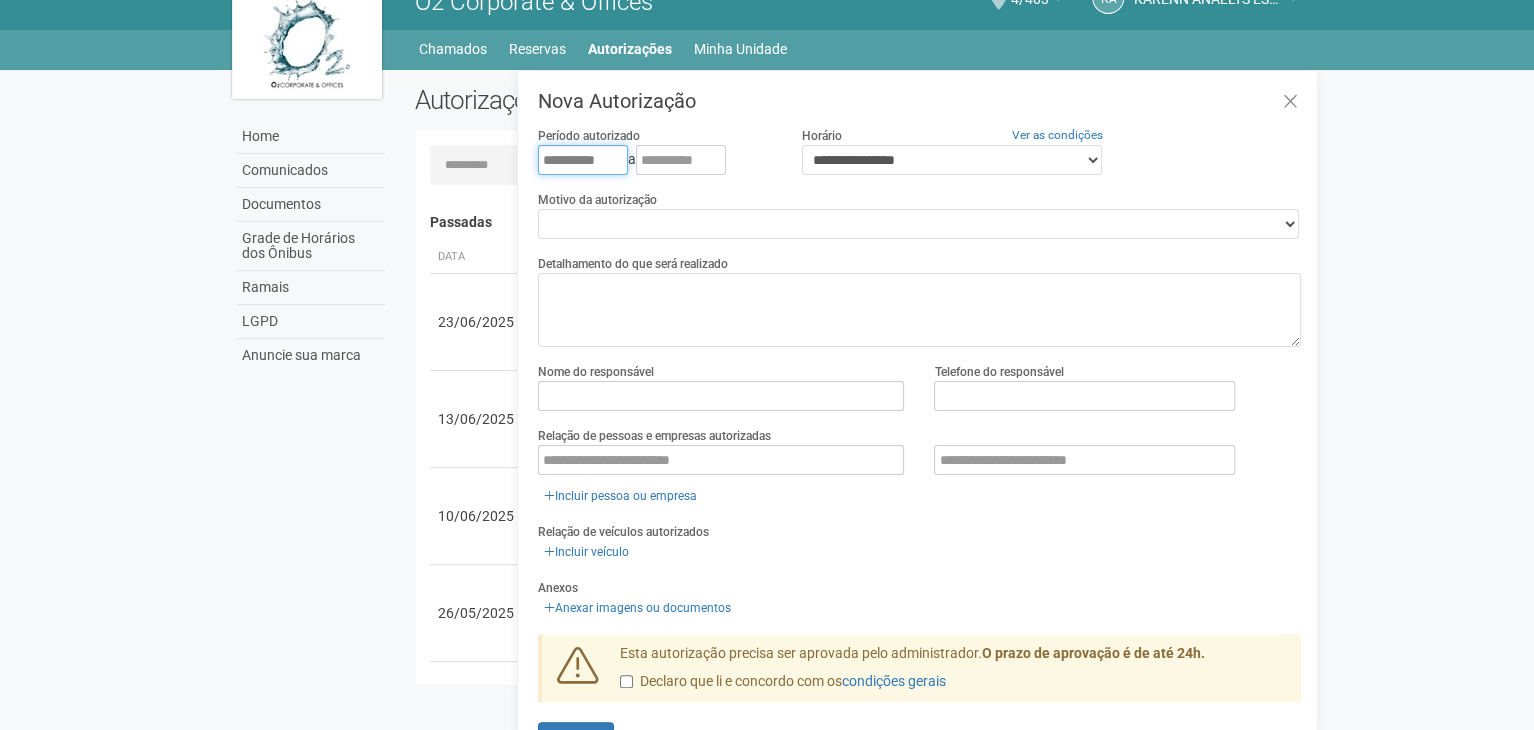 type on "**********" 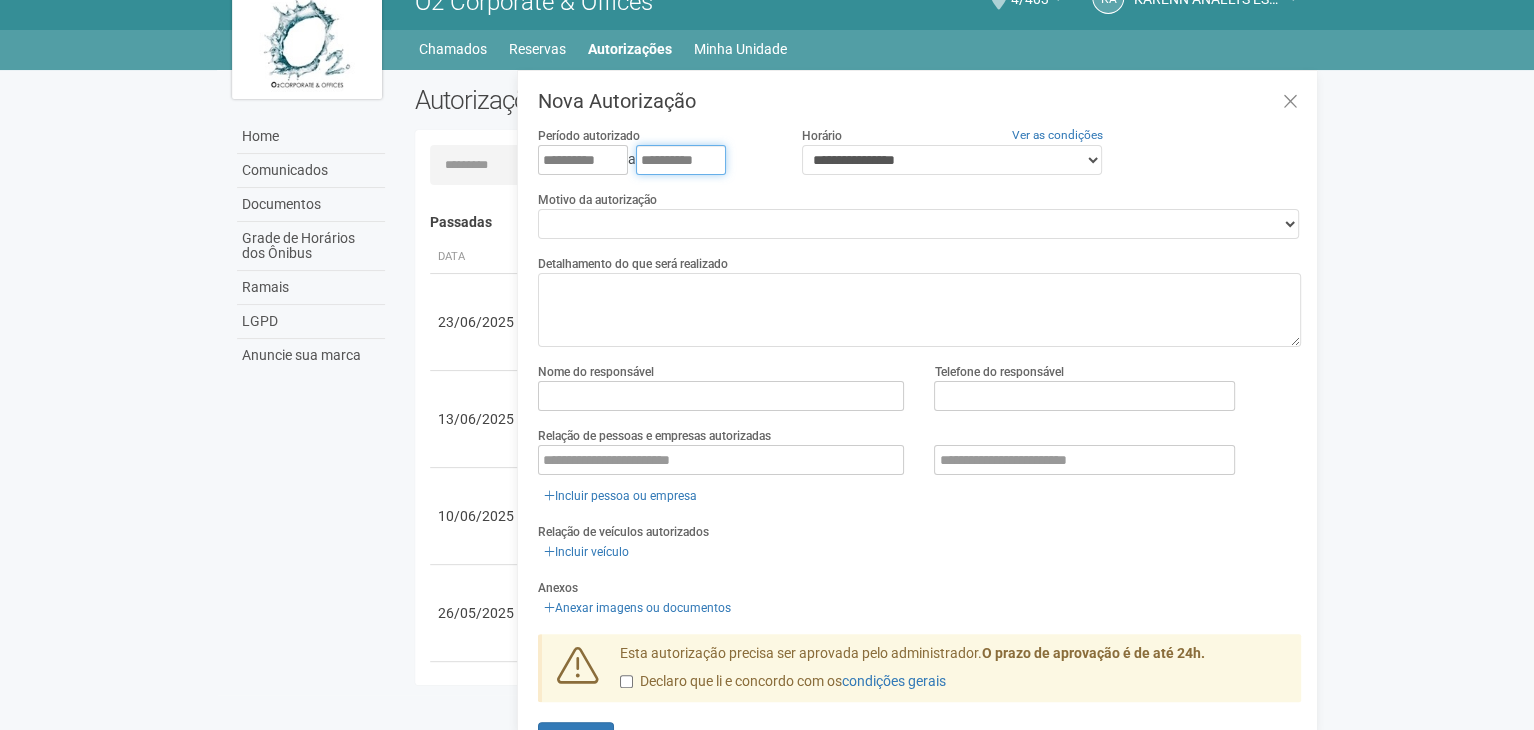 type on "**********" 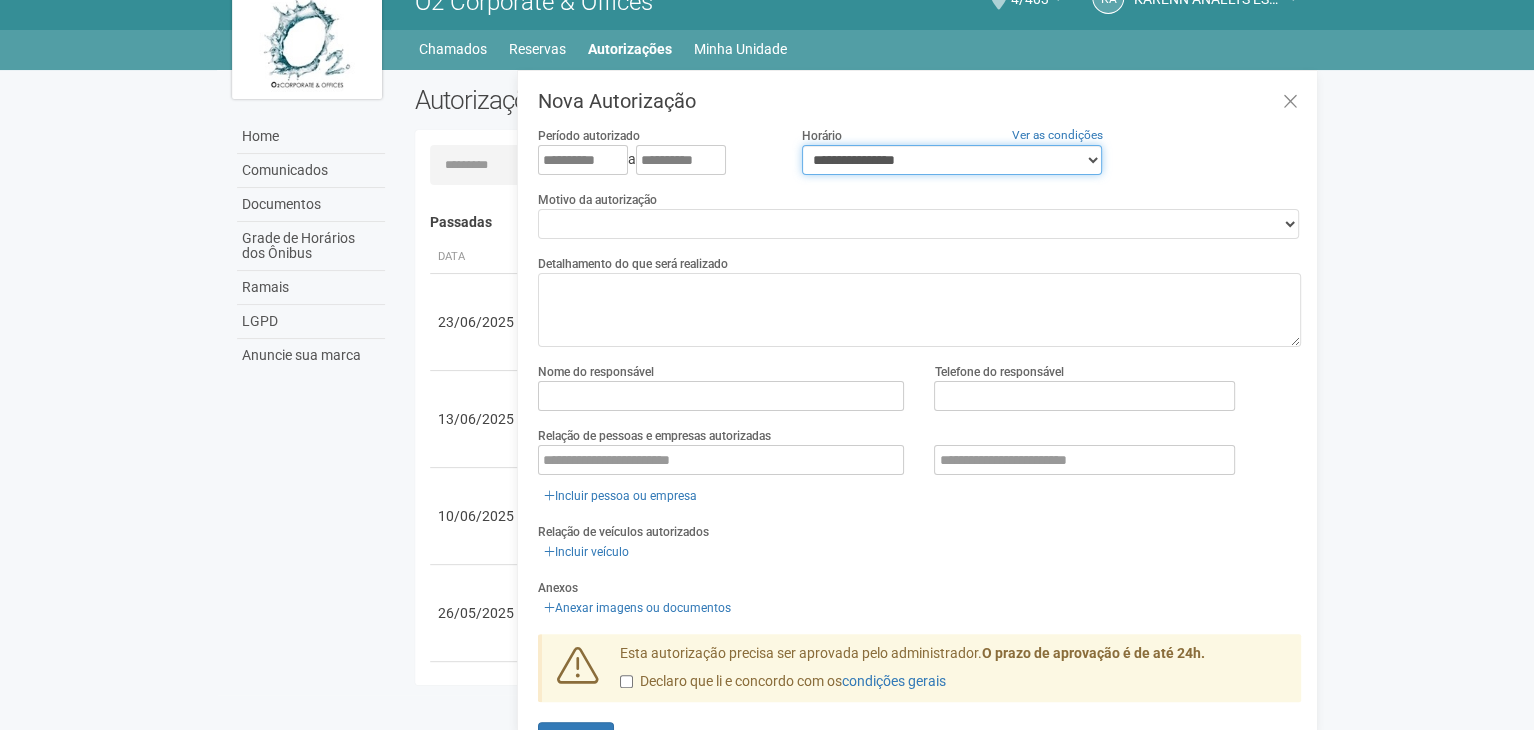 click on "**********" at bounding box center [952, 160] 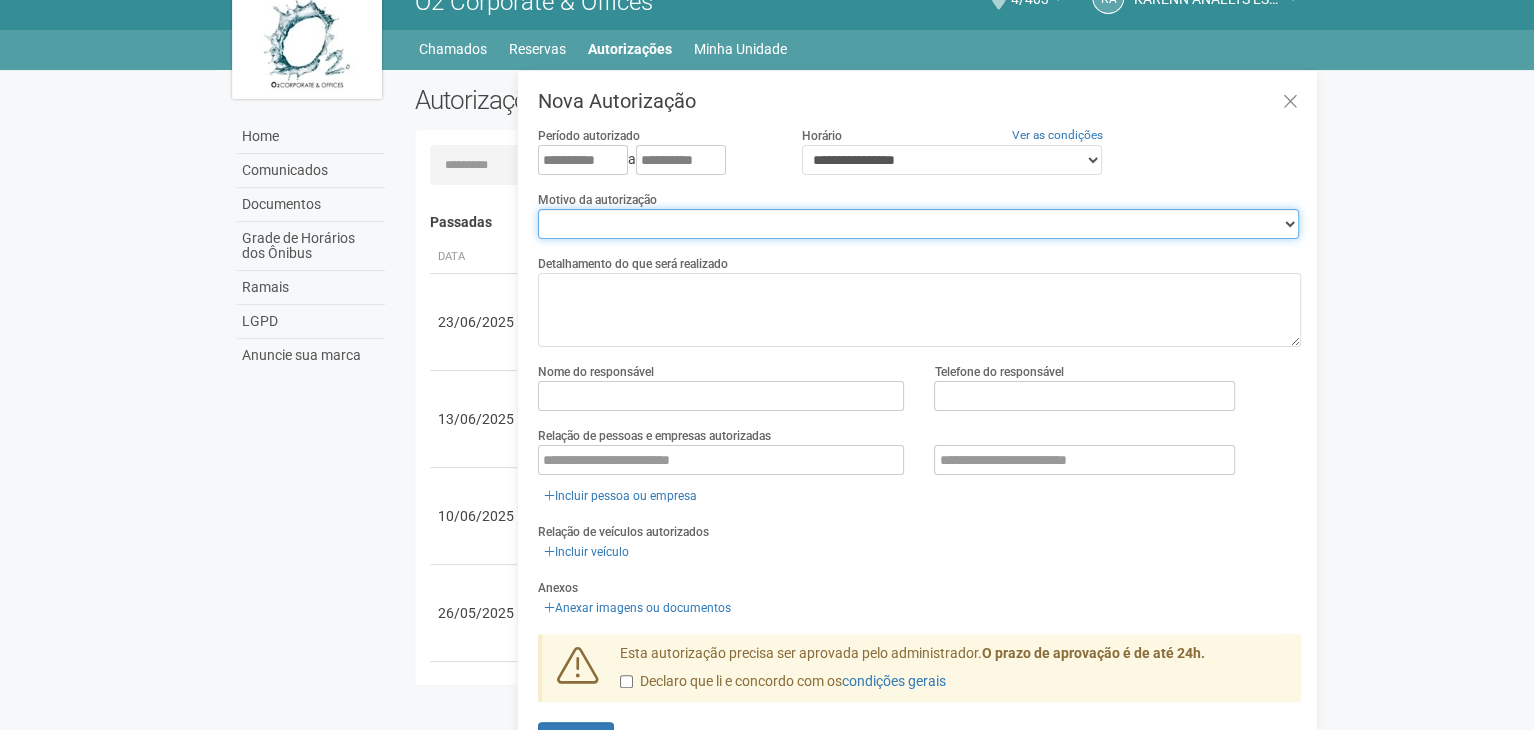 click on "**********" at bounding box center [918, 224] 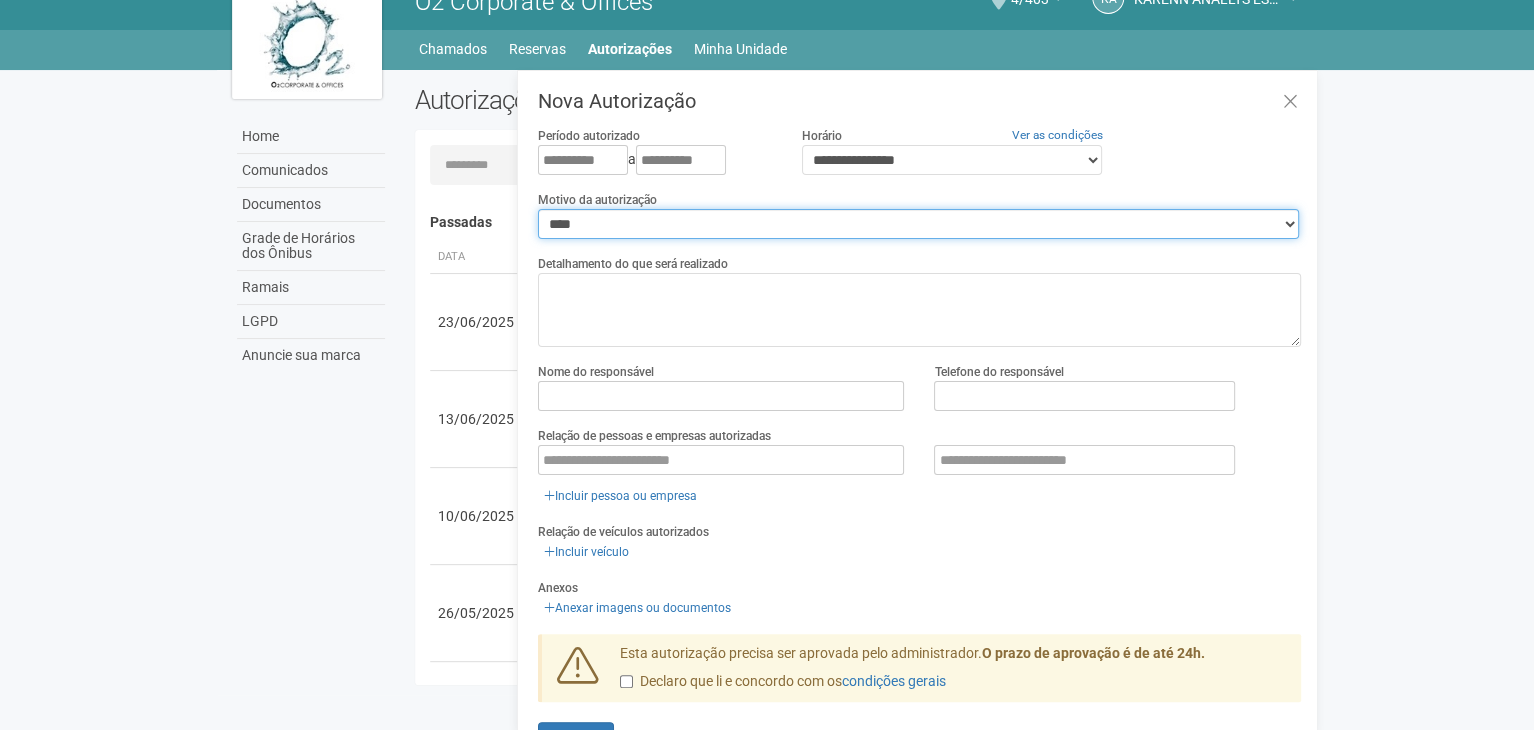 click on "**********" at bounding box center (918, 224) 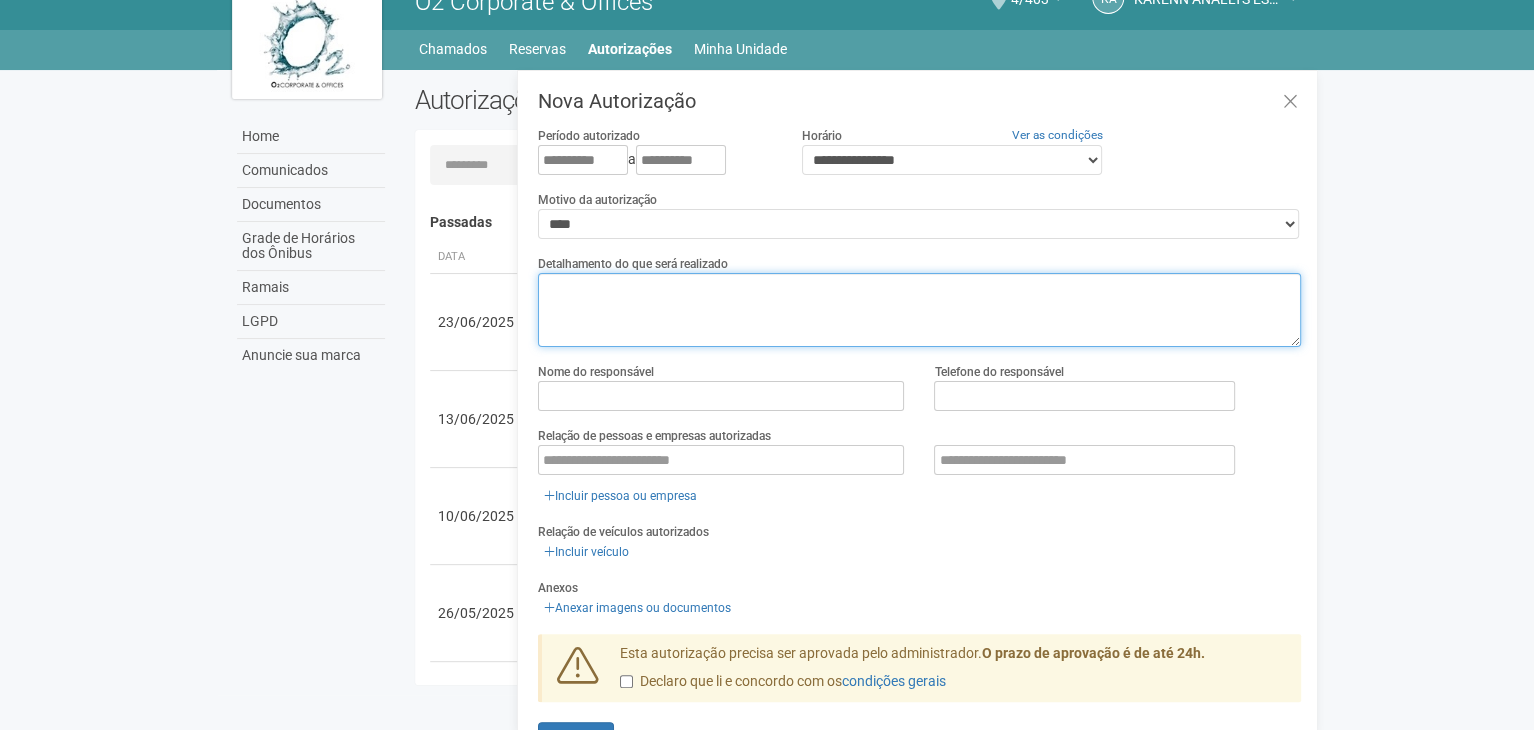 click at bounding box center (919, 310) 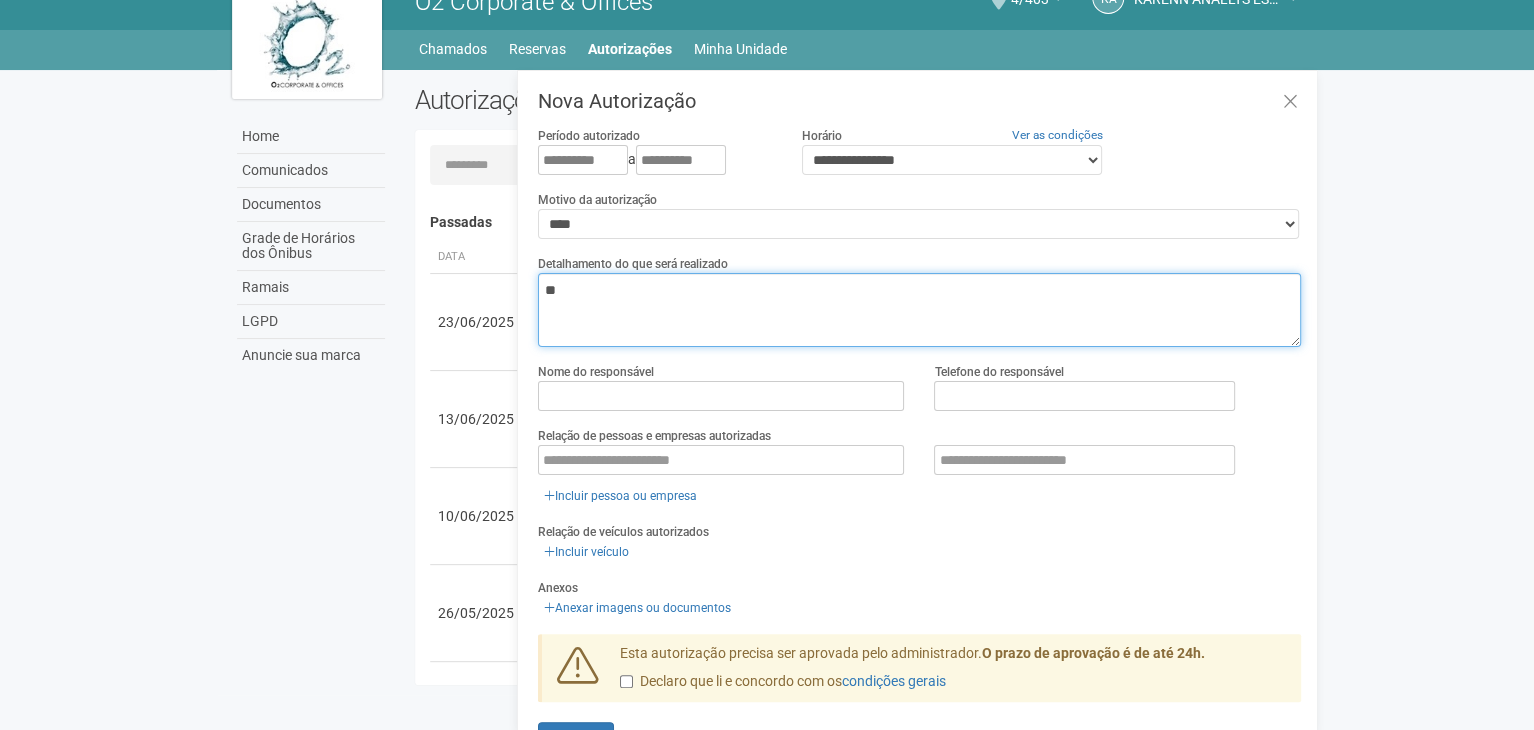 type on "*" 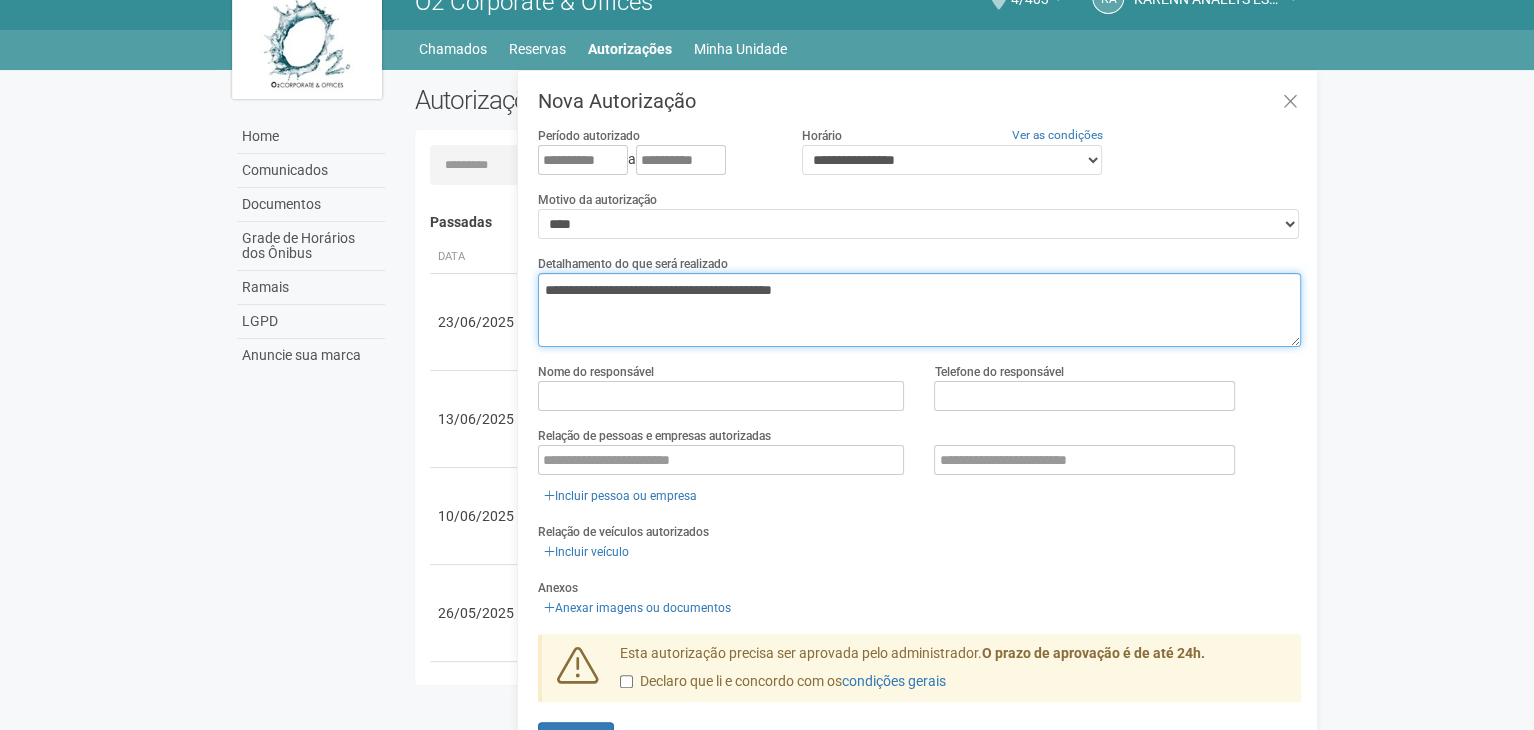 click on "**********" at bounding box center (919, 310) 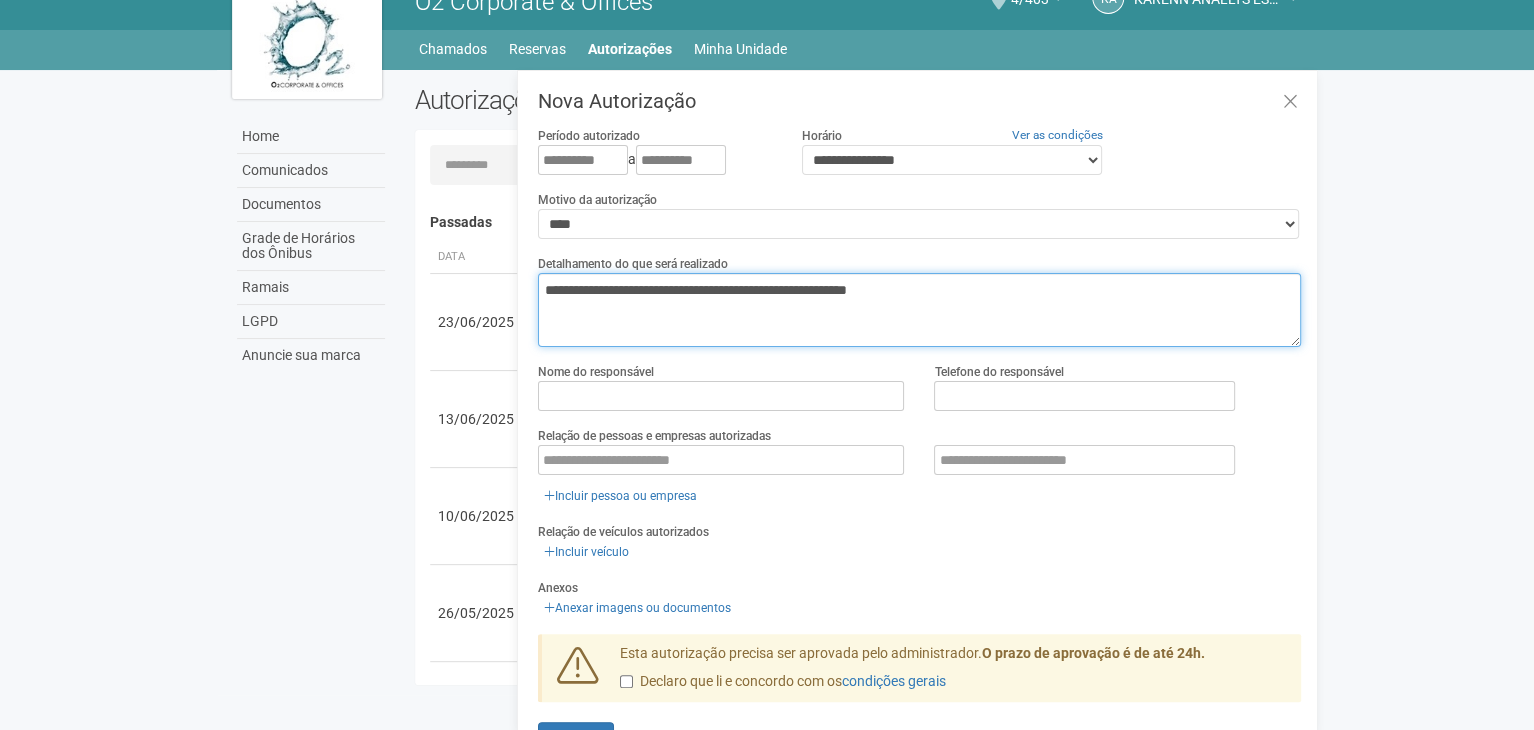 click on "**********" at bounding box center [919, 310] 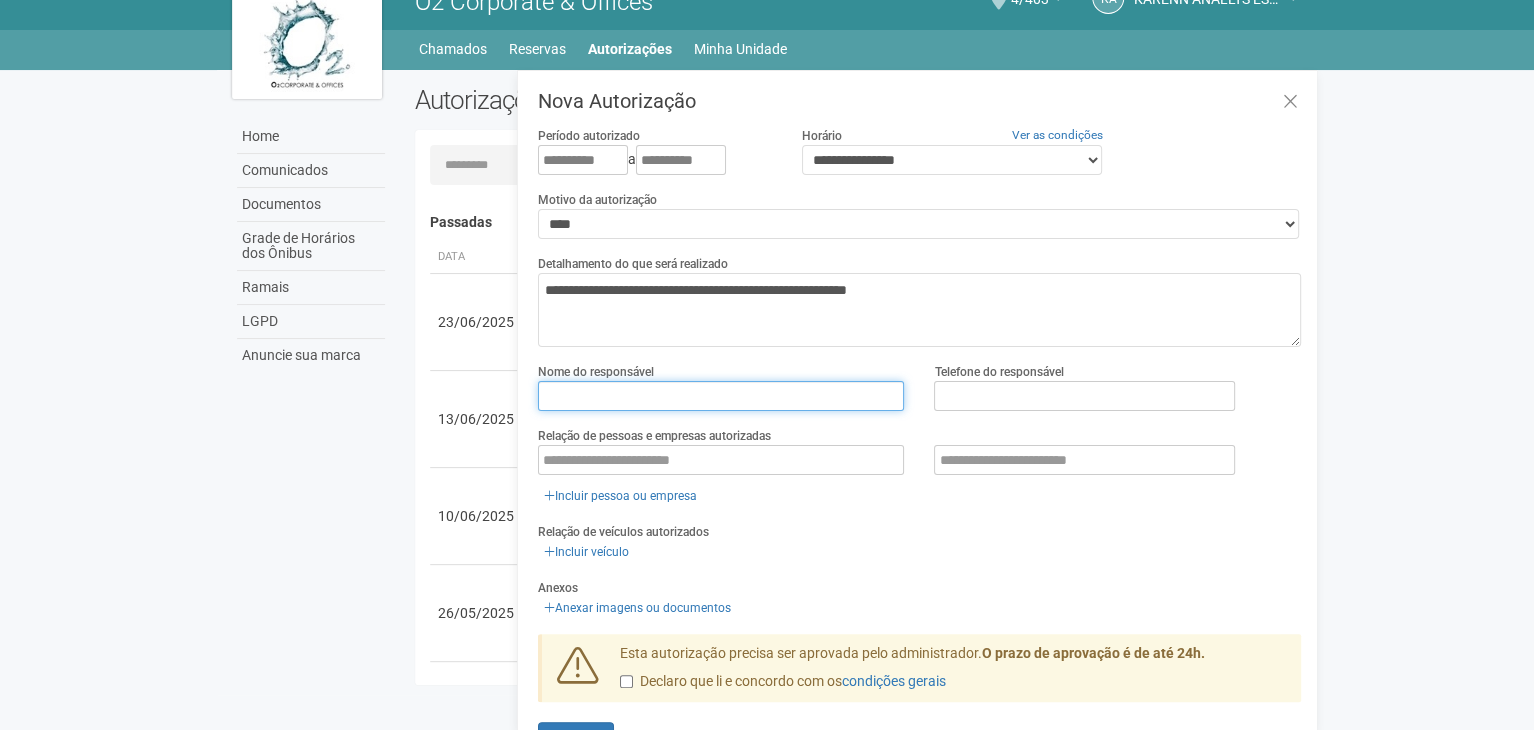click at bounding box center (721, 396) 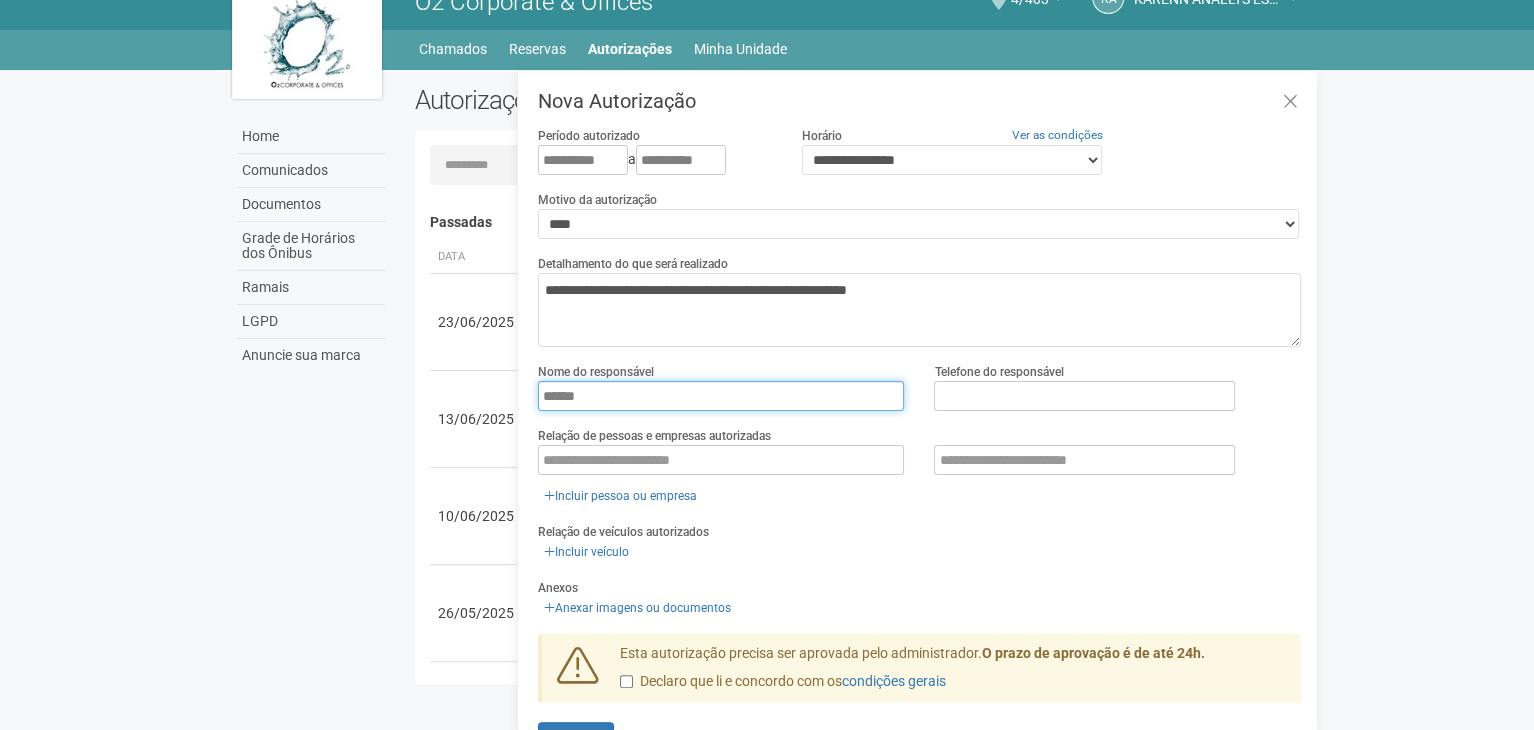 type on "******" 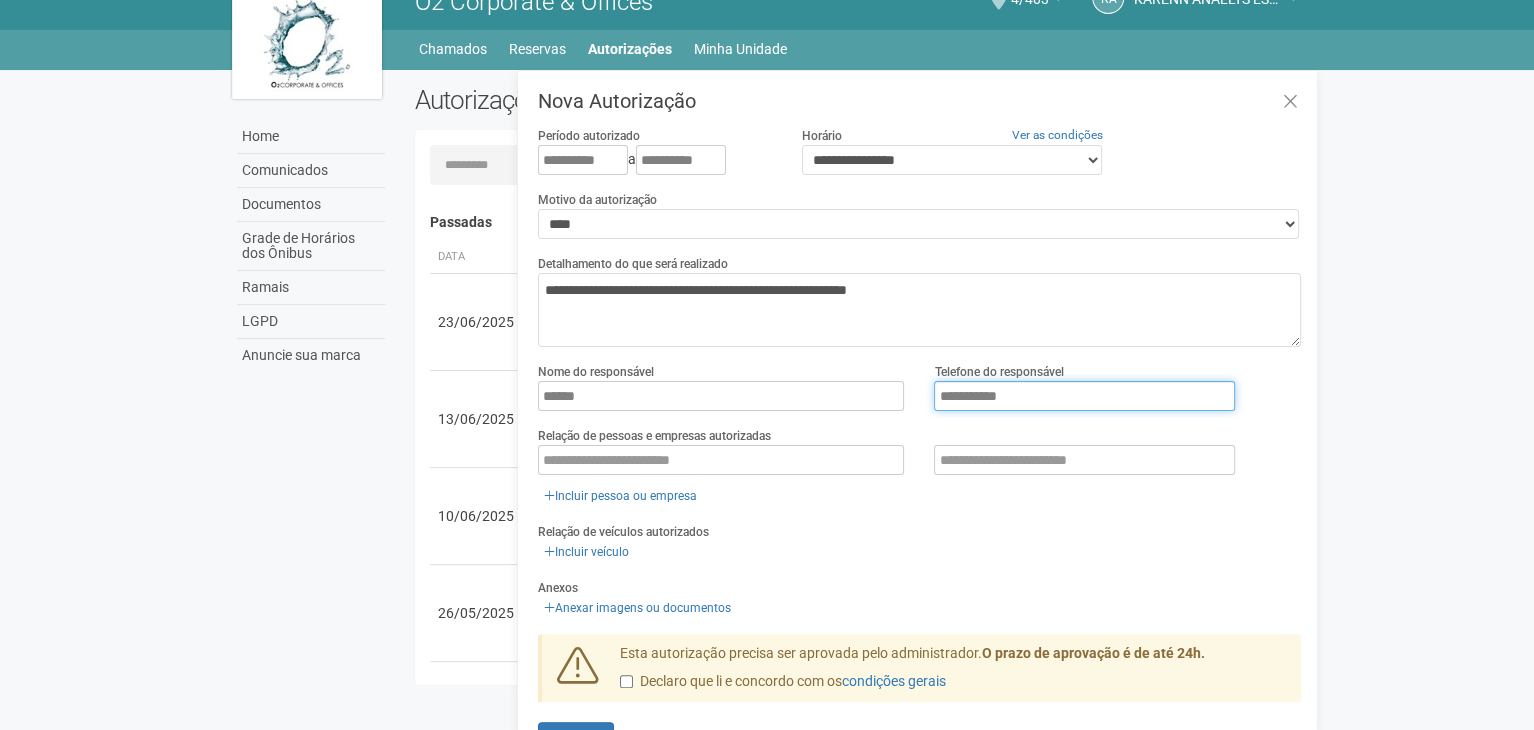 type on "**********" 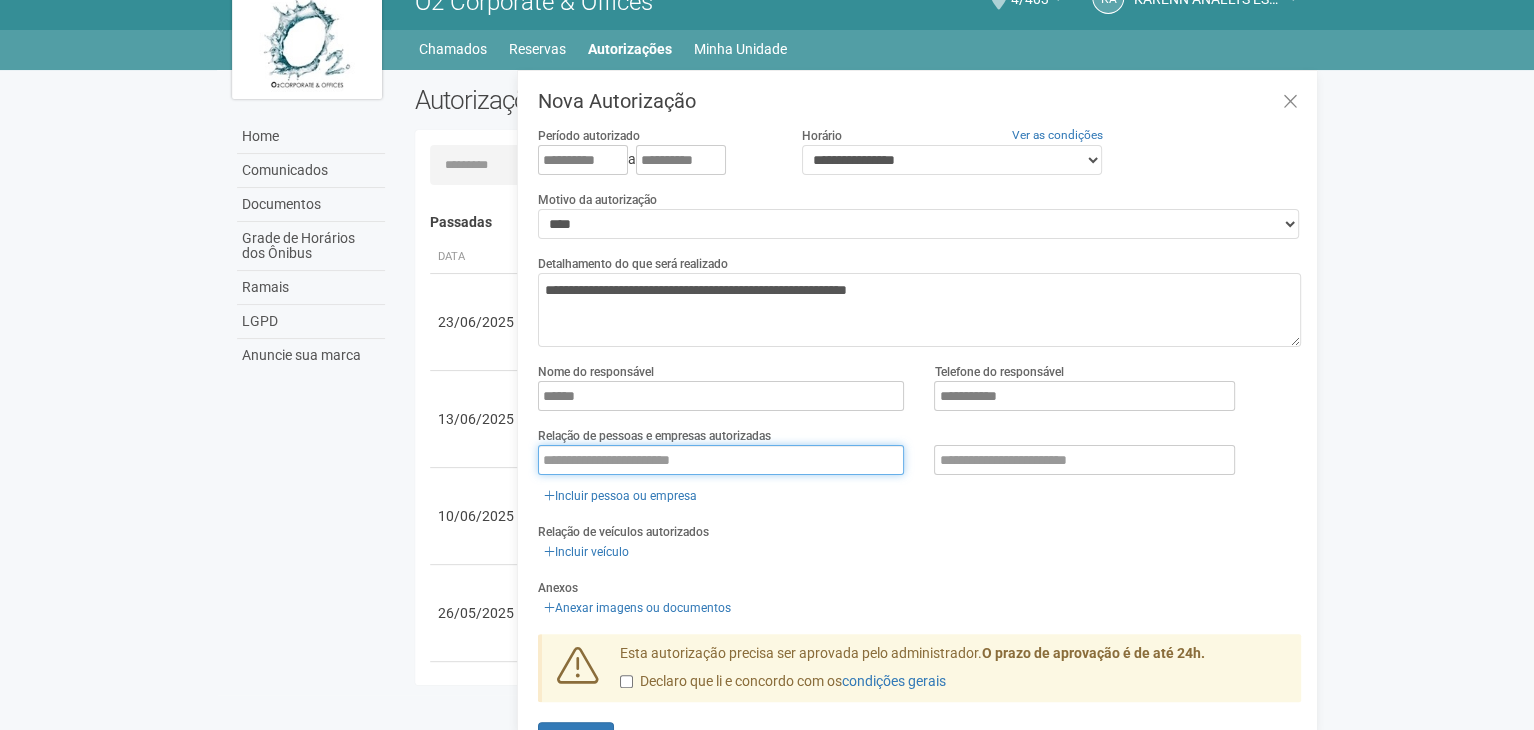 click at bounding box center [721, 460] 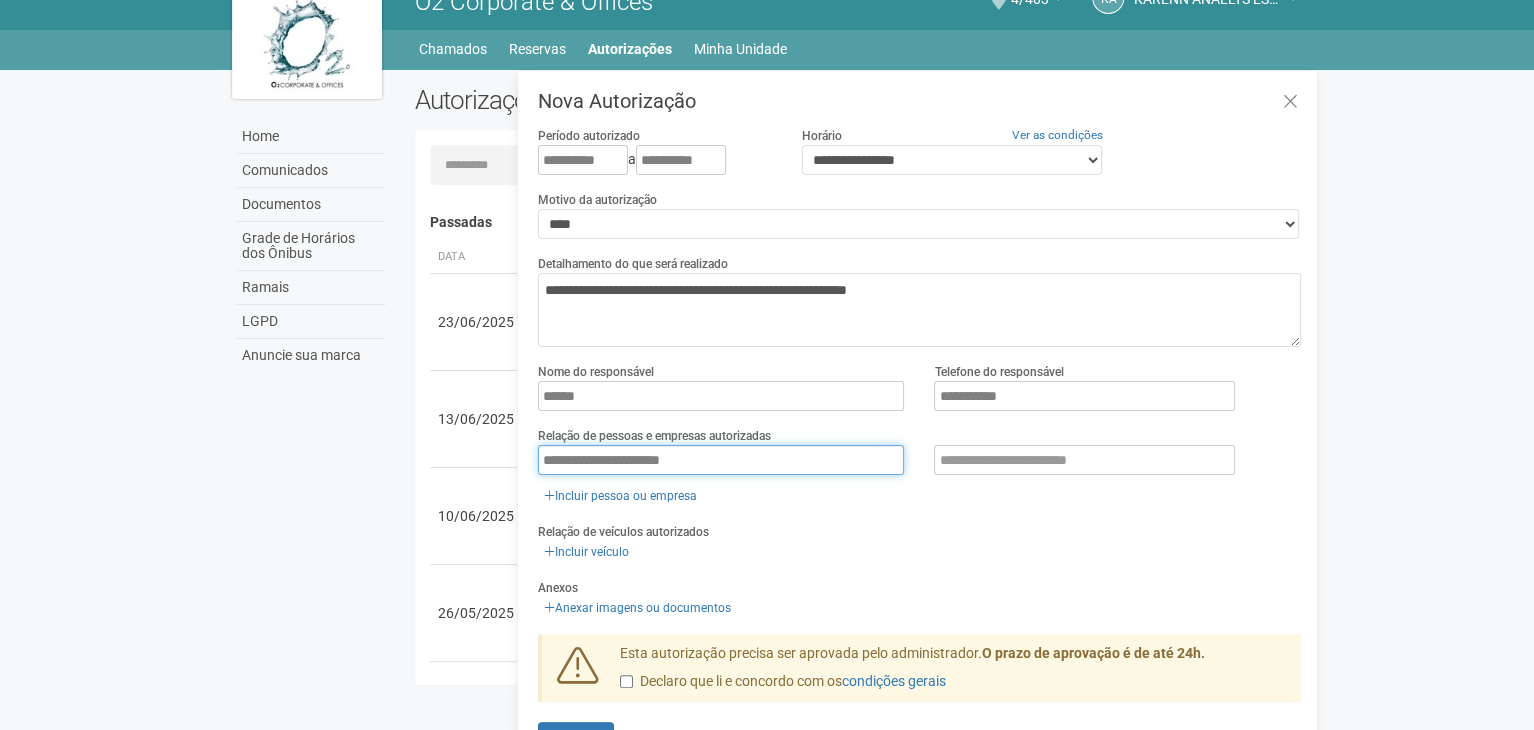 type on "**********" 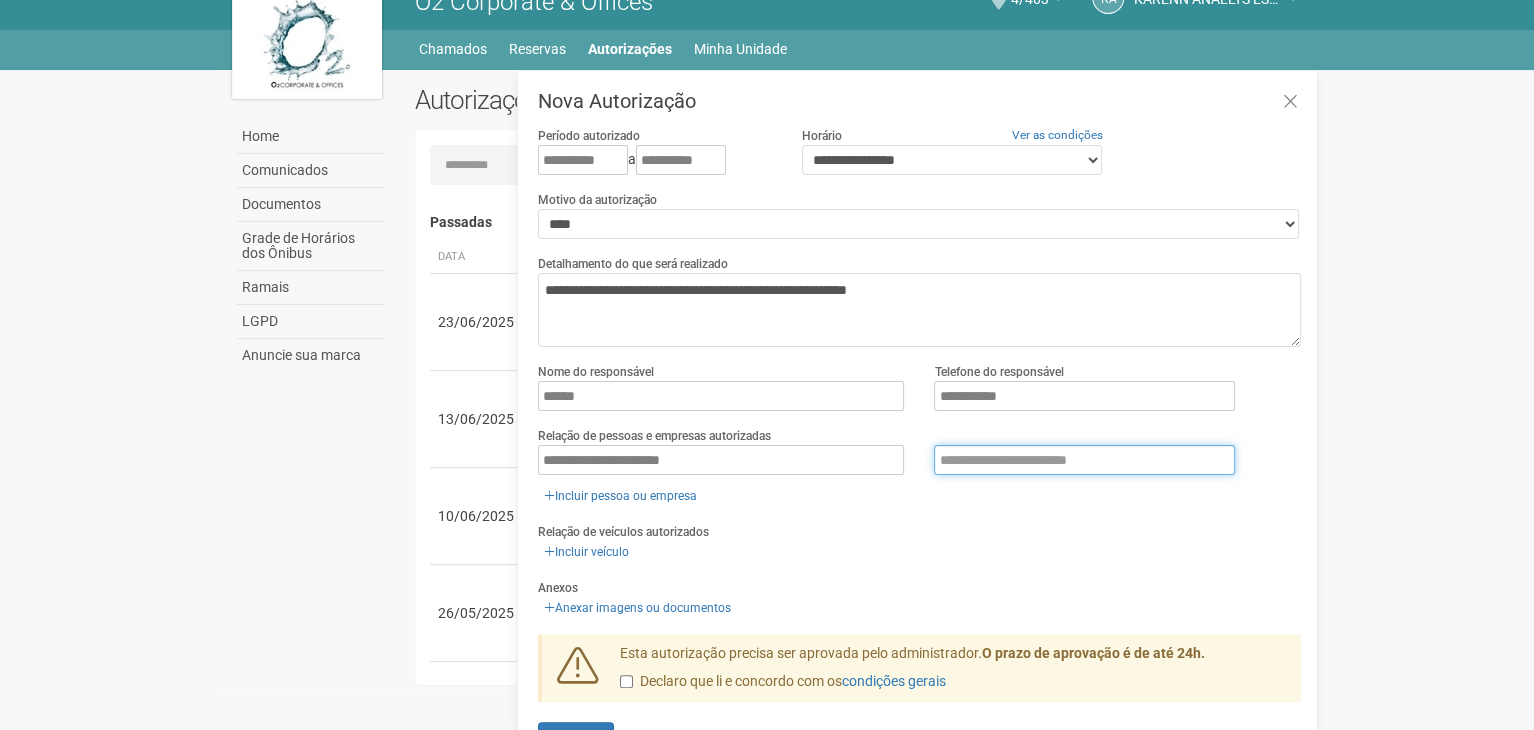 click at bounding box center [1084, 460] 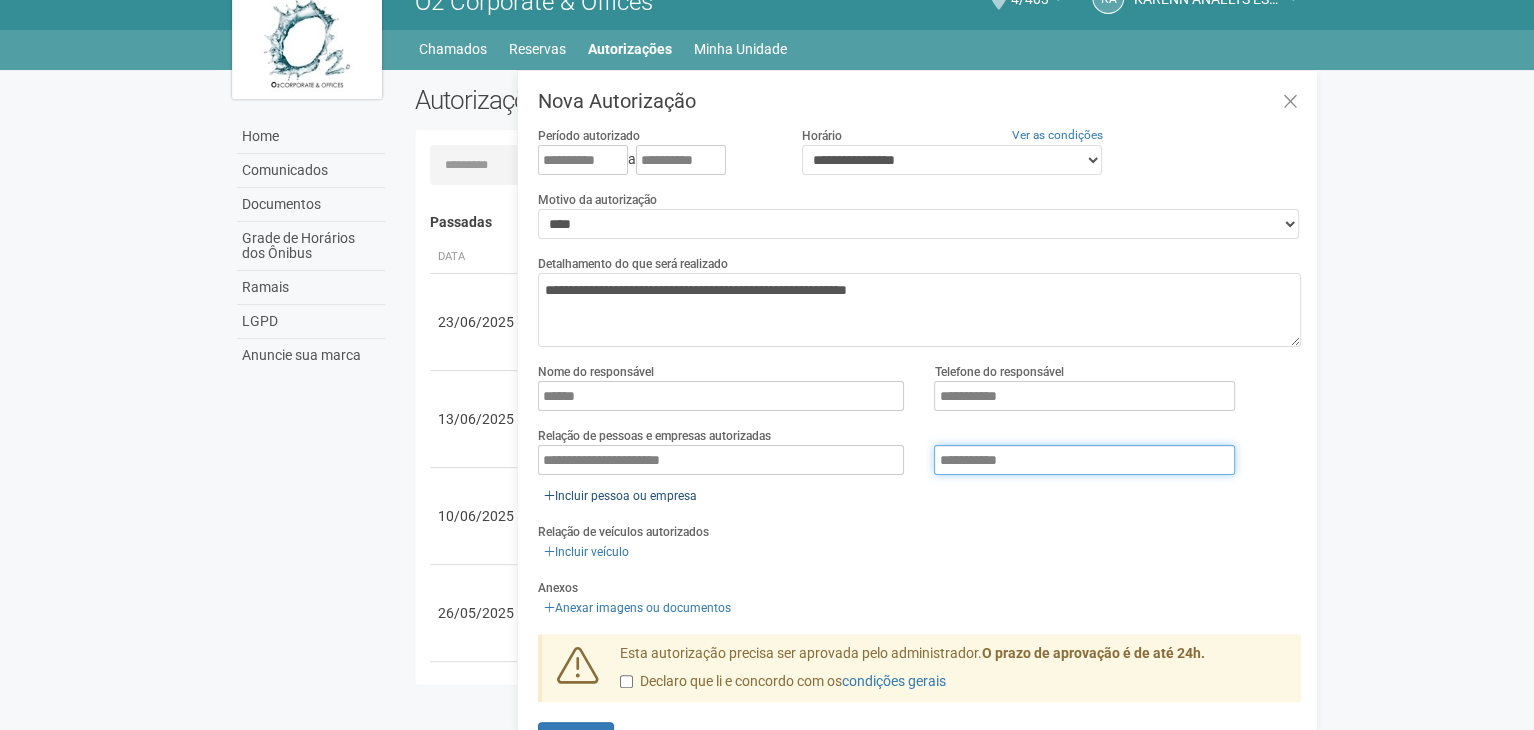 type on "**********" 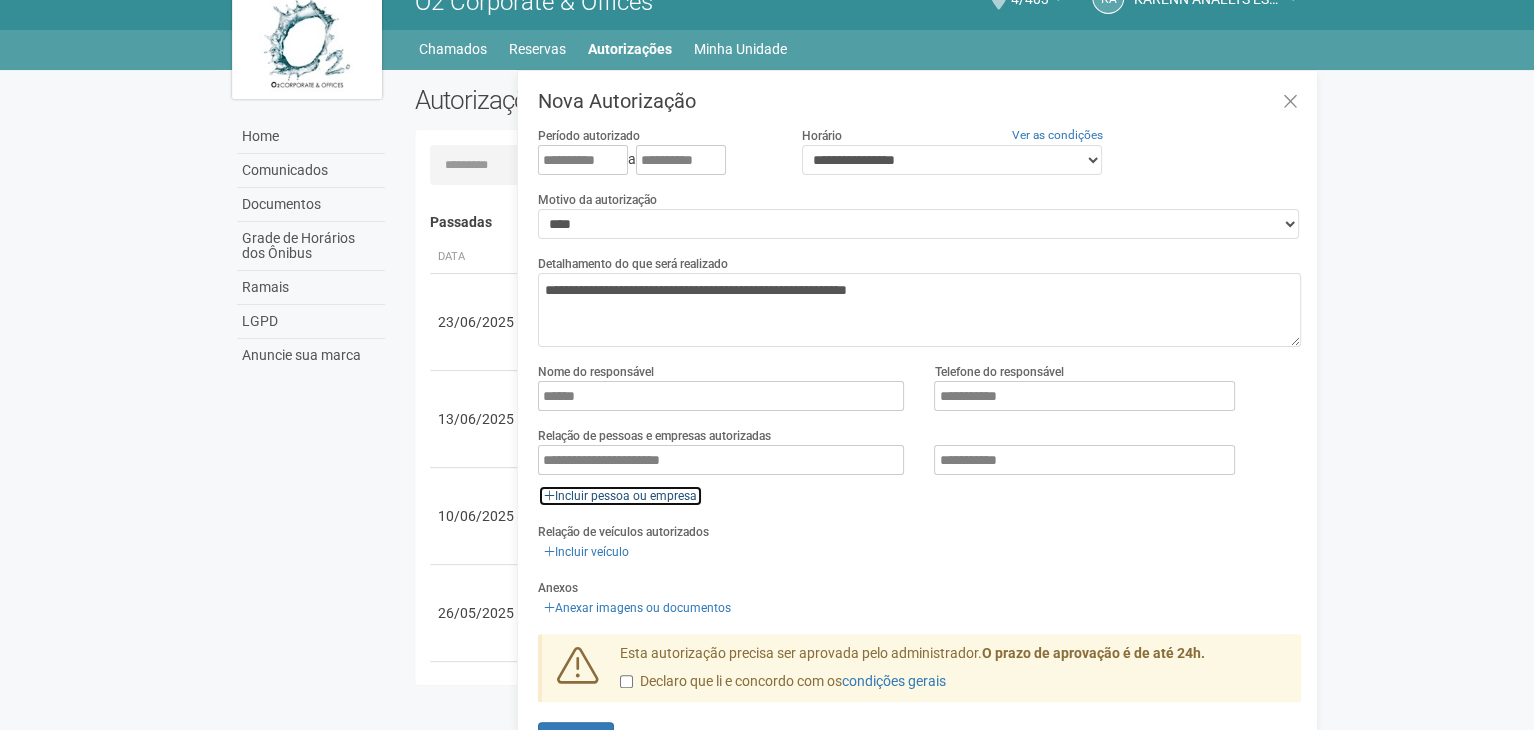 click on "Incluir pessoa ou empresa" at bounding box center [620, 496] 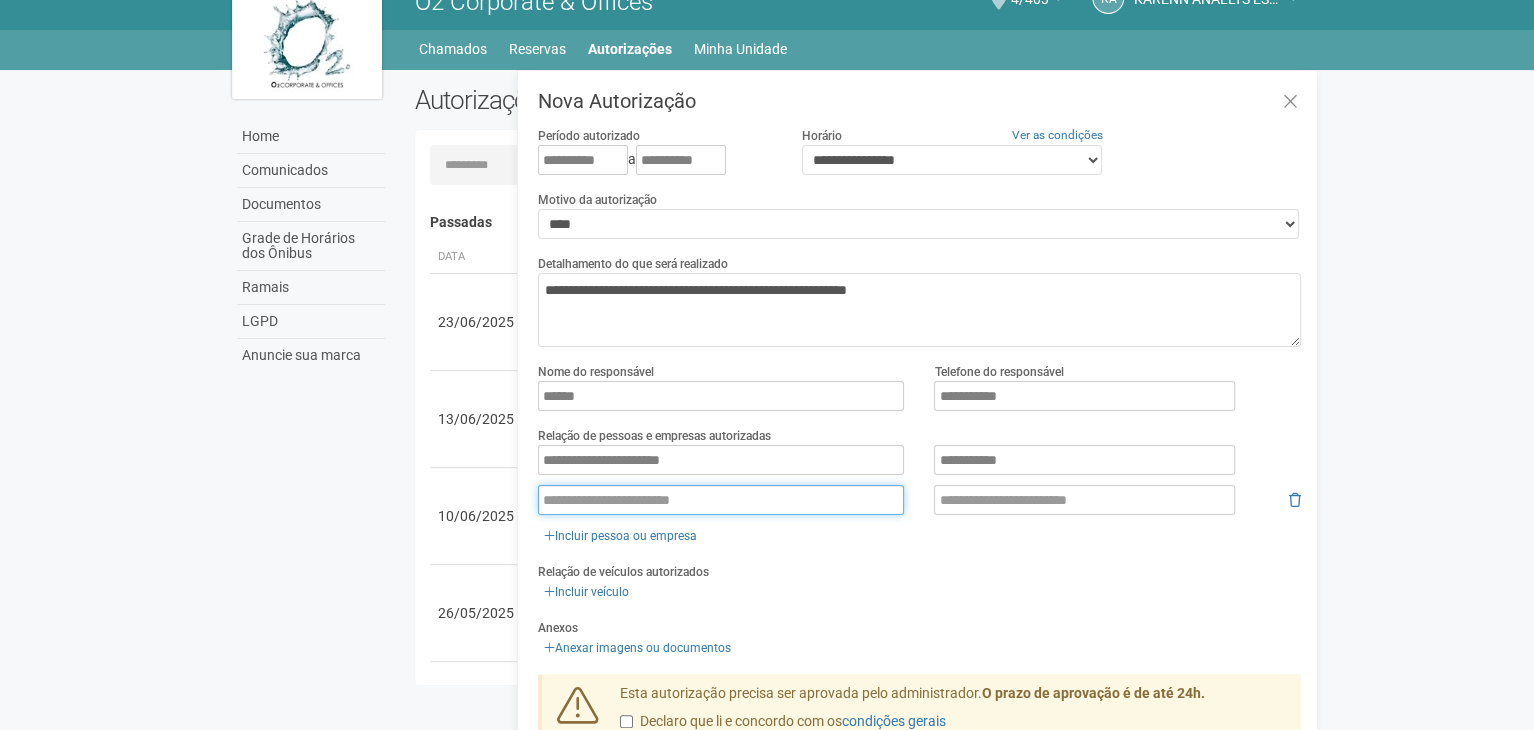 click at bounding box center (721, 500) 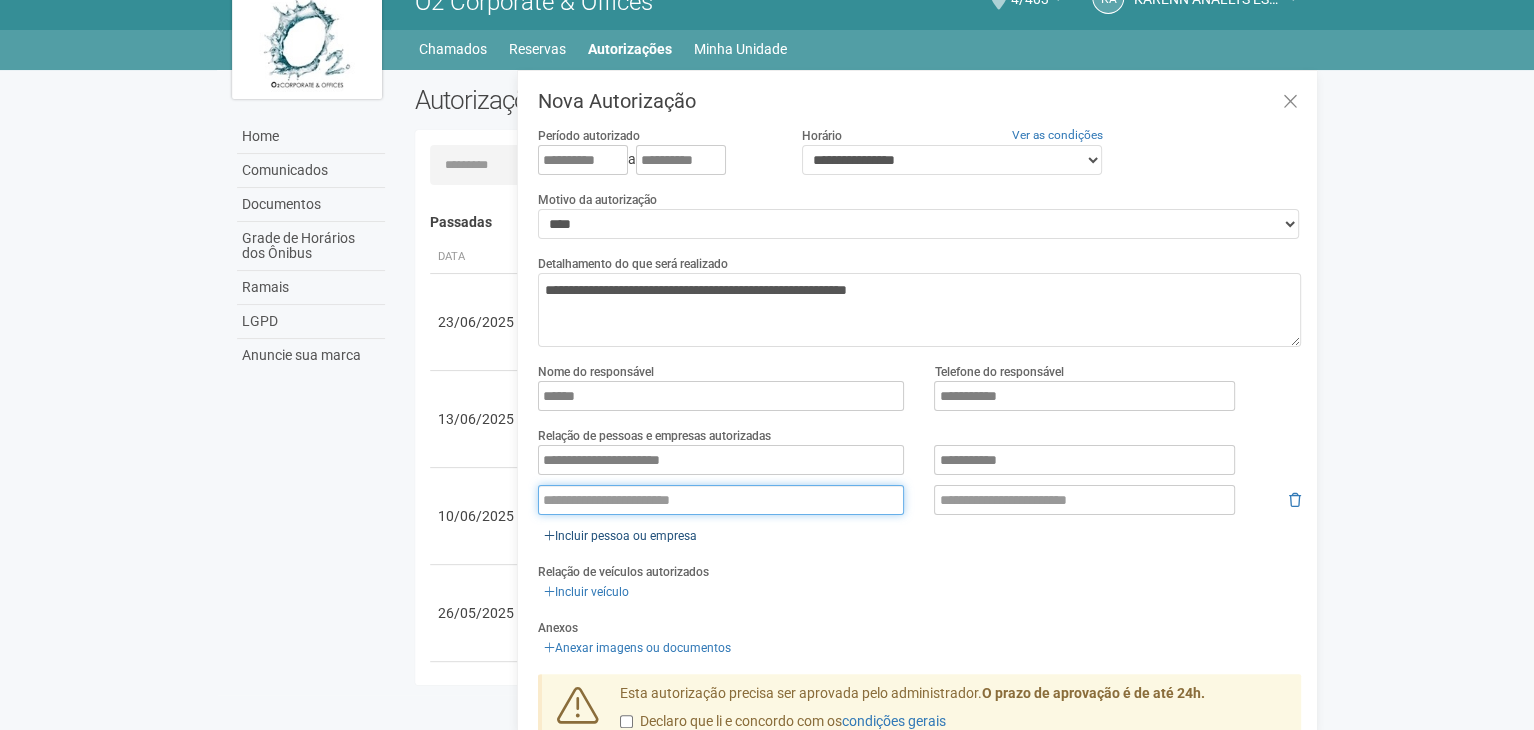 paste on "**********" 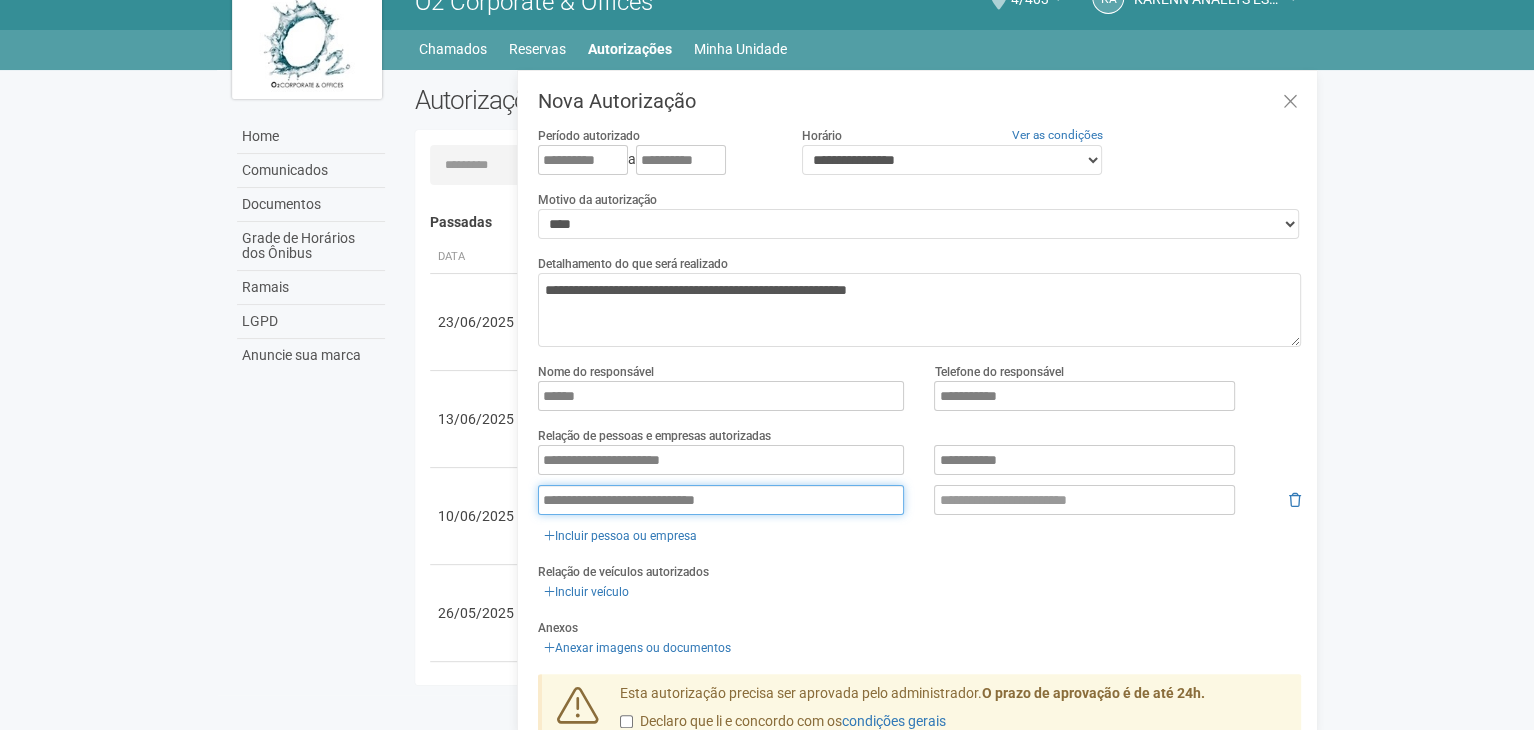 type on "**********" 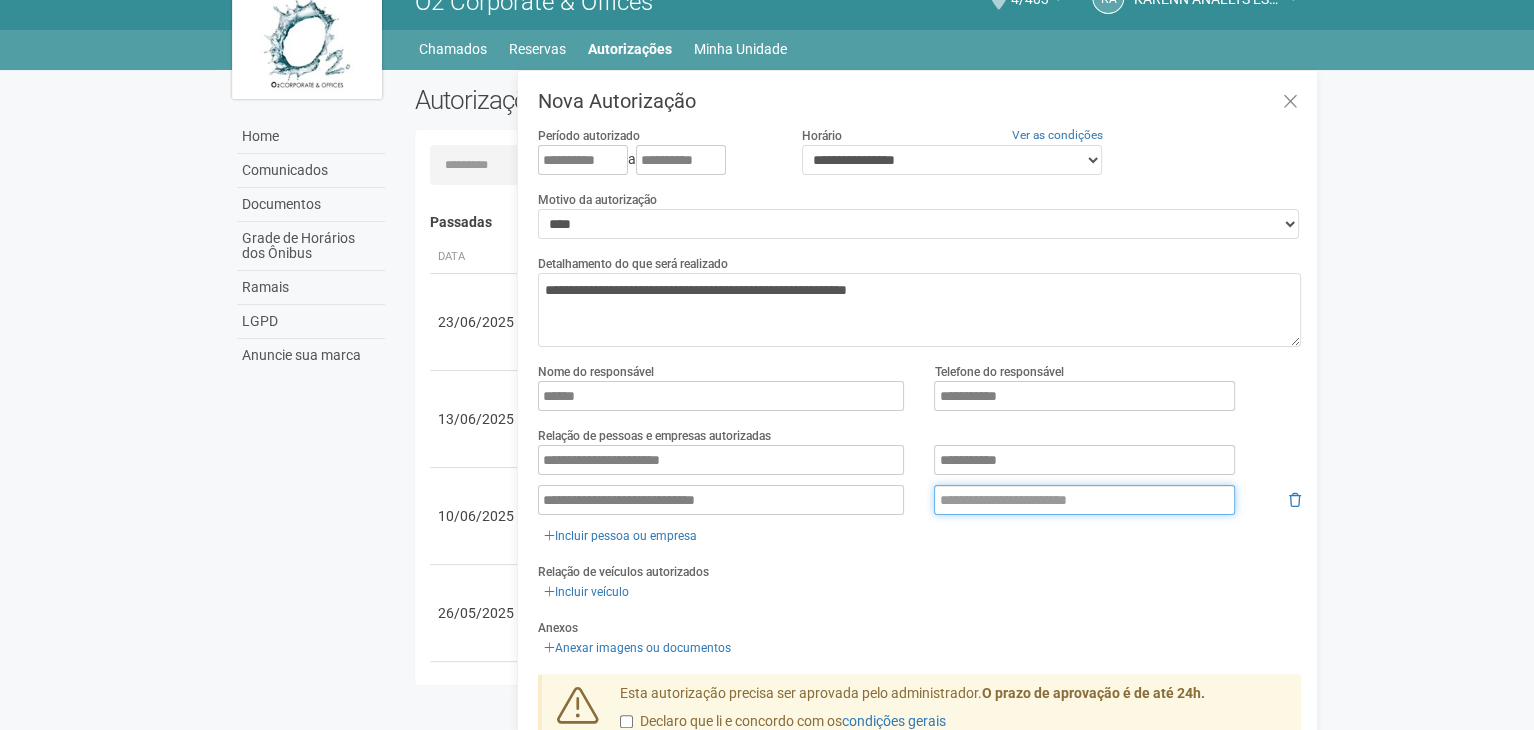 click at bounding box center [1084, 500] 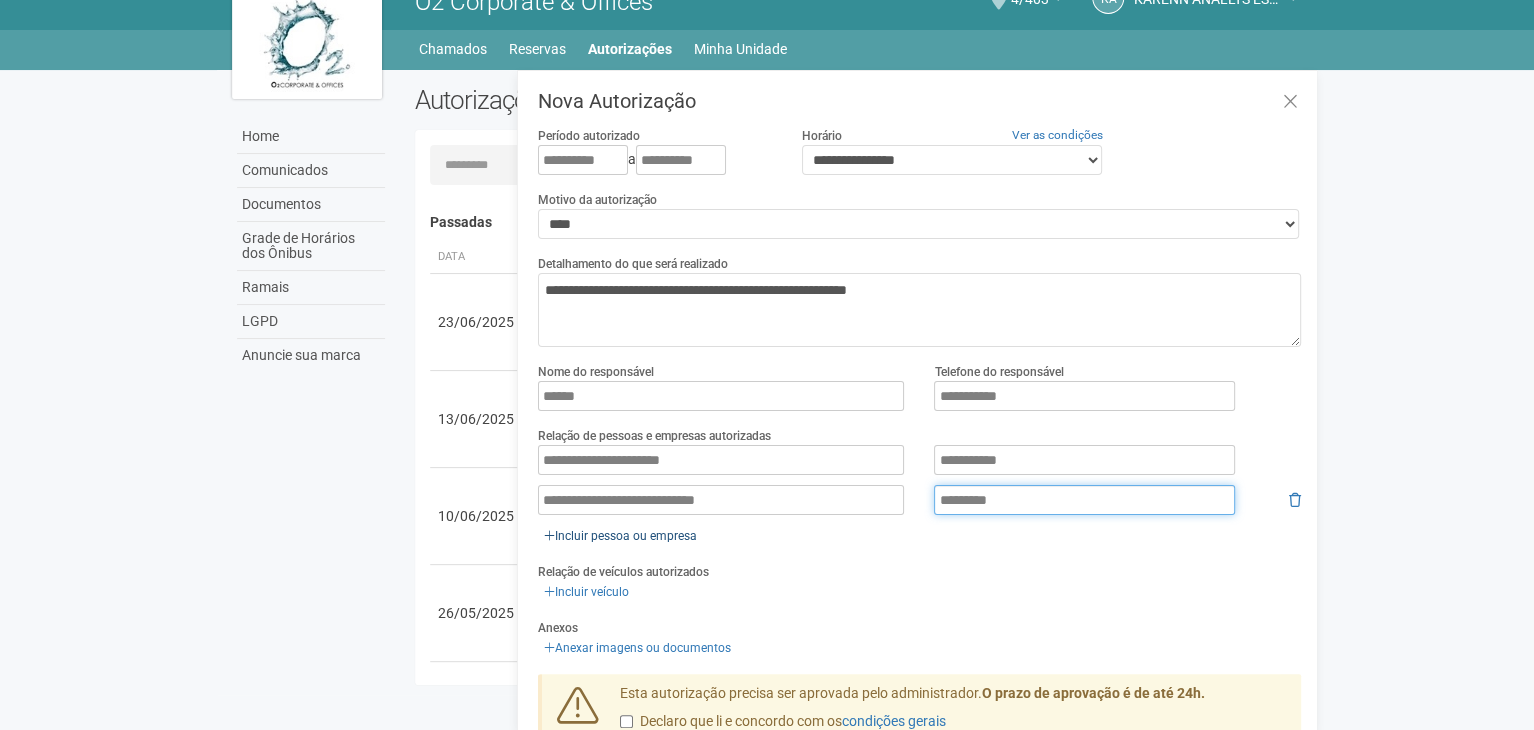 type on "*********" 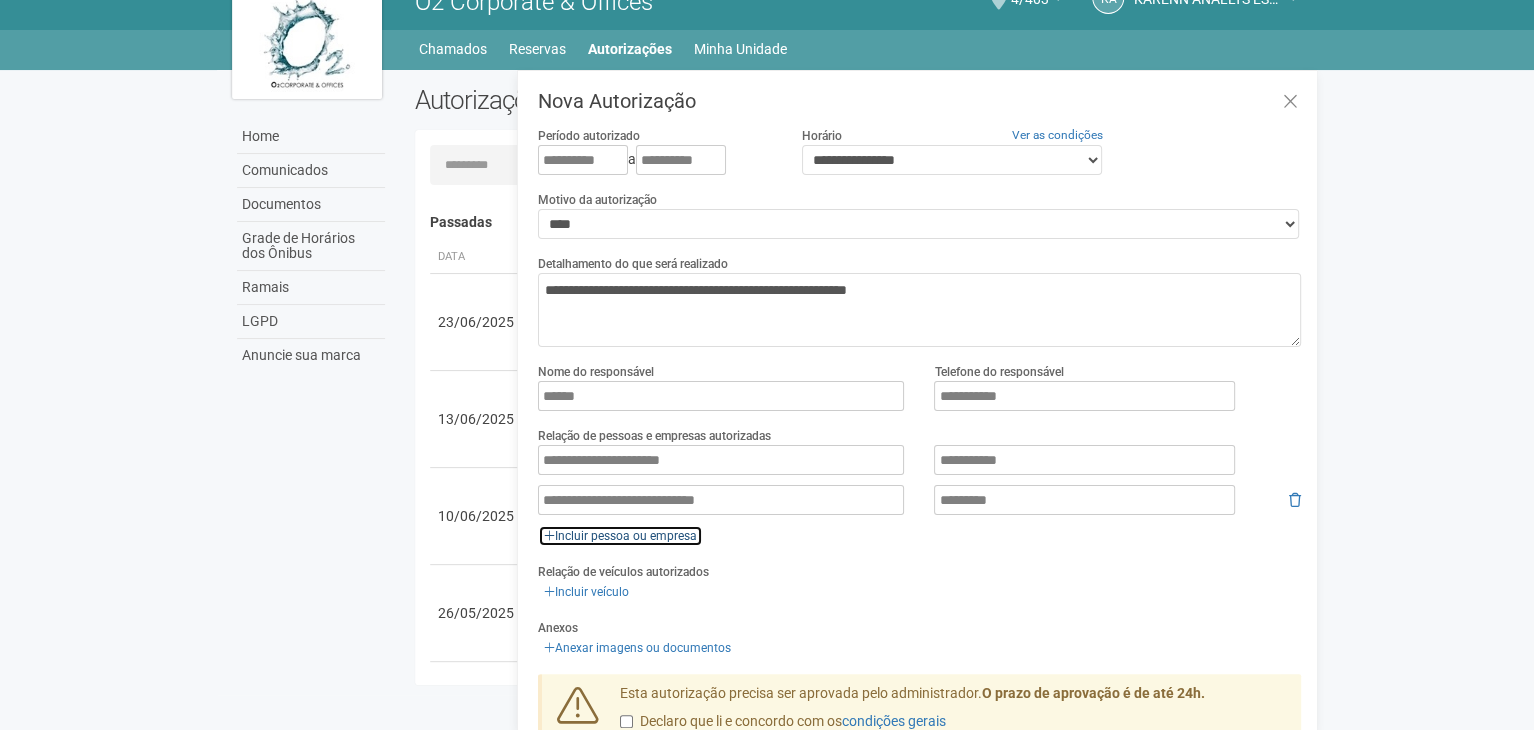 click on "Incluir pessoa ou empresa" at bounding box center (620, 536) 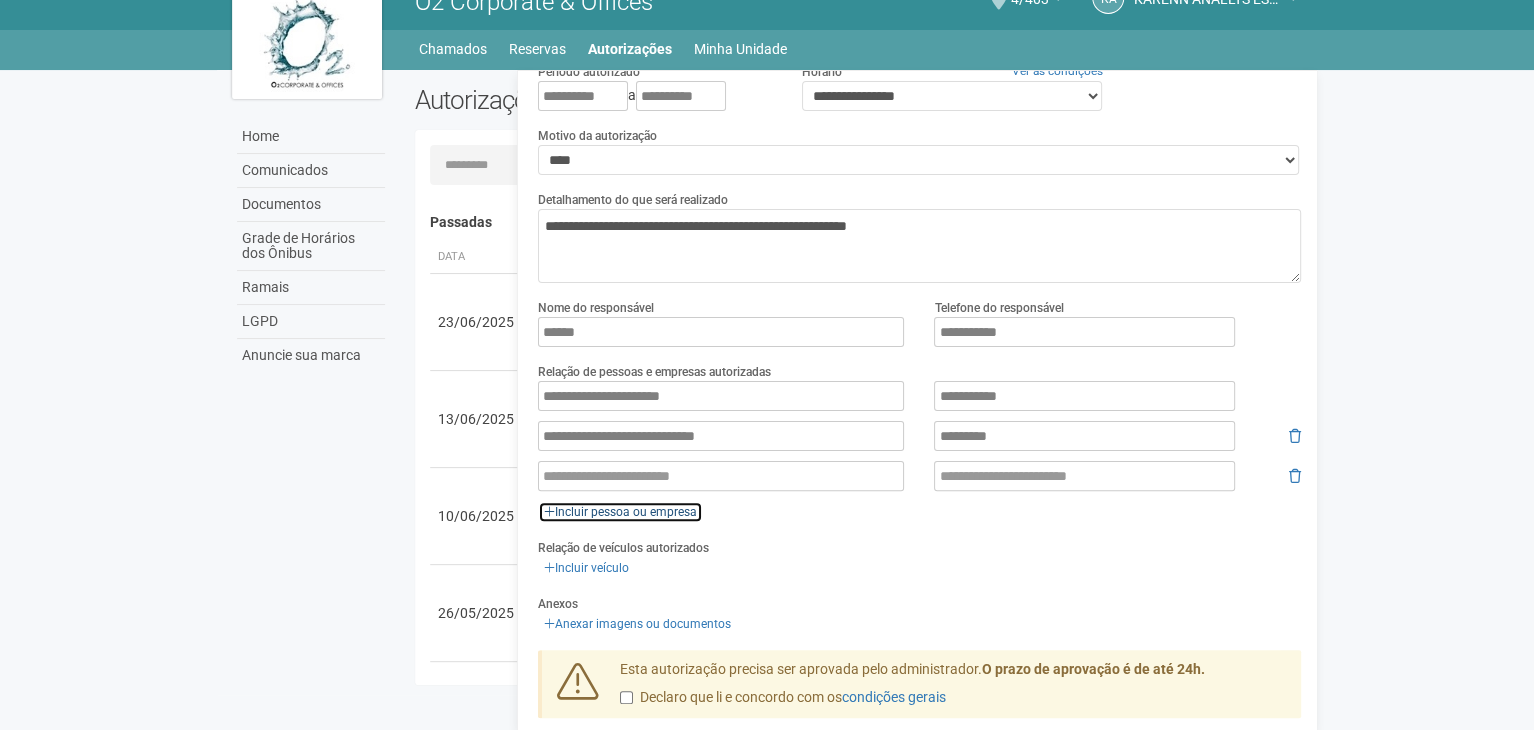 scroll, scrollTop: 100, scrollLeft: 0, axis: vertical 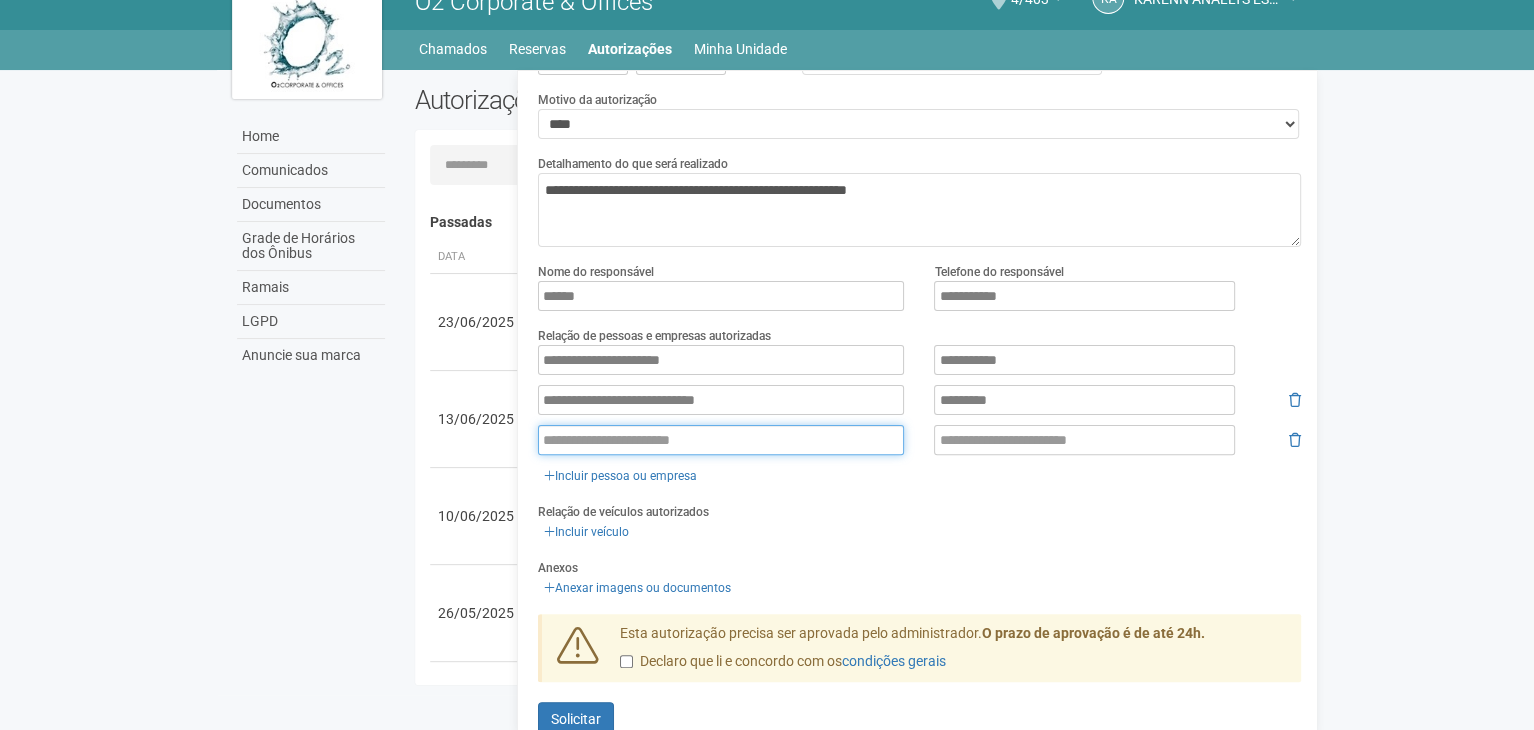 click at bounding box center (721, 440) 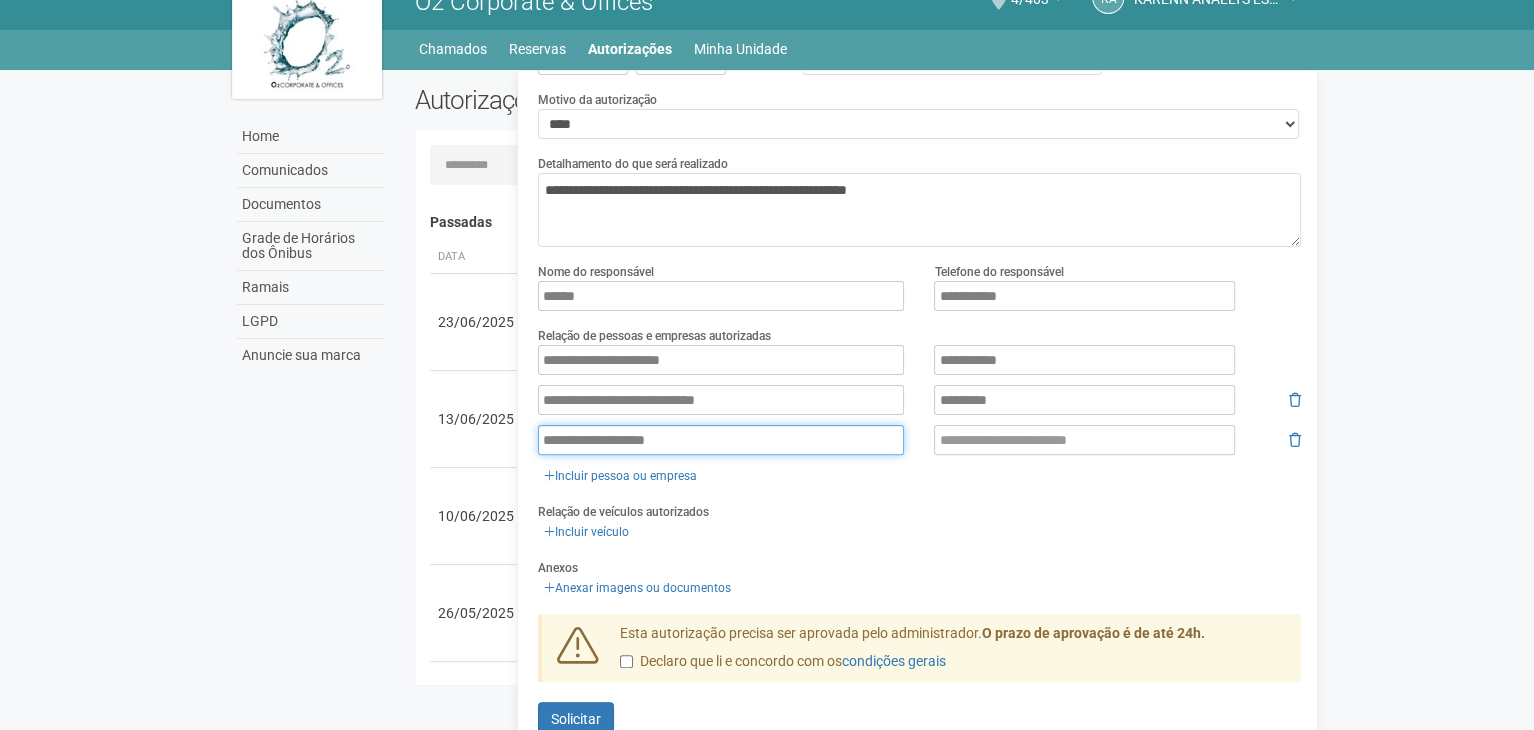 type on "**********" 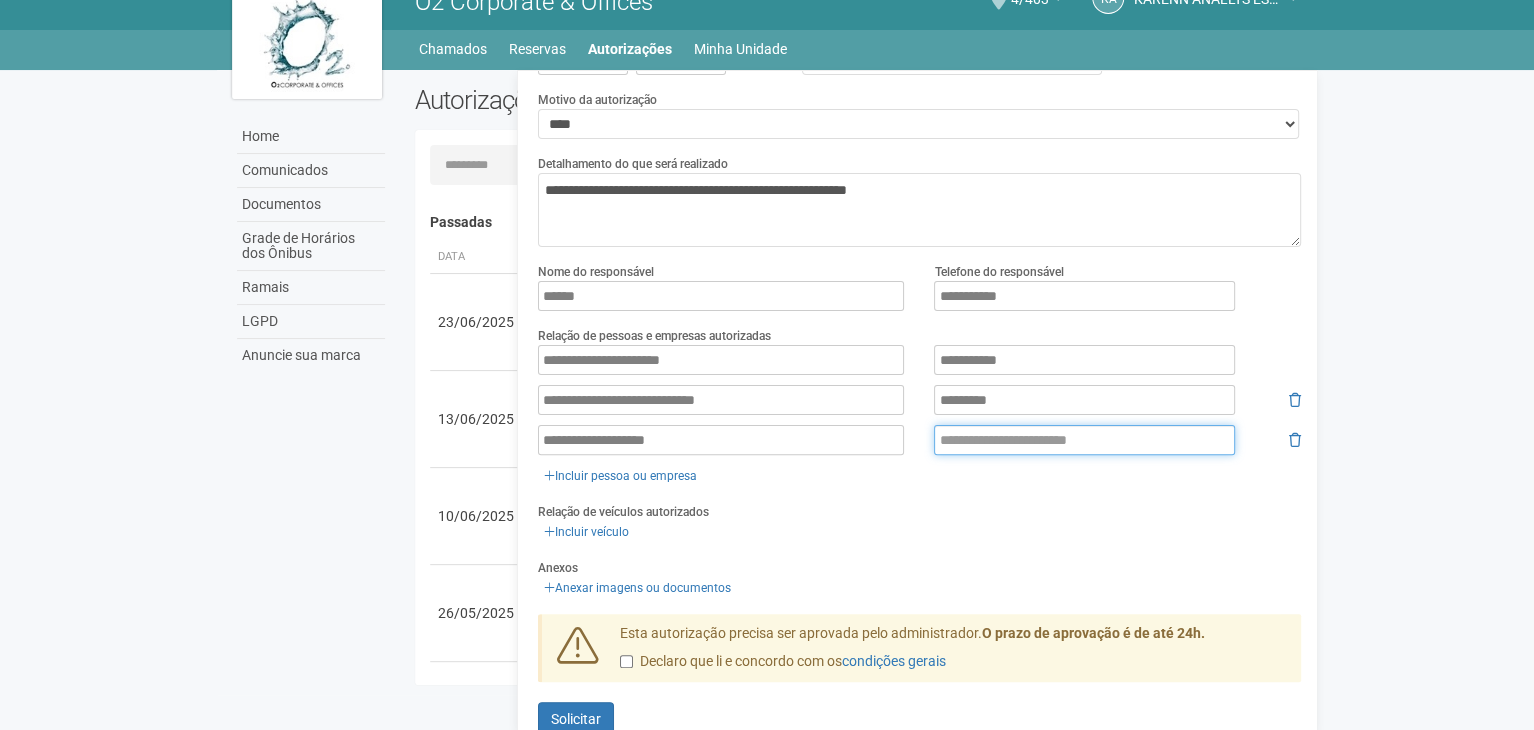 click at bounding box center (1084, 440) 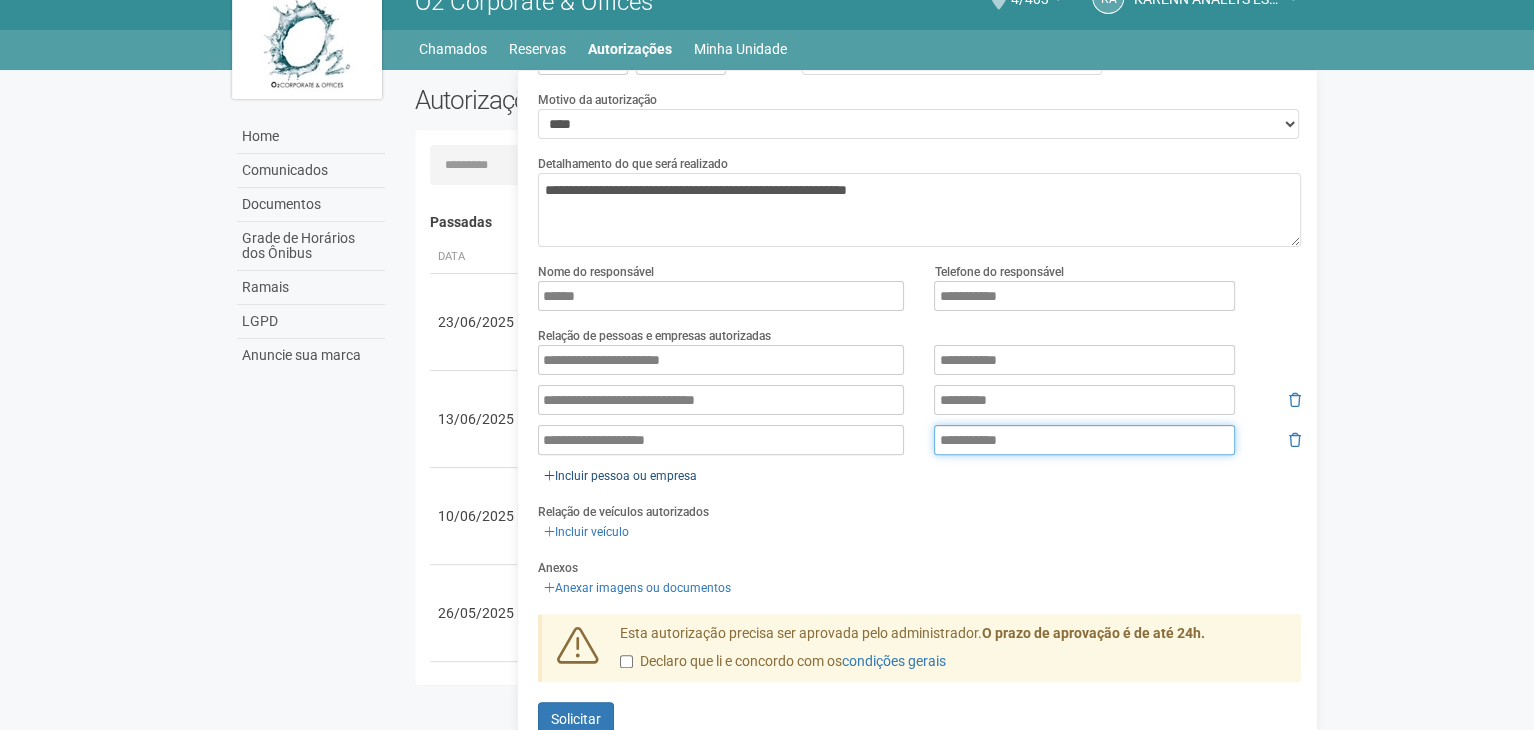 type on "**********" 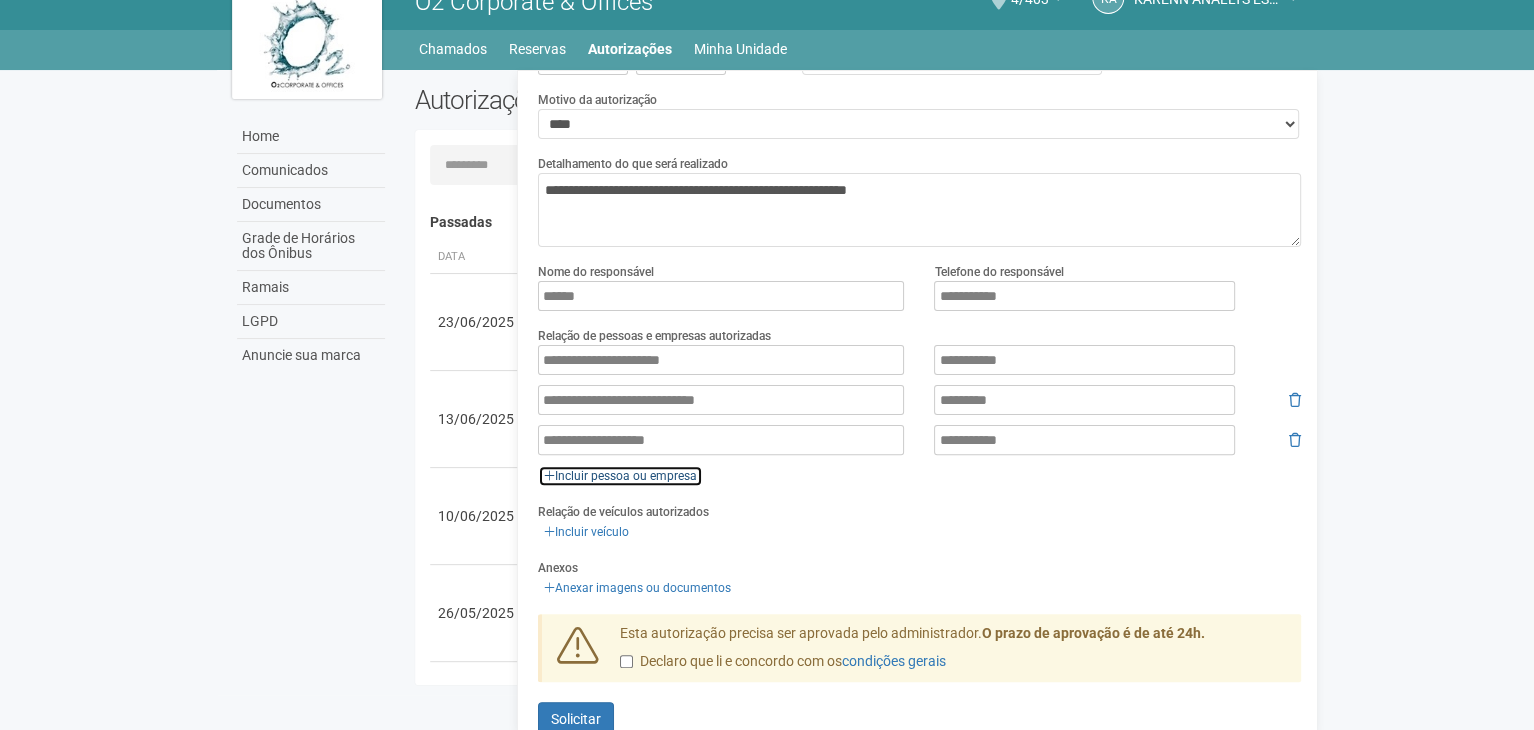 click on "Incluir pessoa ou empresa" at bounding box center [620, 476] 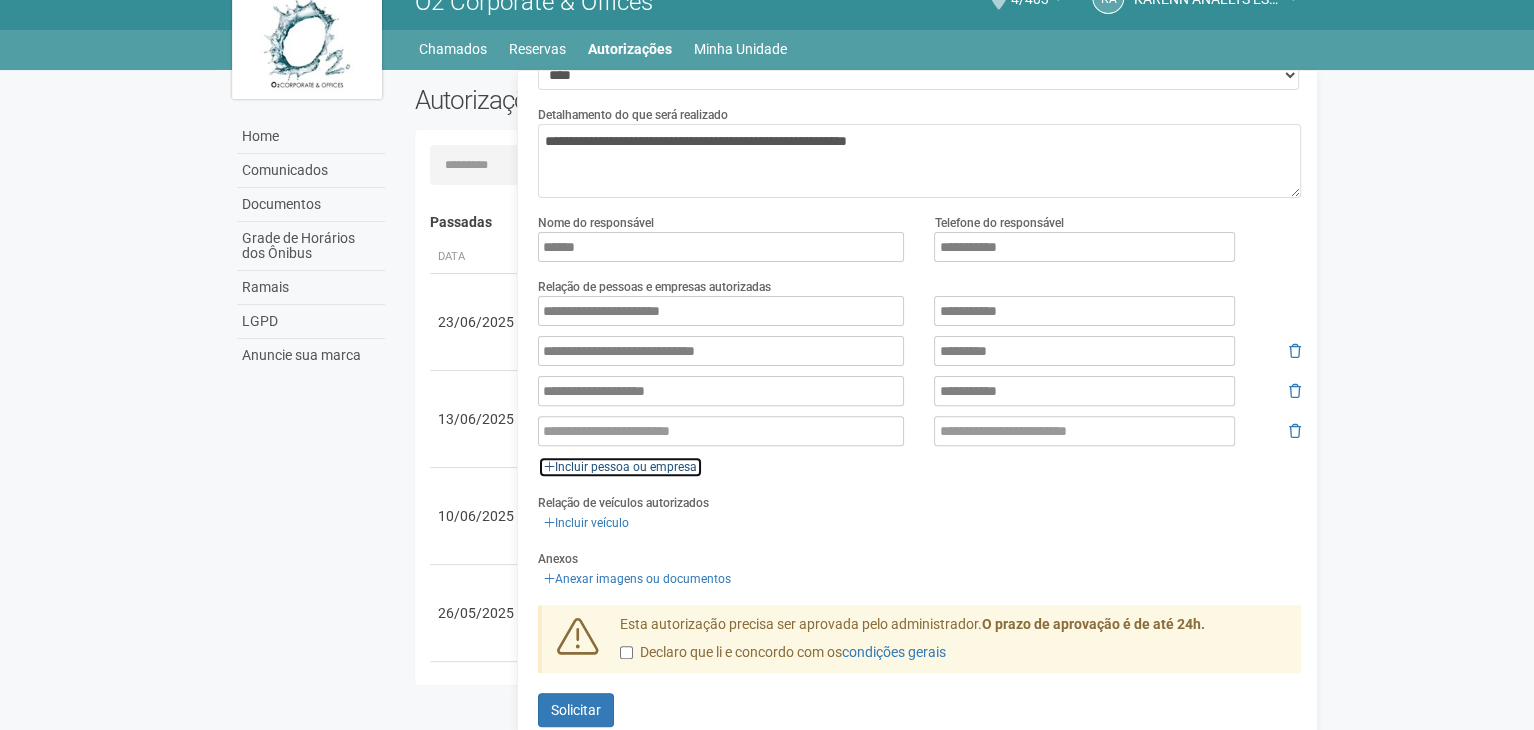 scroll, scrollTop: 176, scrollLeft: 0, axis: vertical 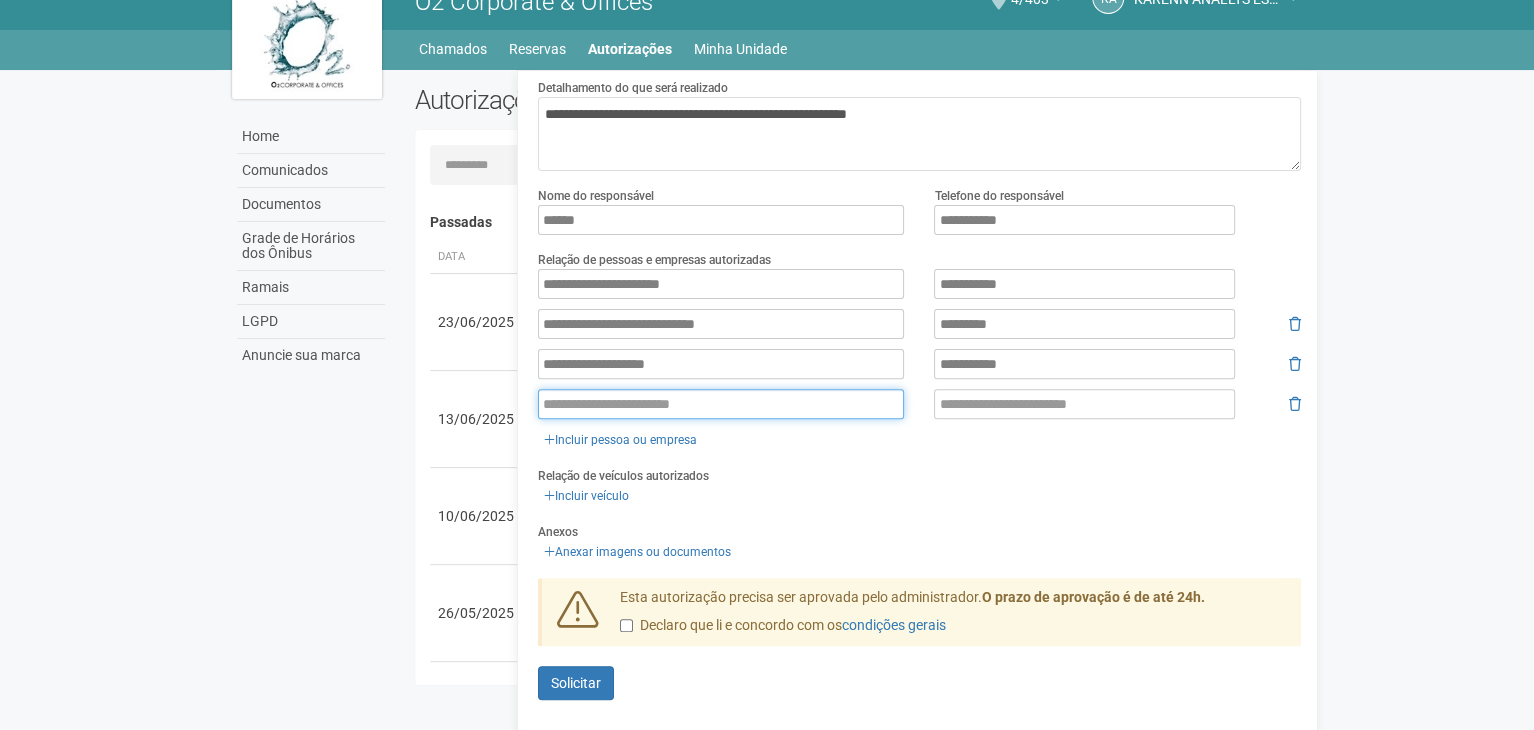 click at bounding box center (721, 404) 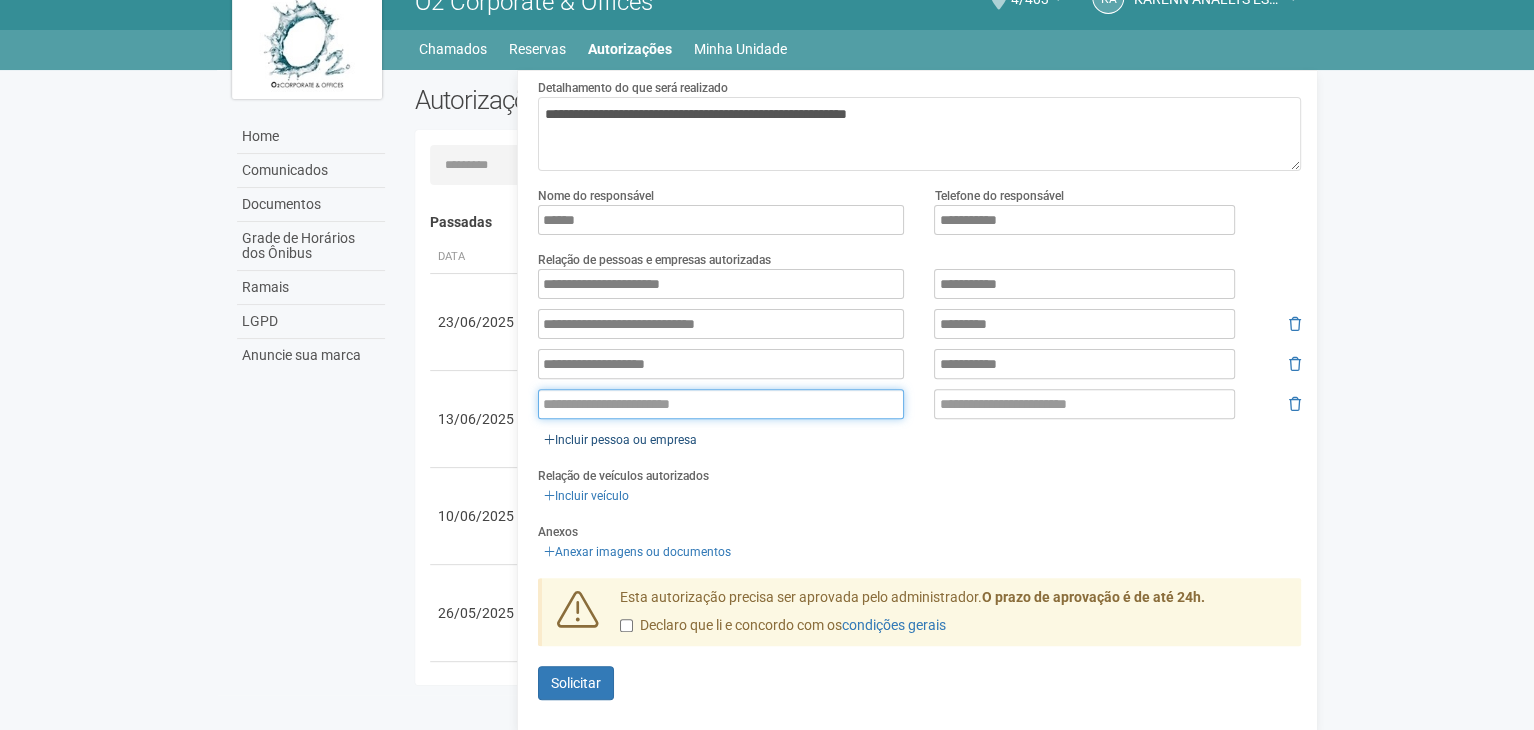 paste on "**********" 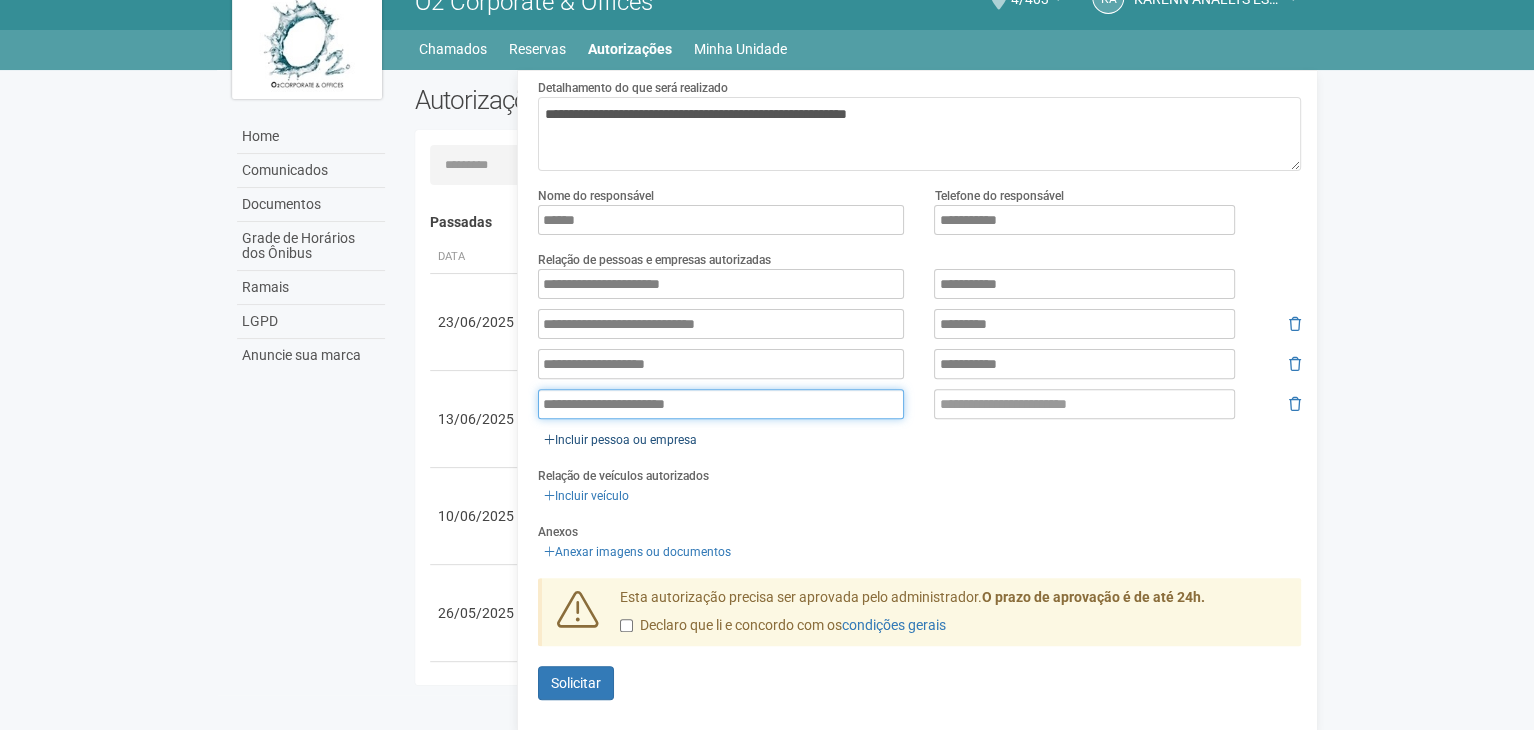 type on "**********" 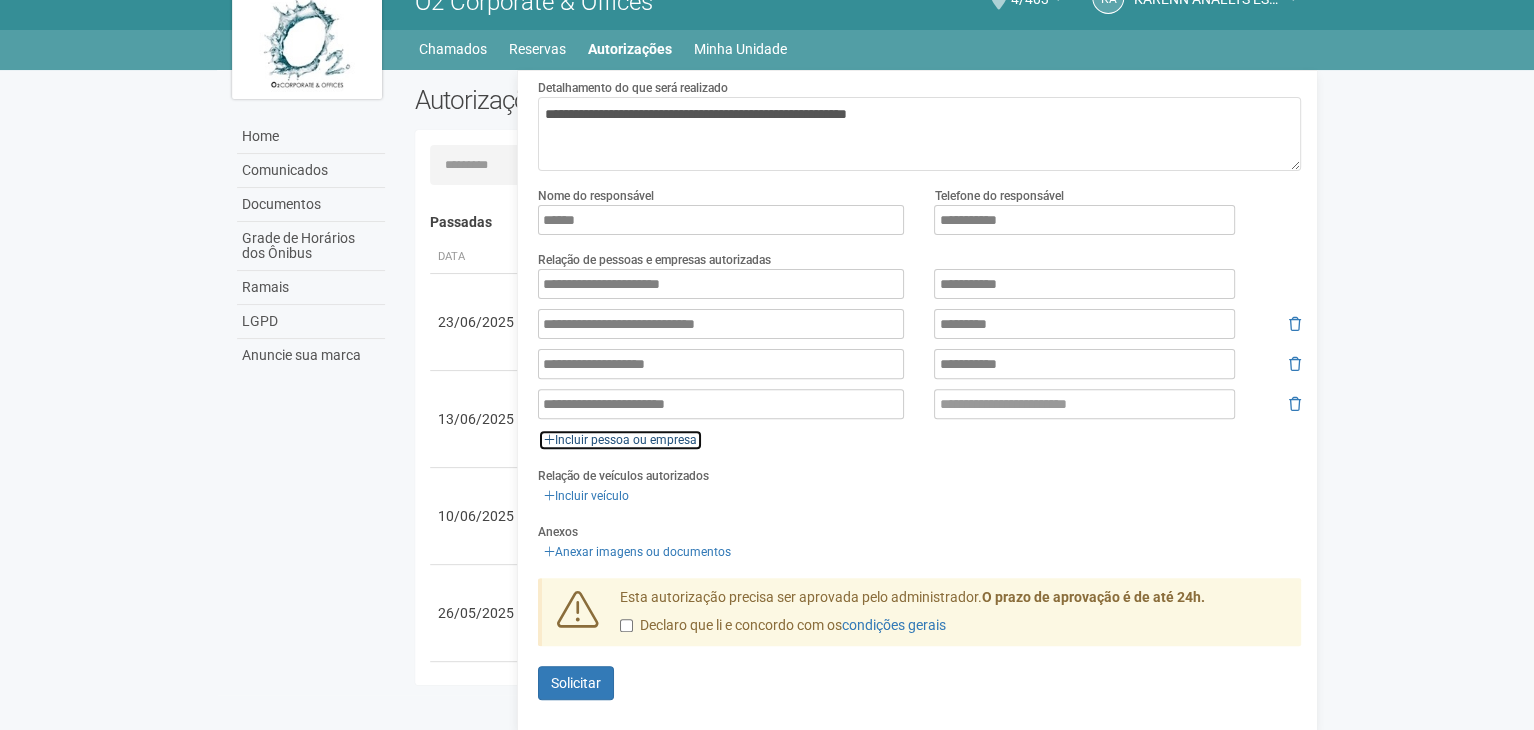 click on "Incluir pessoa ou empresa" at bounding box center (620, 440) 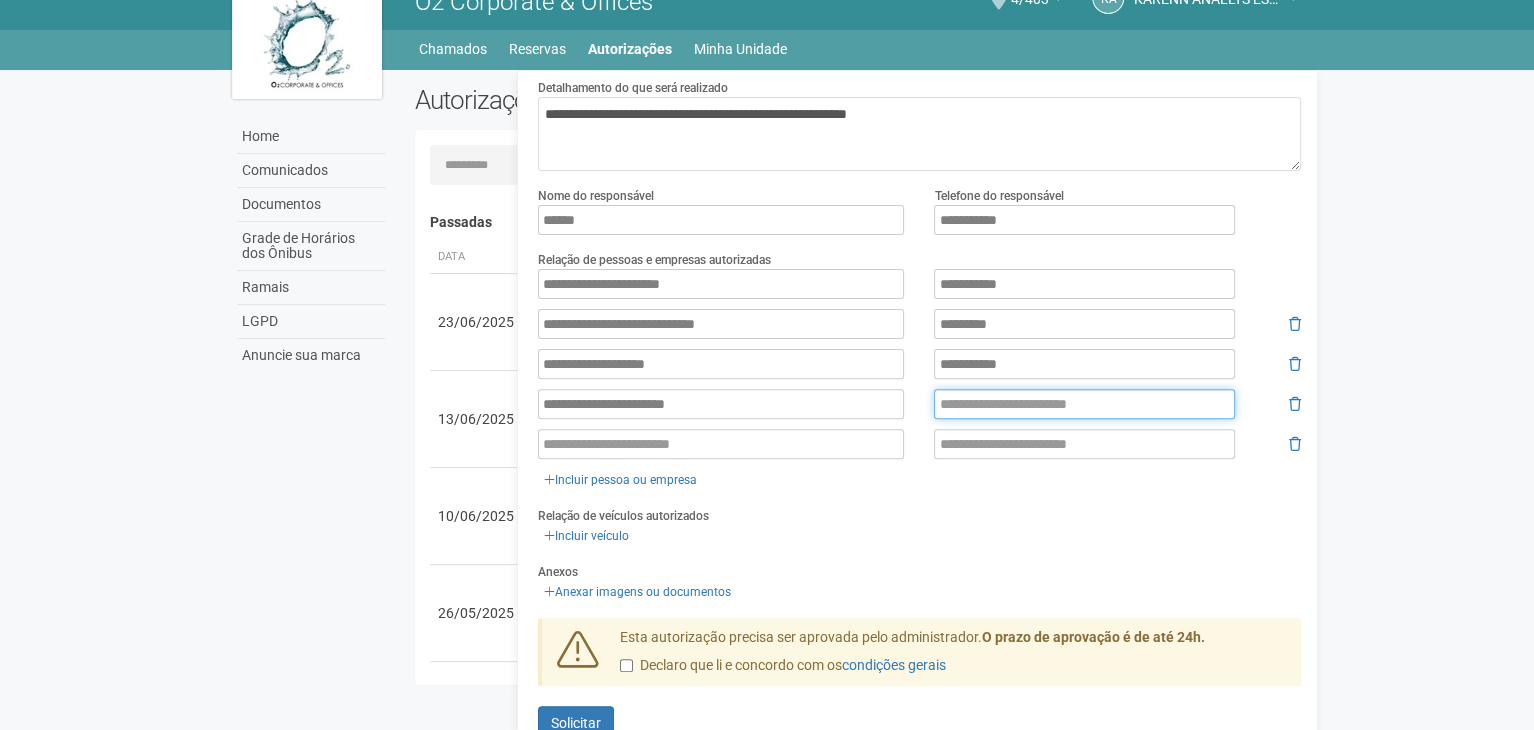 click at bounding box center (1084, 404) 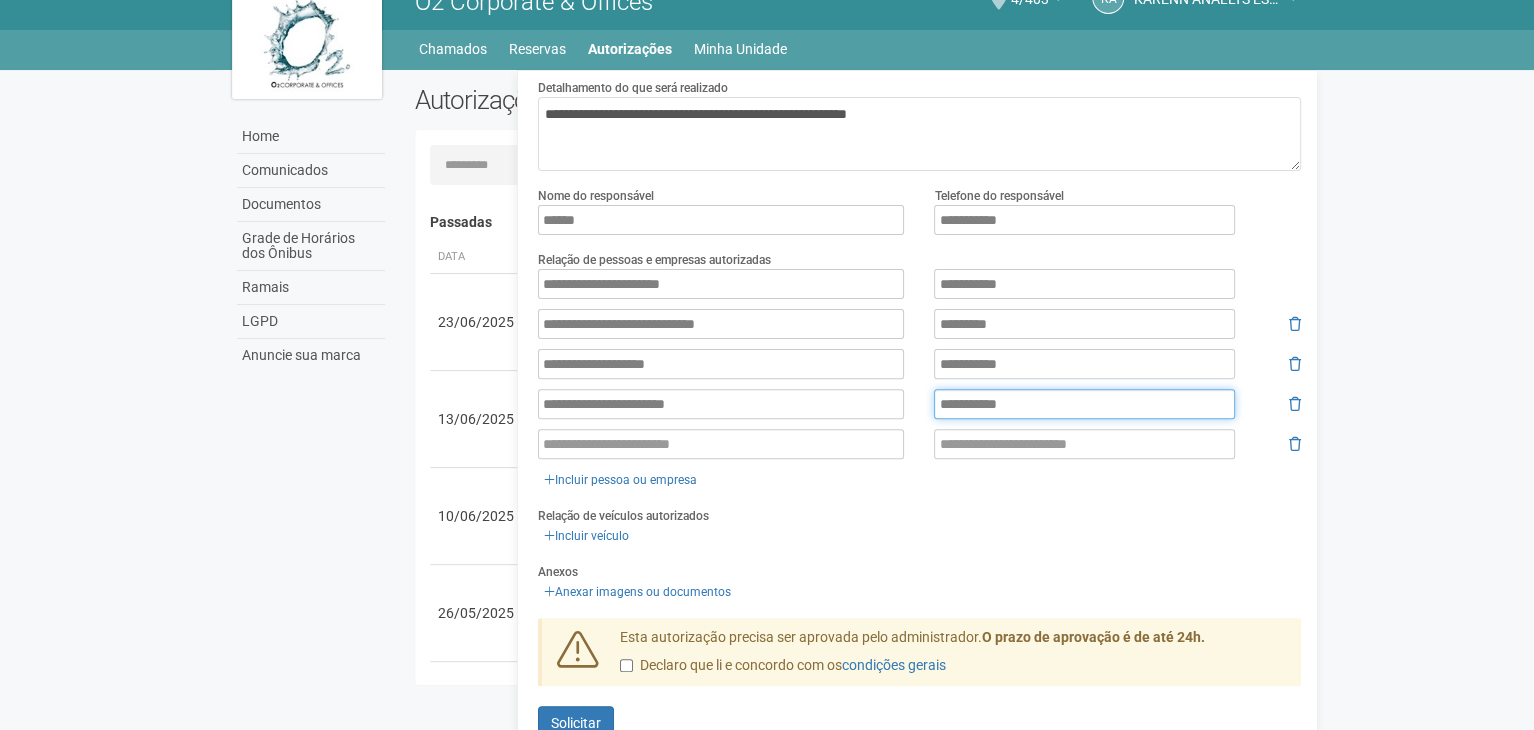 type on "**********" 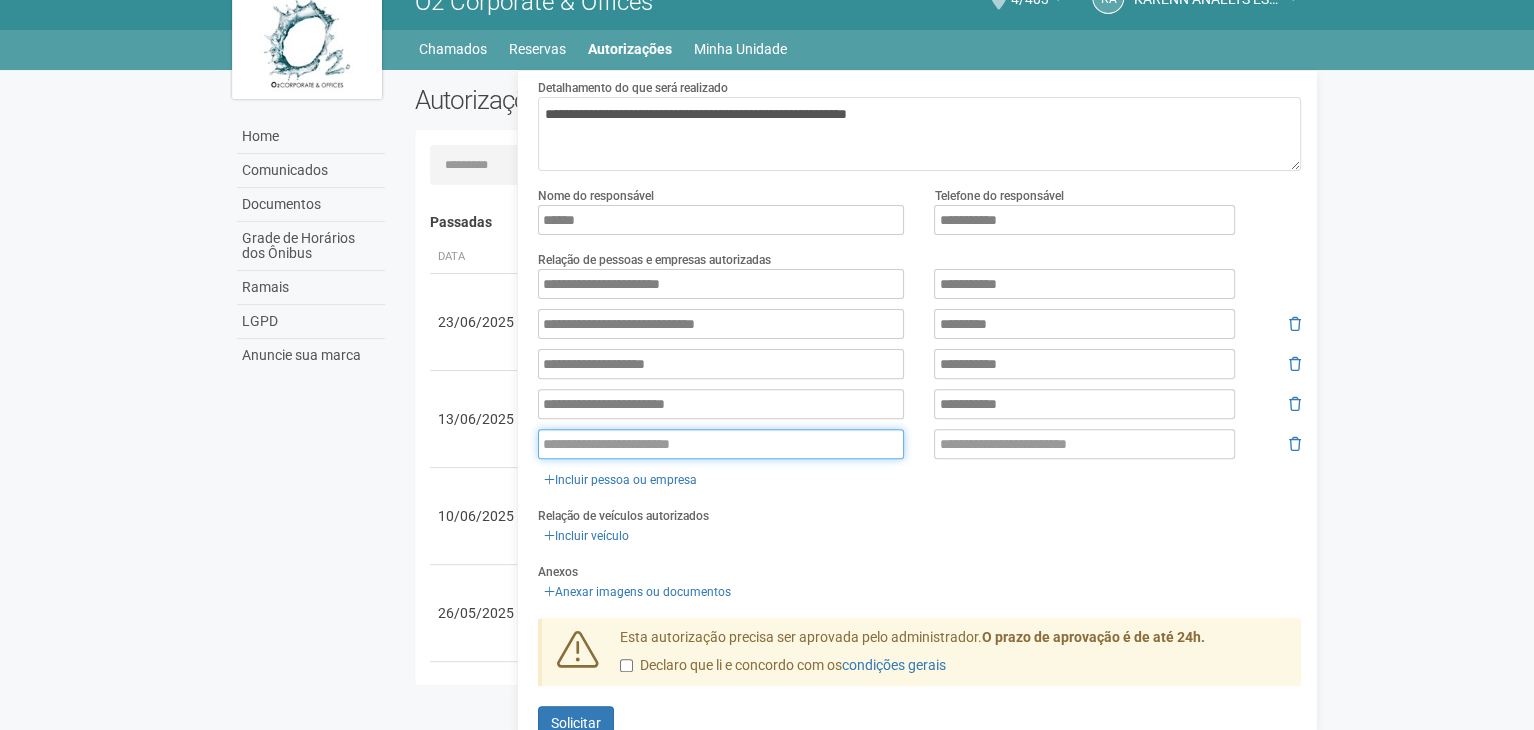 click at bounding box center (721, 444) 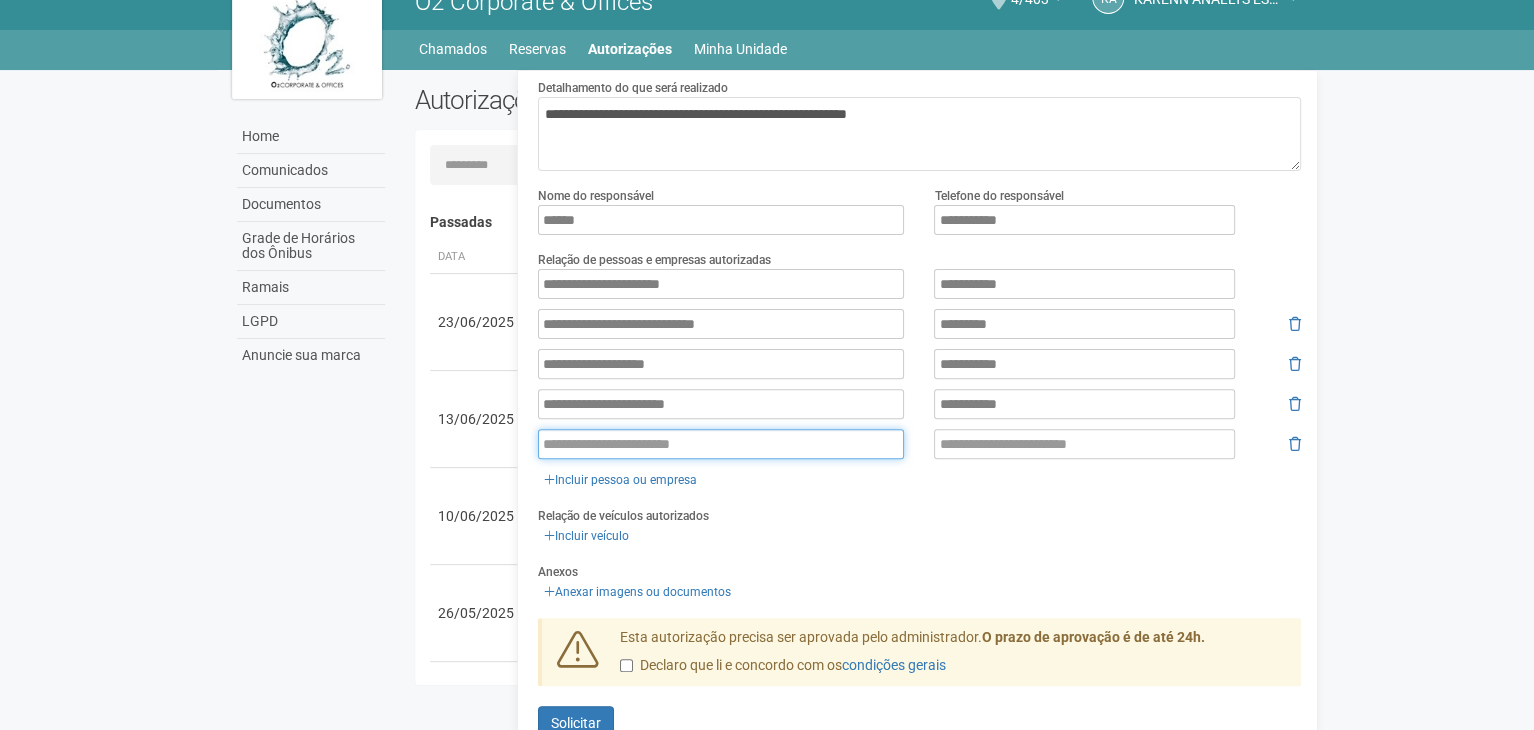 paste on "**********" 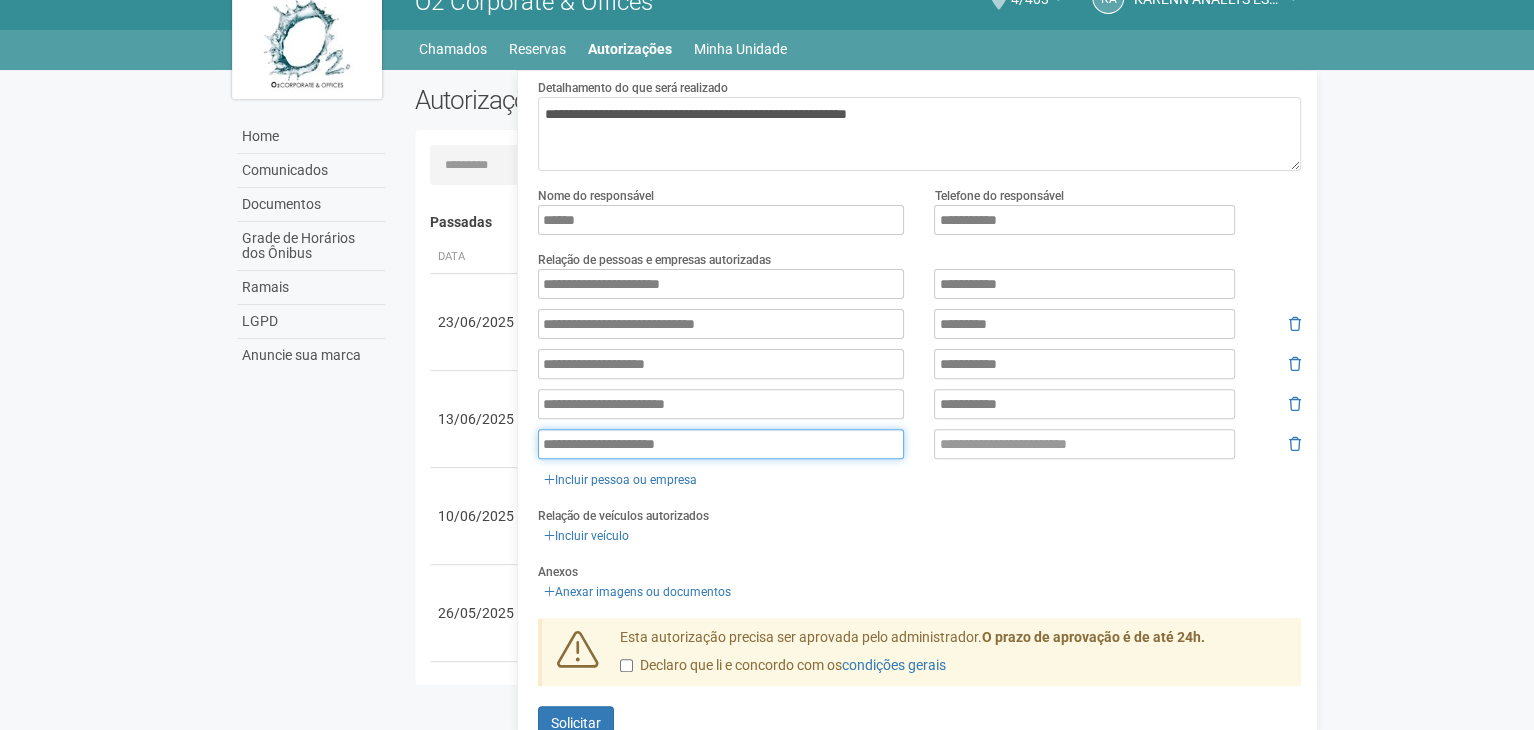 type on "**********" 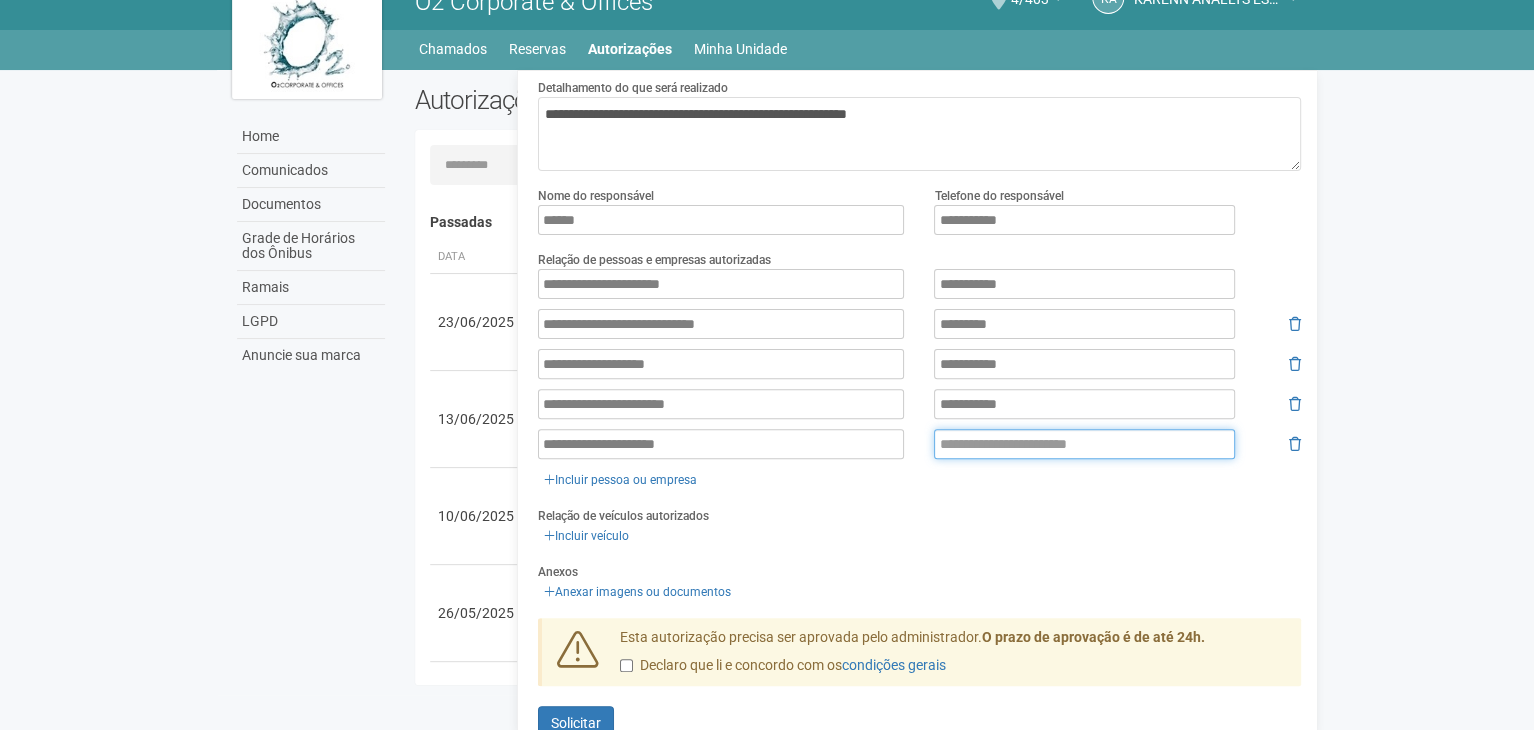 click at bounding box center [1084, 444] 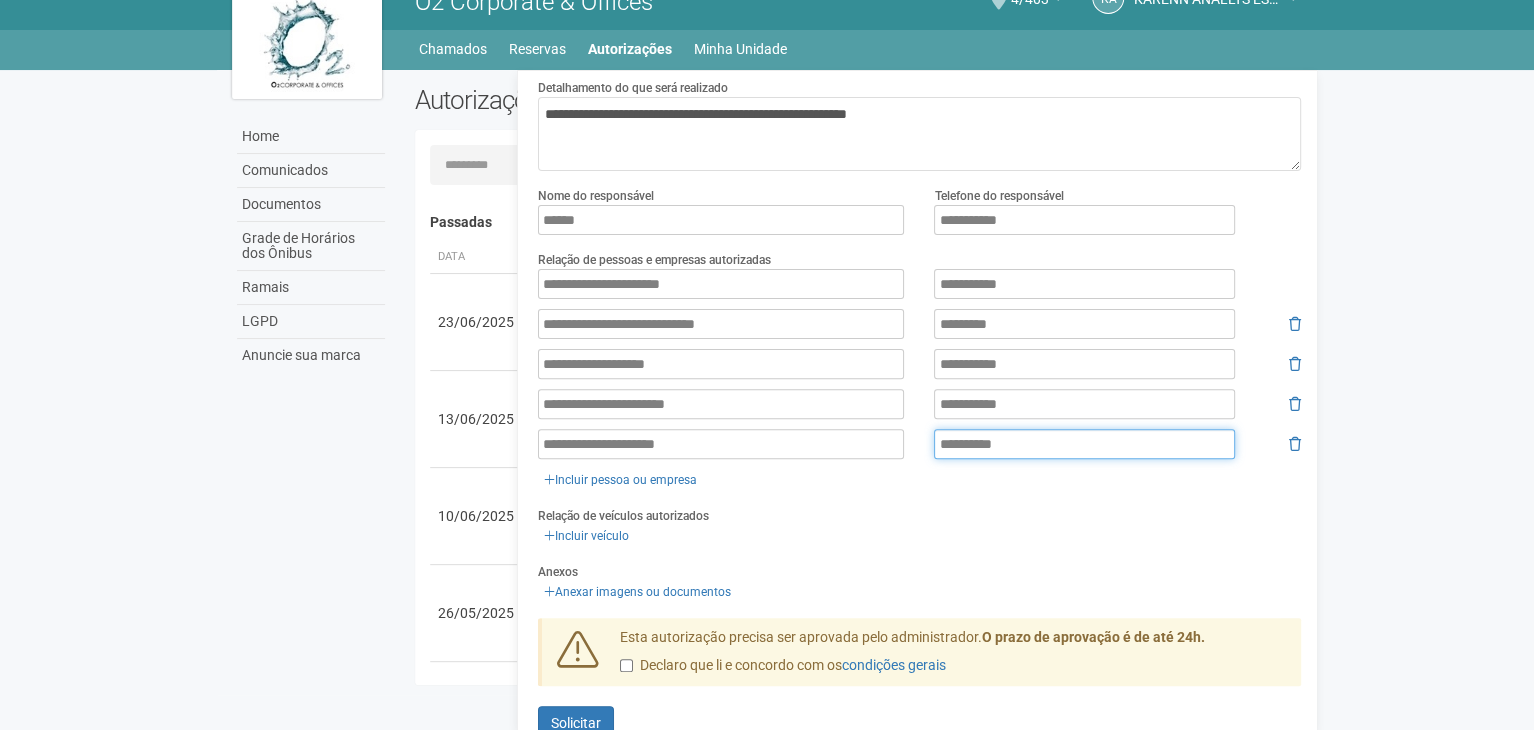 scroll, scrollTop: 216, scrollLeft: 0, axis: vertical 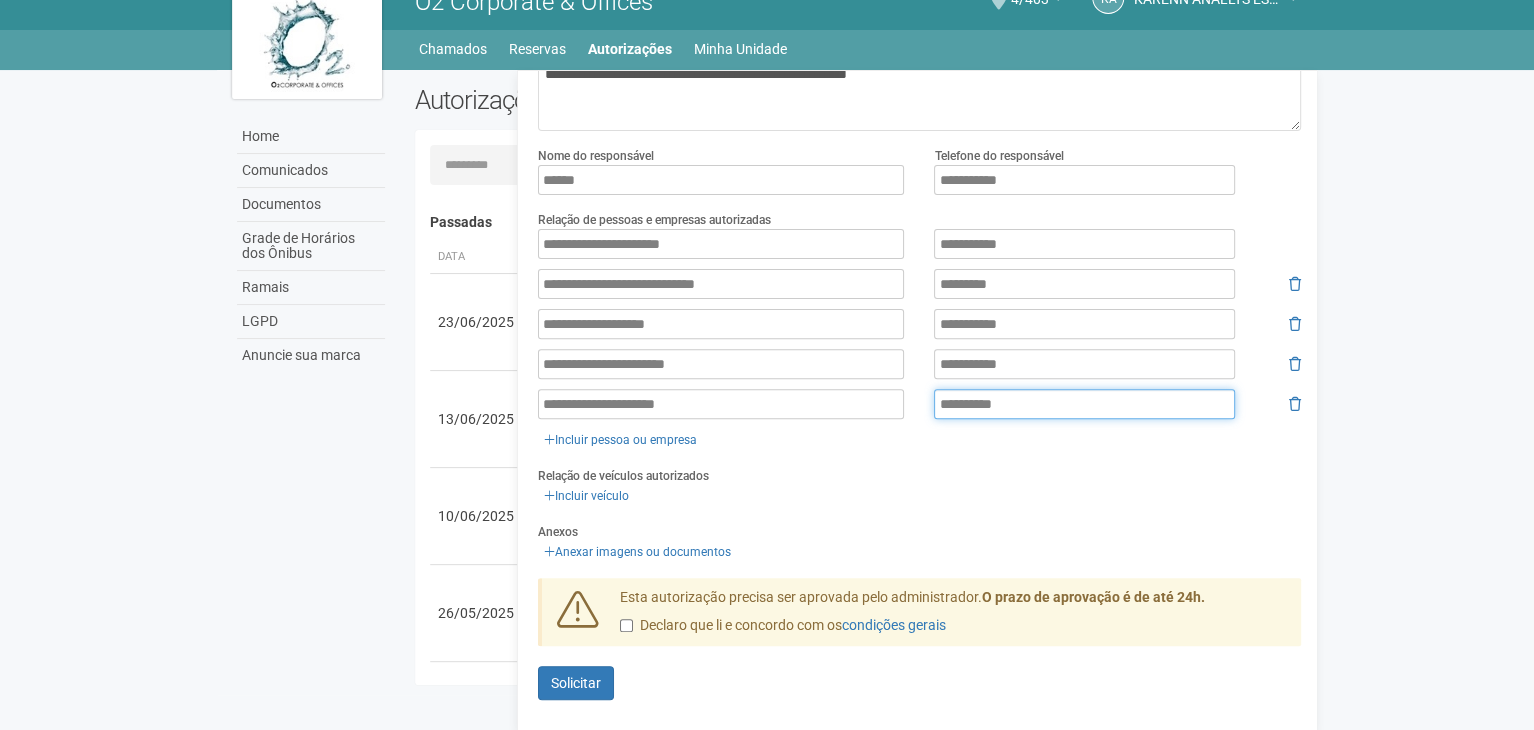 type on "**********" 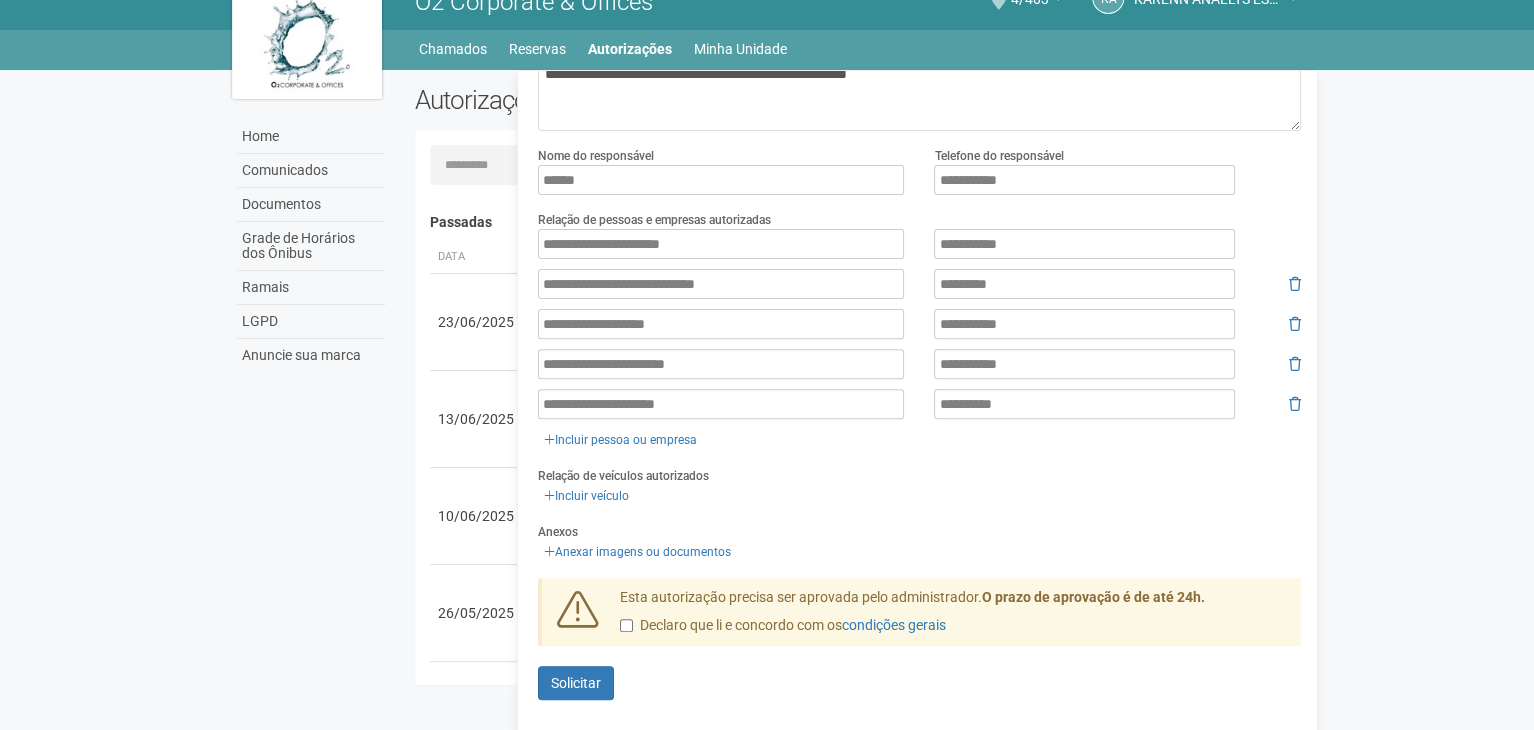 click on "Declaro que li e concordo com os
condições gerais" at bounding box center (783, 626) 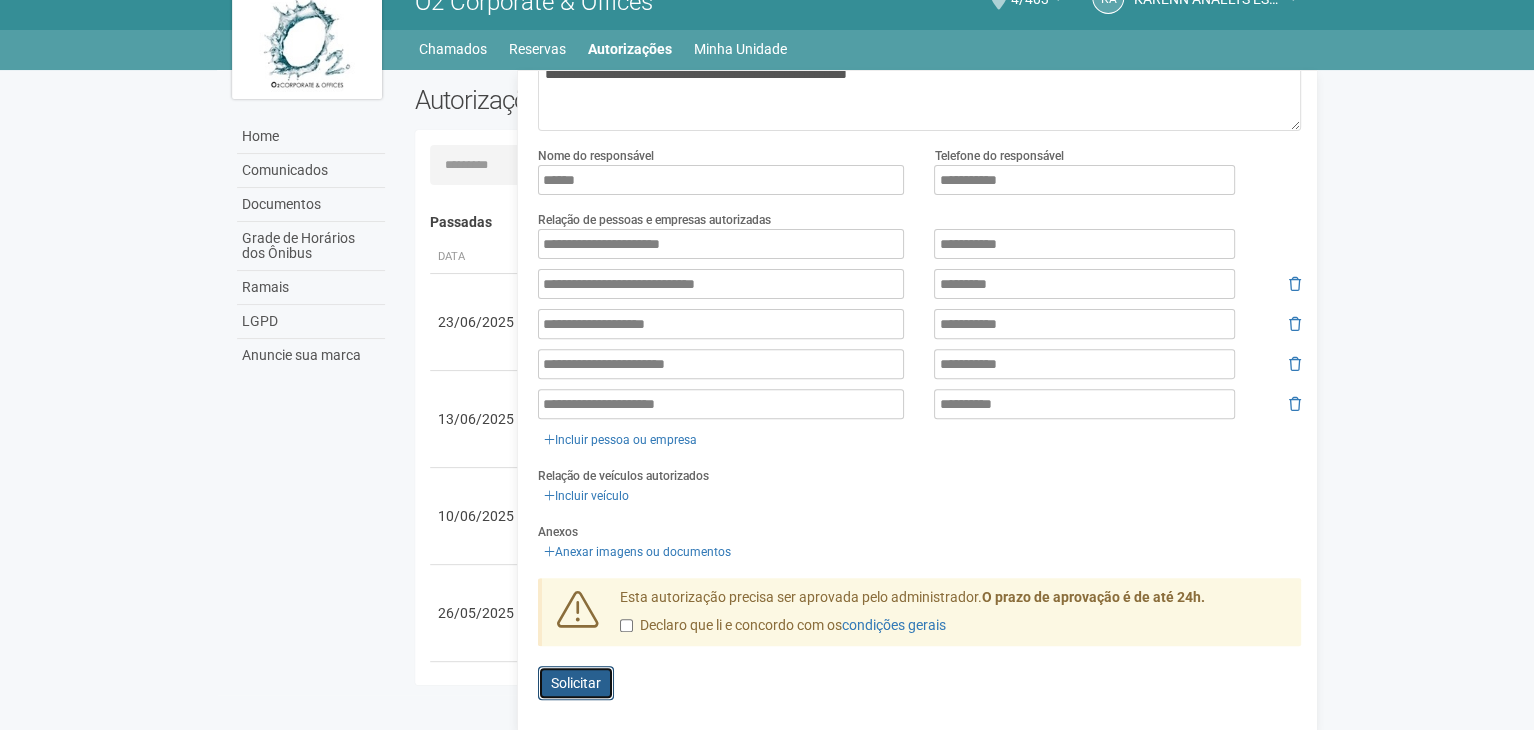 click on "Solicitar" at bounding box center (576, 683) 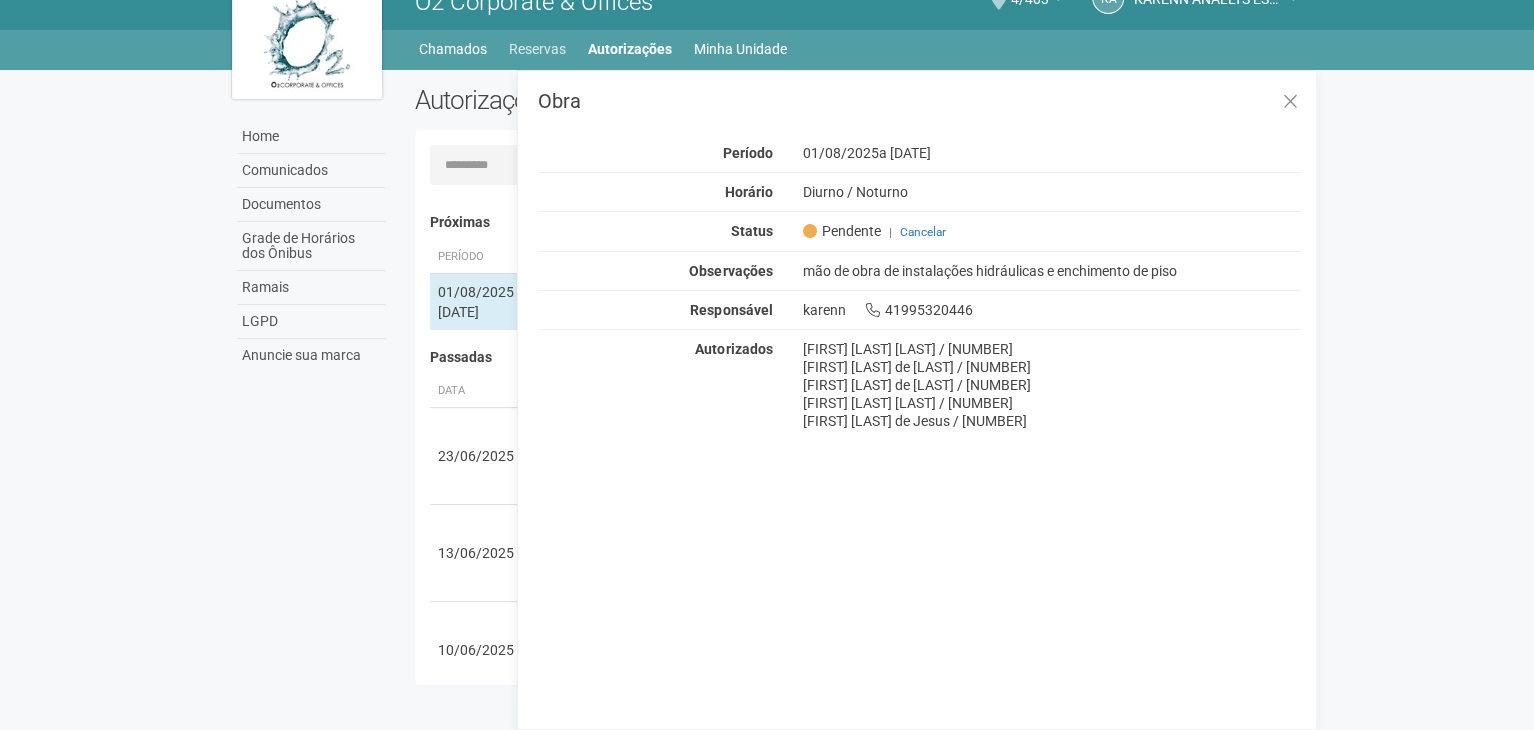 scroll, scrollTop: 0, scrollLeft: 0, axis: both 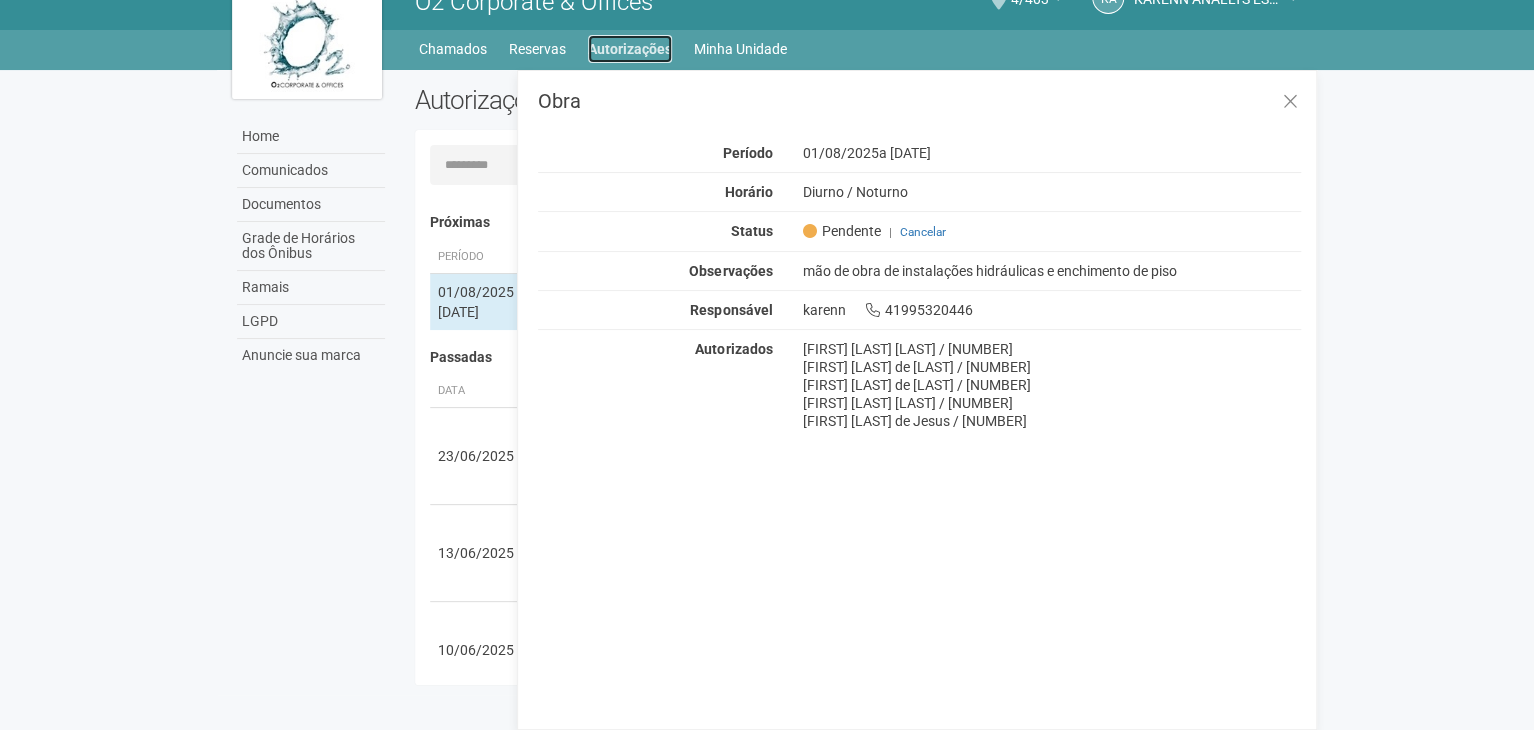 click on "Autorizações" at bounding box center (630, 49) 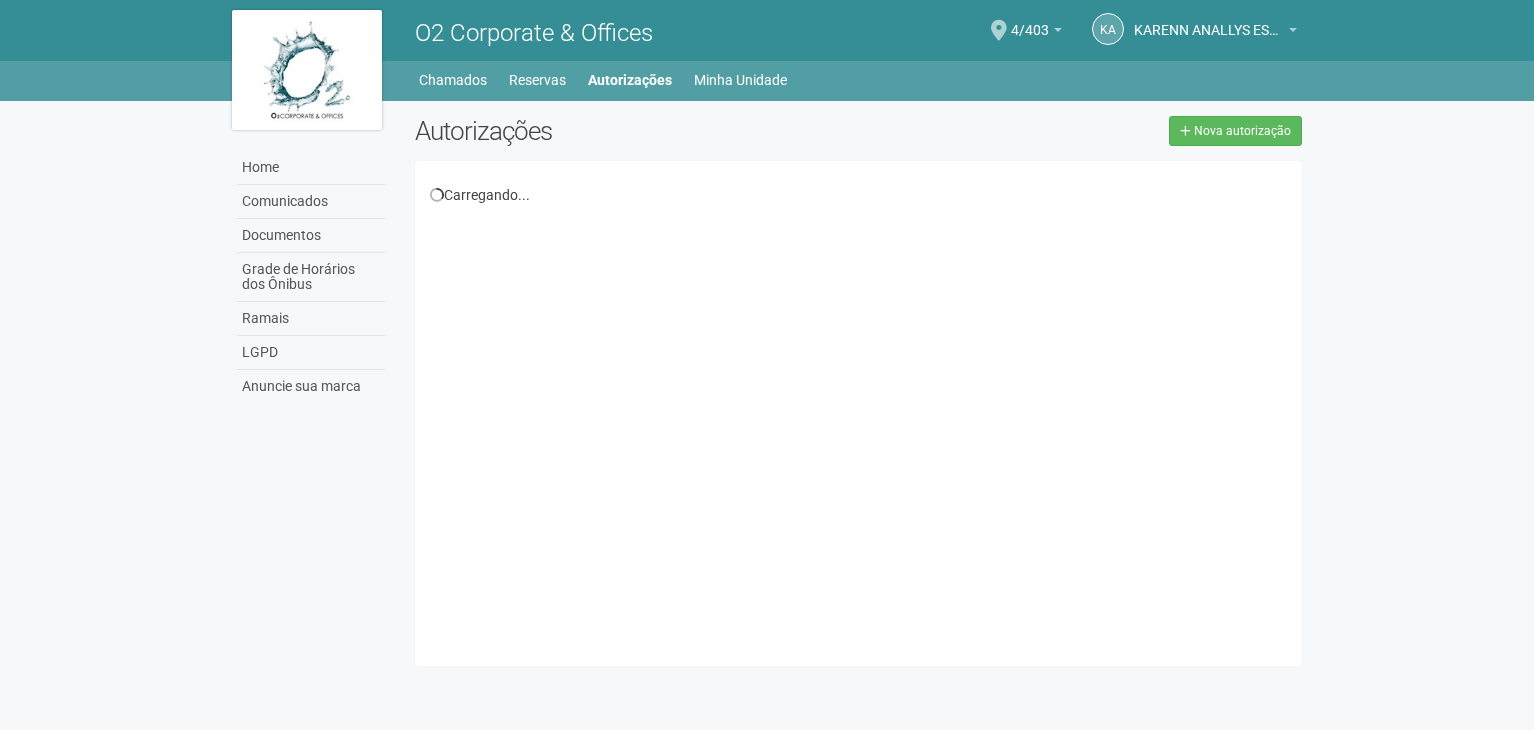 scroll, scrollTop: 0, scrollLeft: 0, axis: both 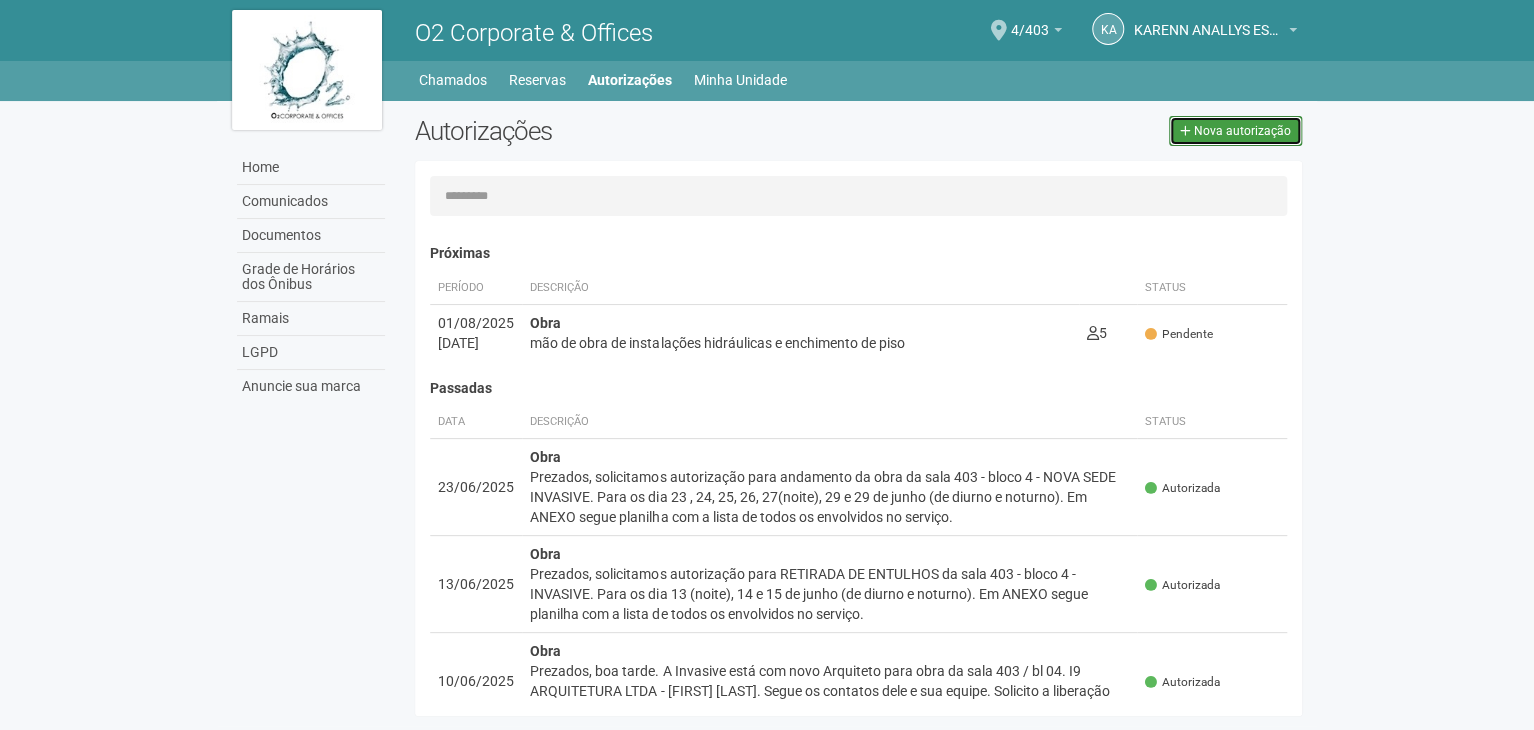 click at bounding box center (1185, 131) 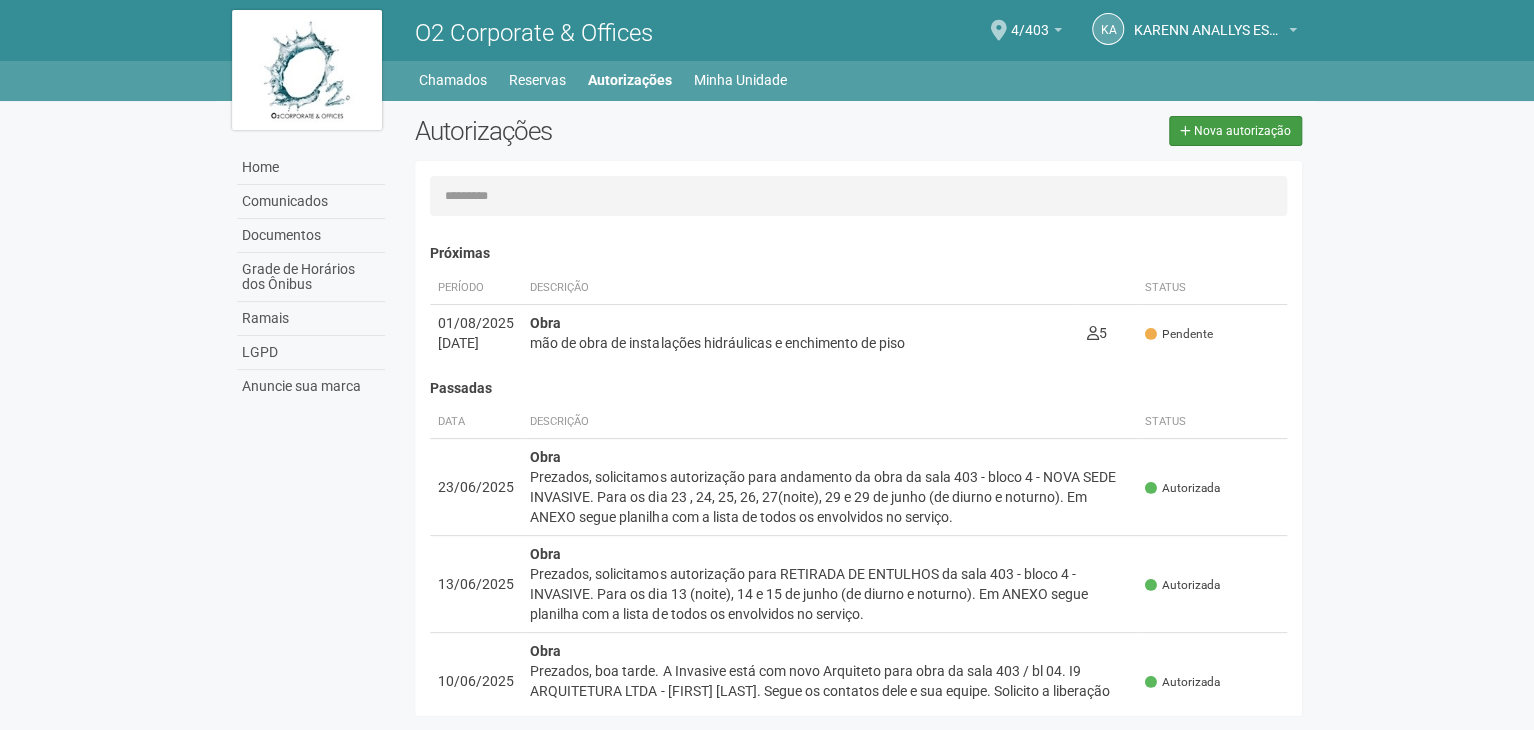 select on "**" 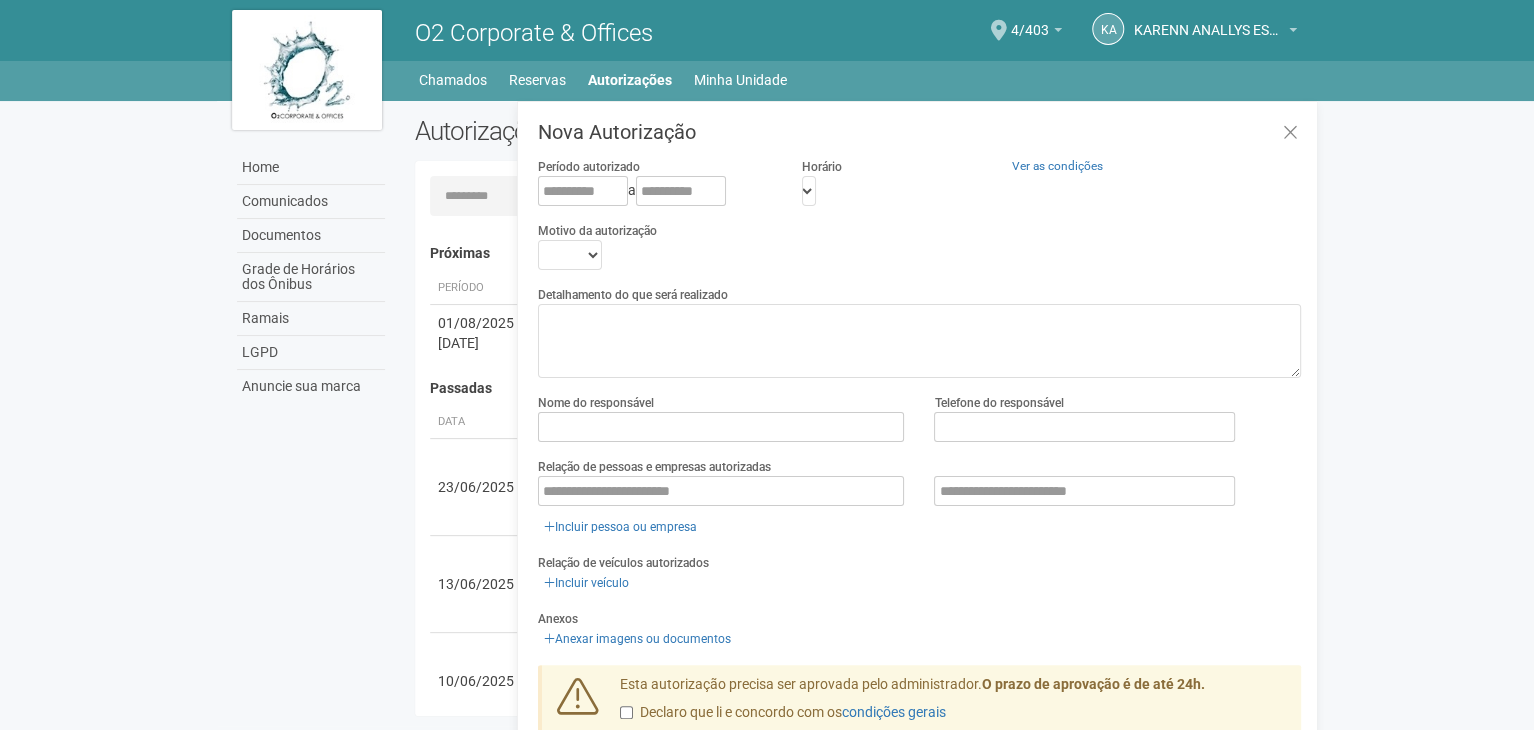 scroll, scrollTop: 31, scrollLeft: 0, axis: vertical 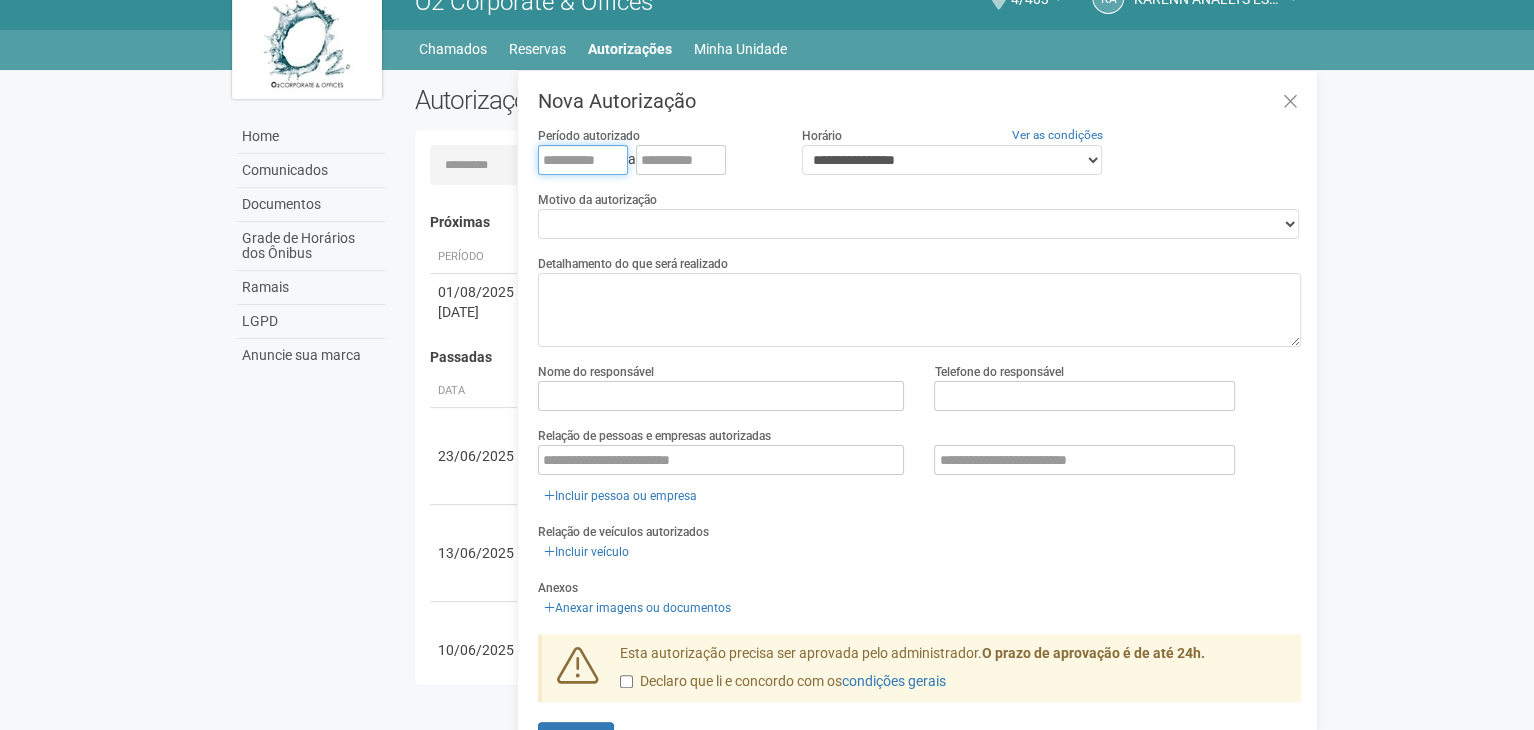click at bounding box center (583, 160) 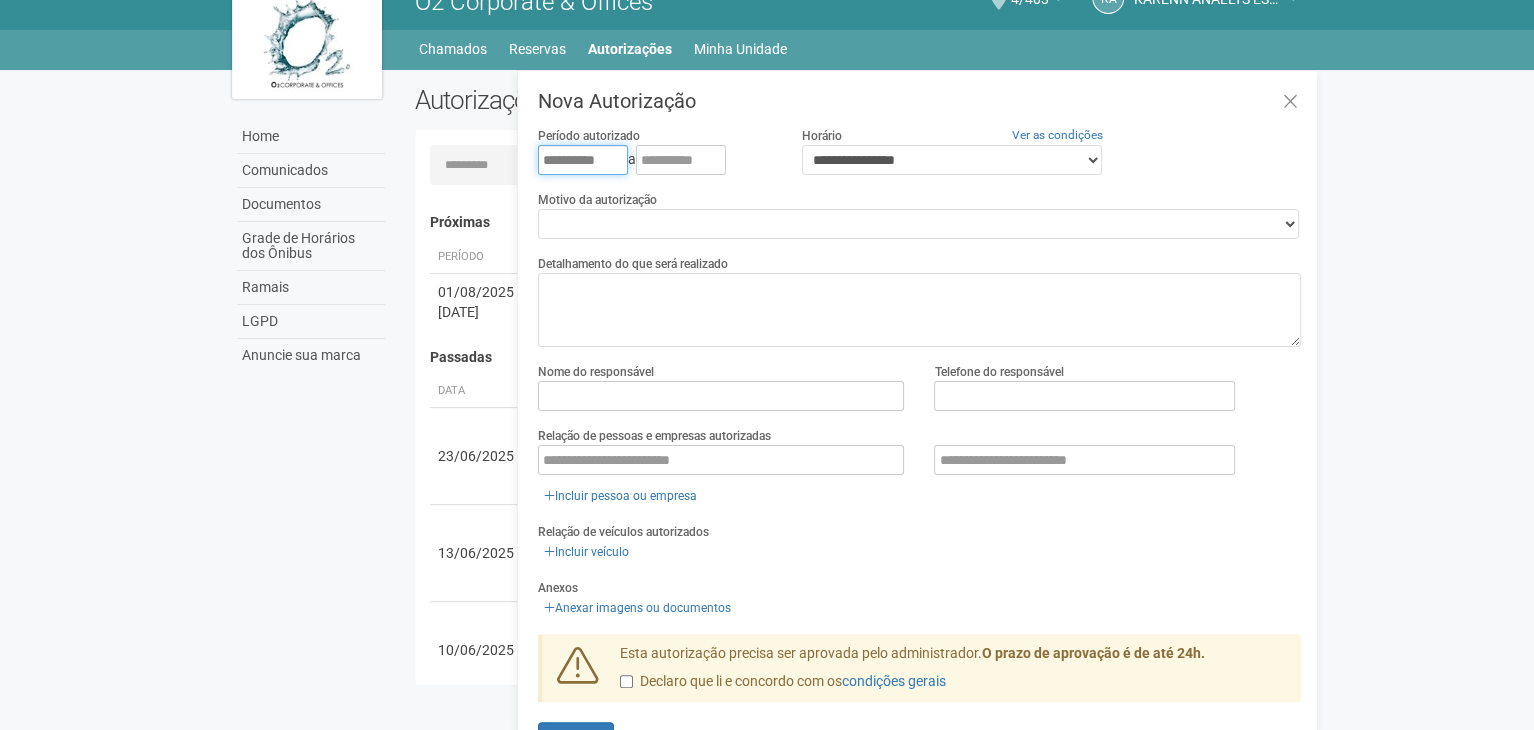 type on "**********" 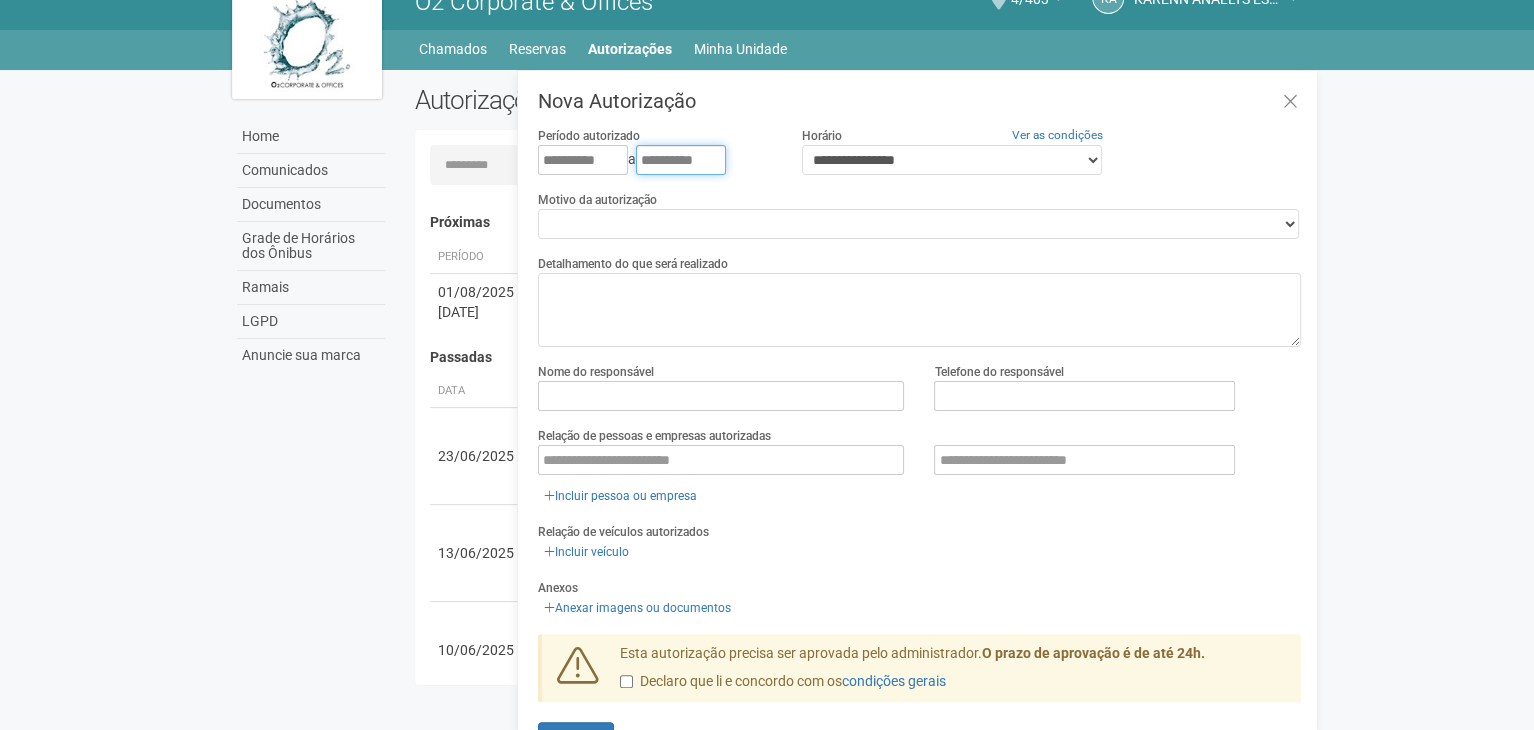 type on "**********" 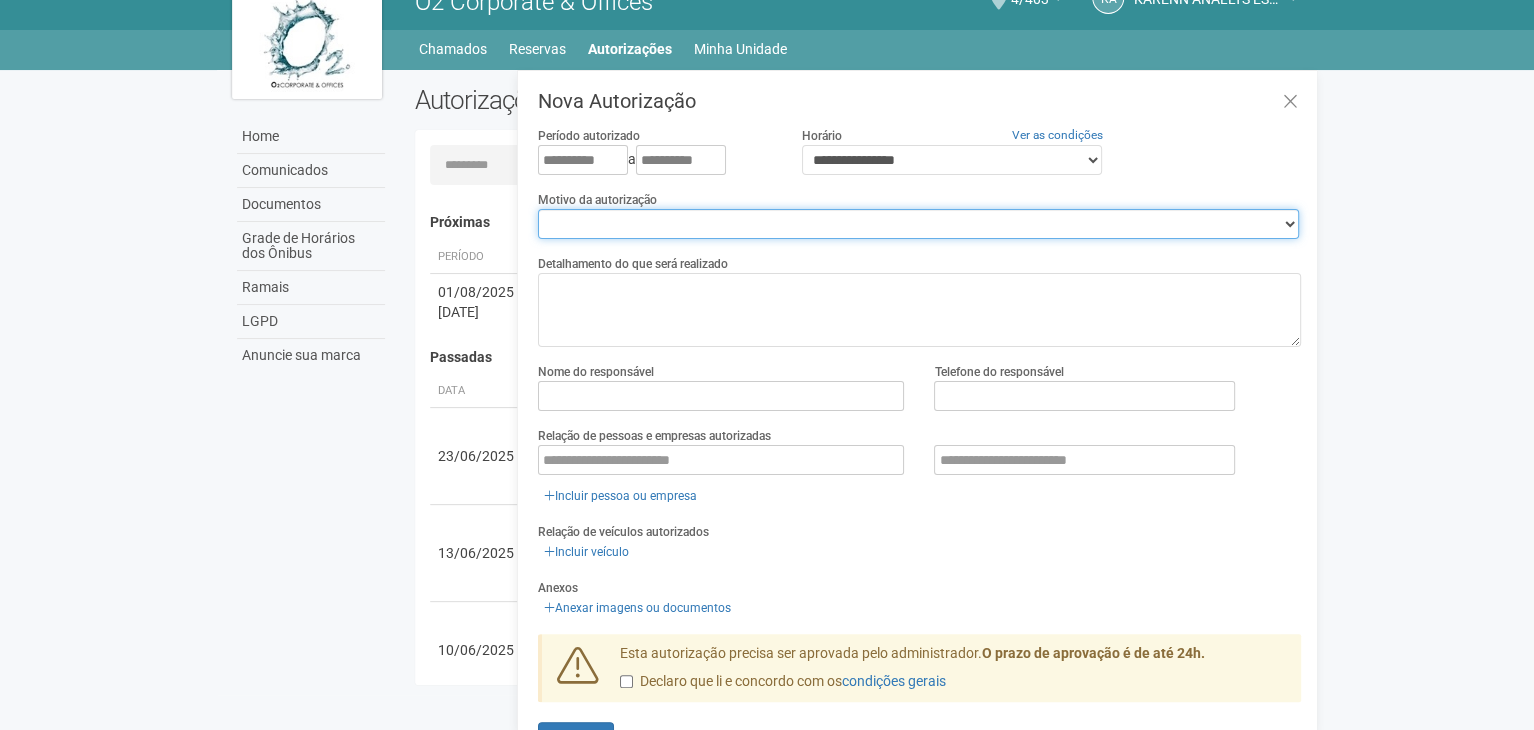 click on "**********" at bounding box center (918, 224) 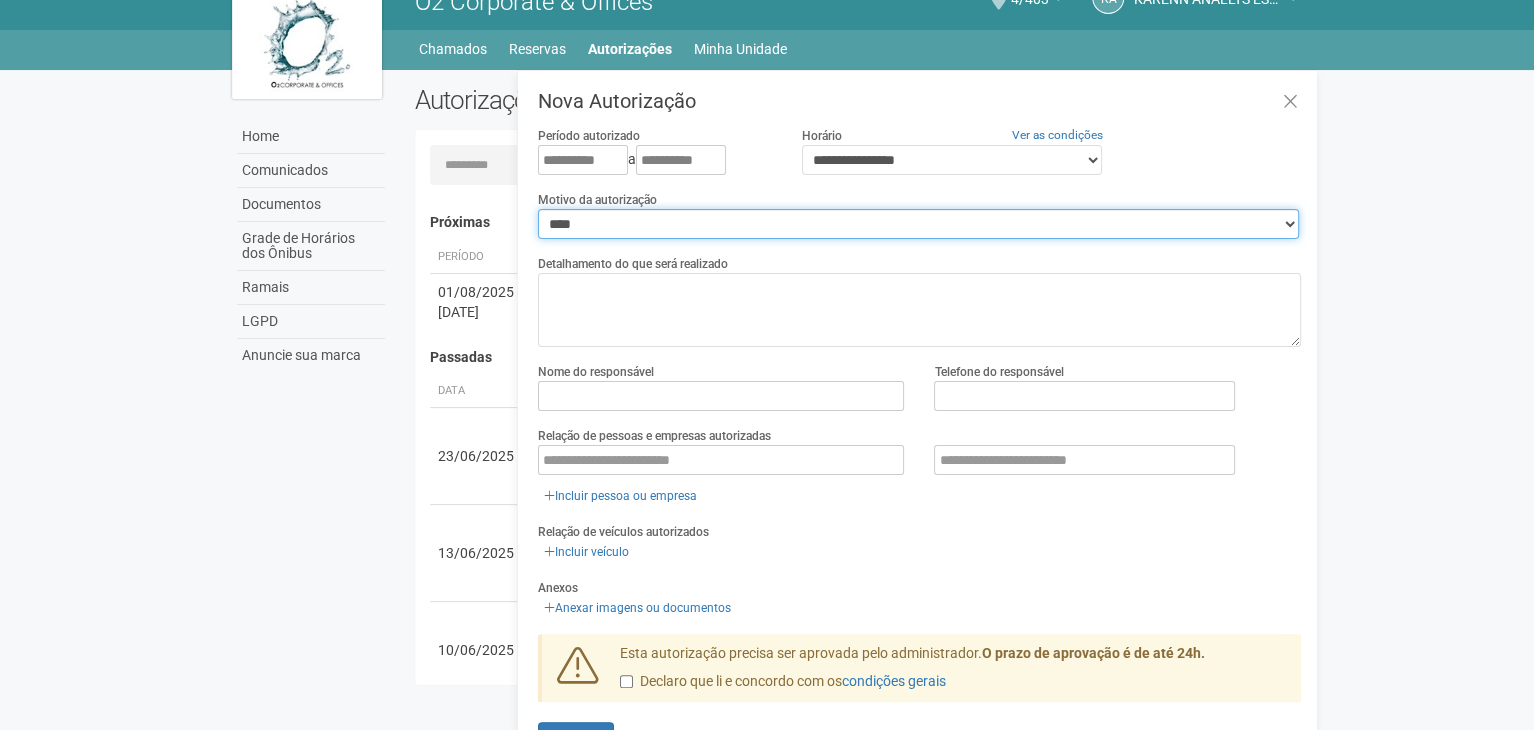 click on "**********" at bounding box center [918, 224] 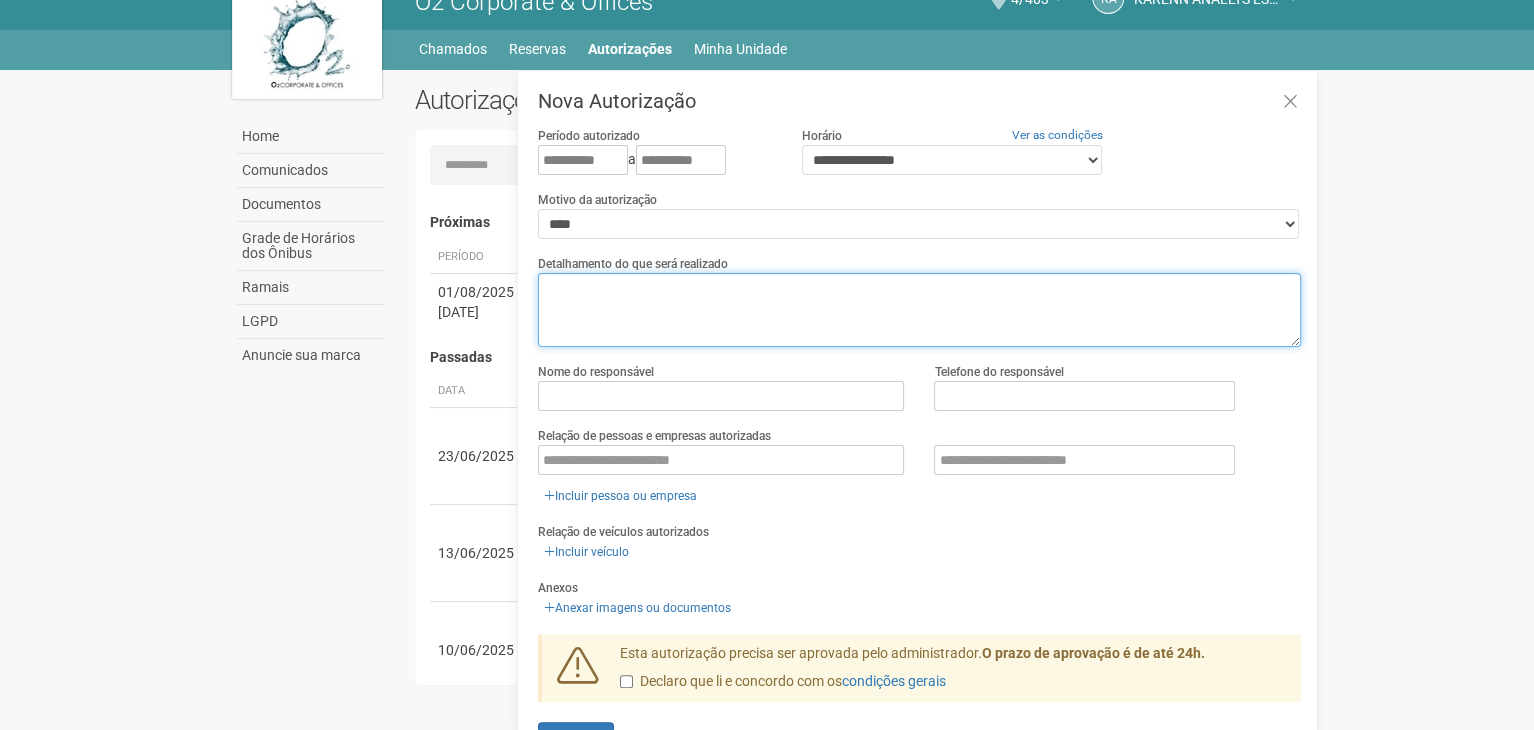 click at bounding box center [919, 310] 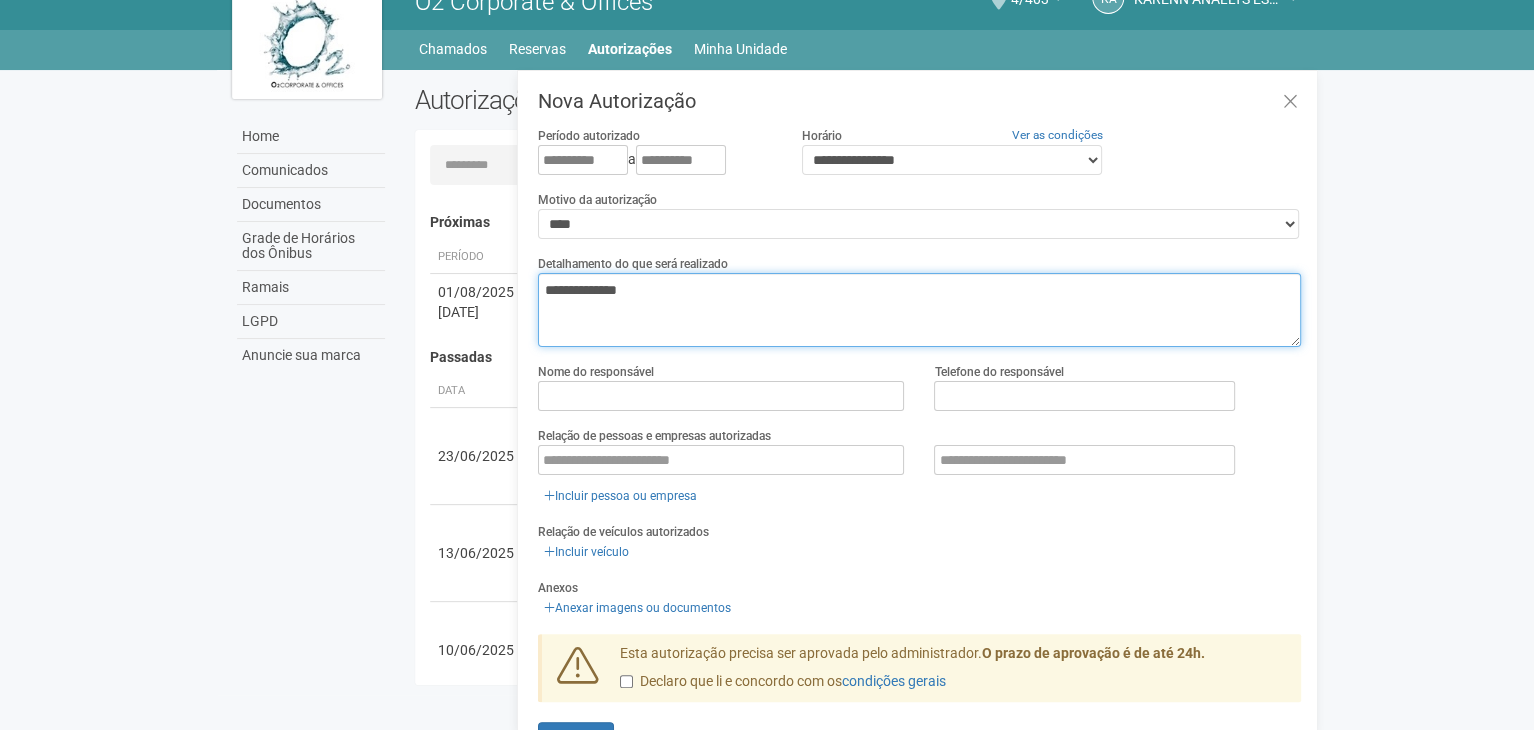 type on "**********" 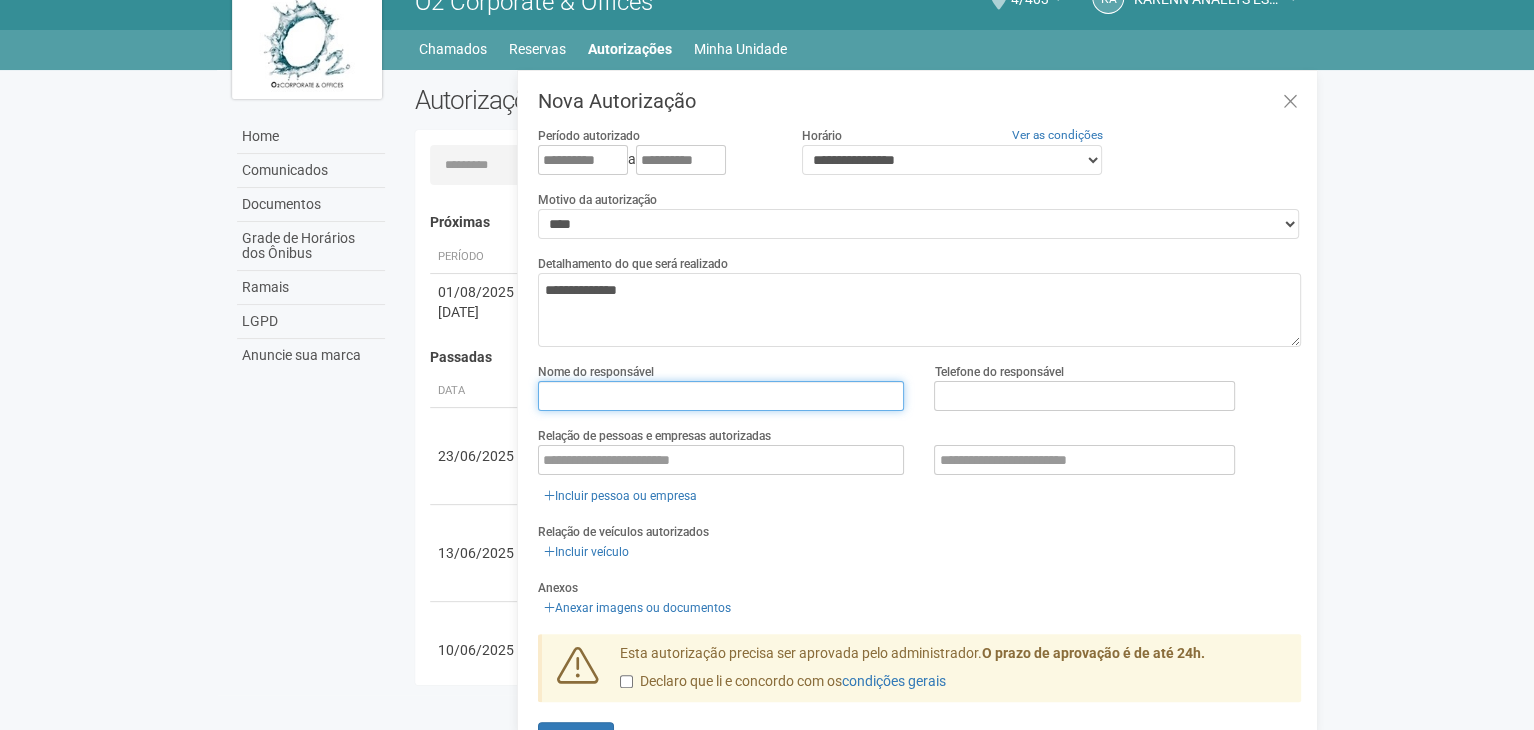 click at bounding box center (721, 396) 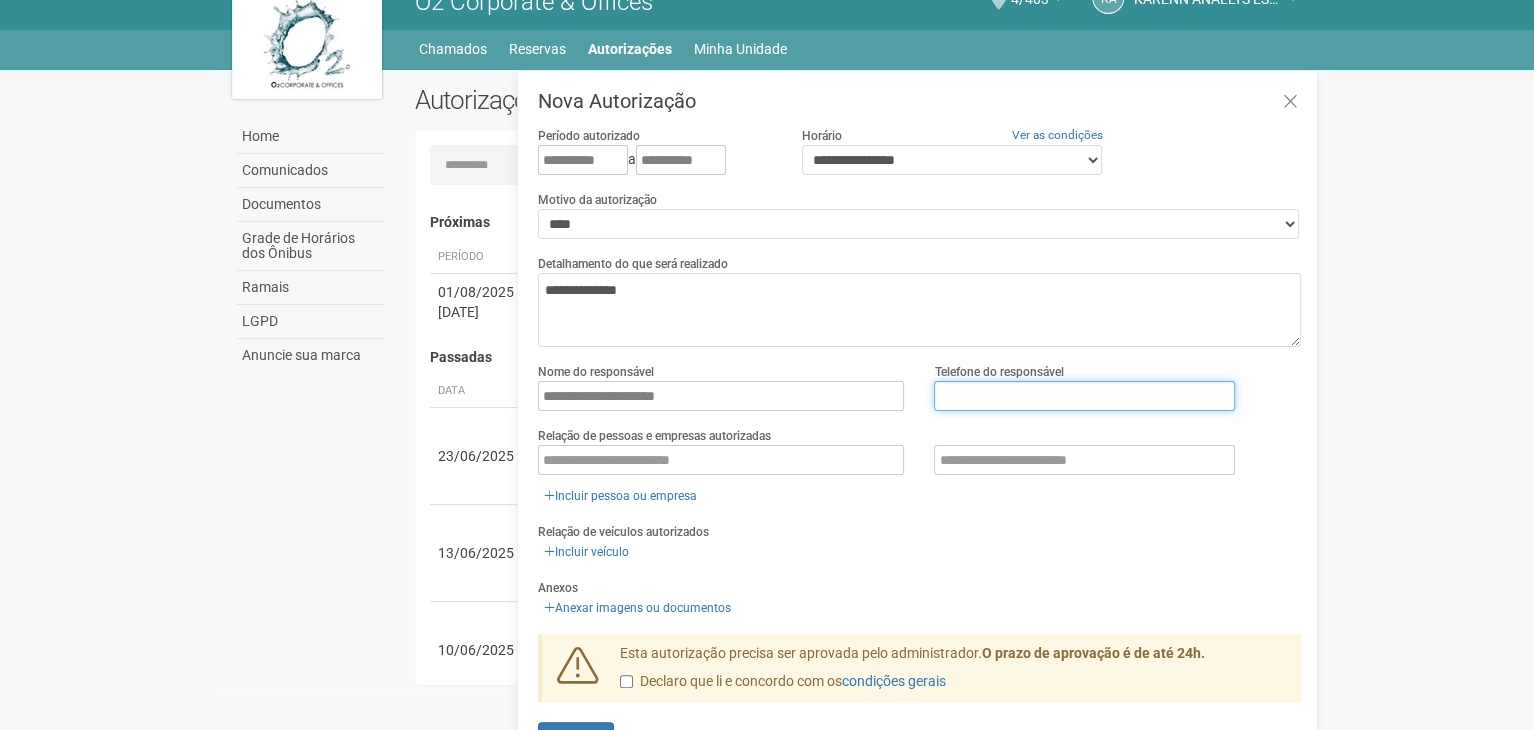 type on "**********" 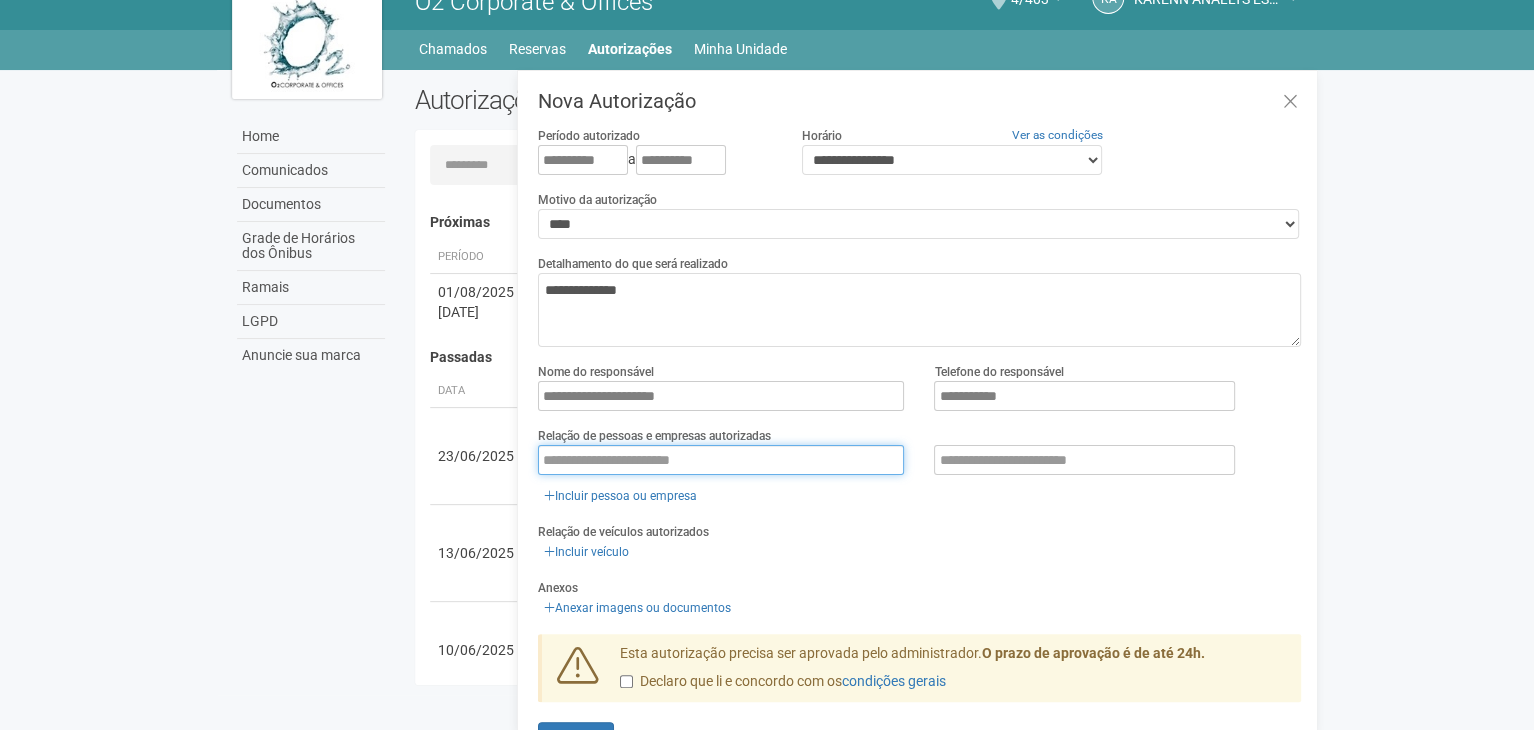 click at bounding box center [721, 460] 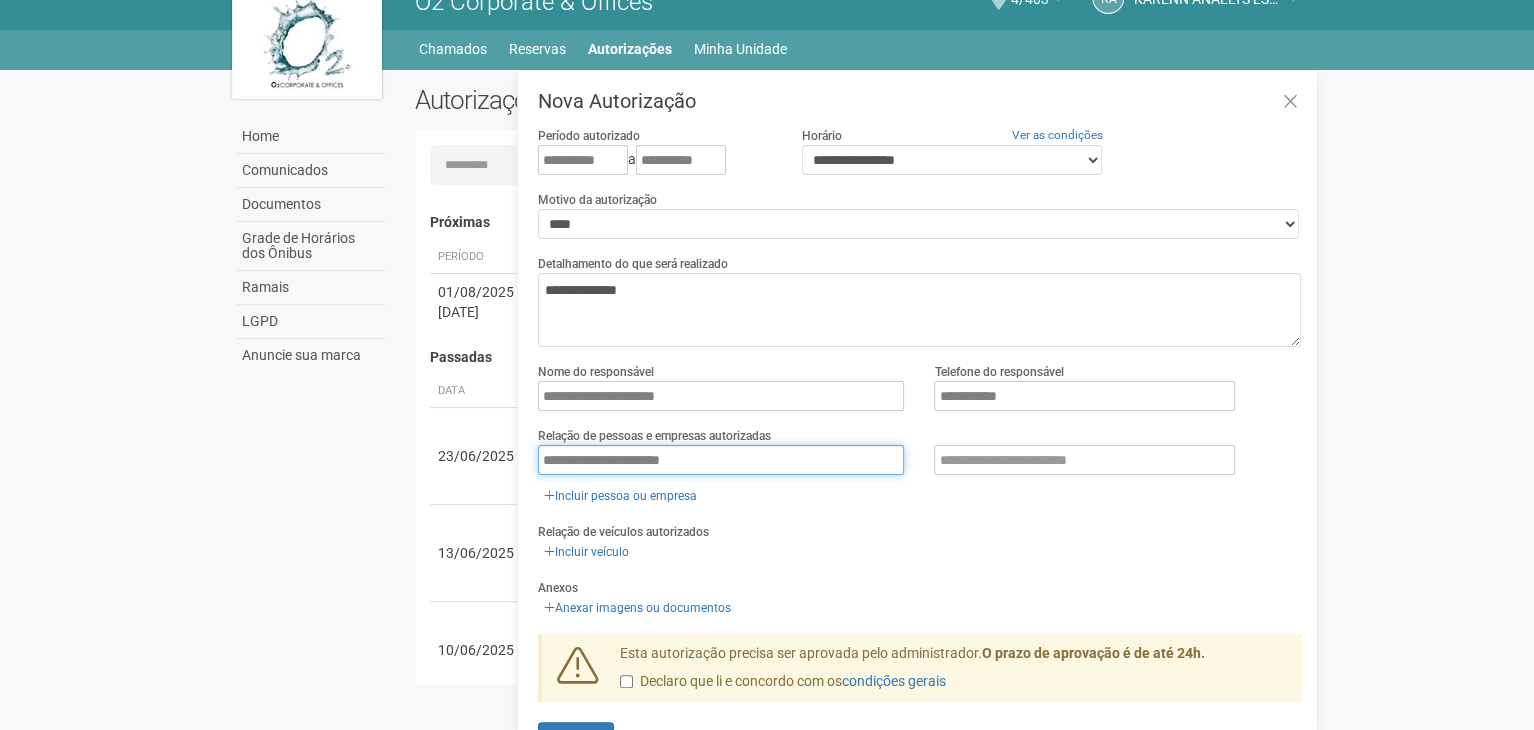 type on "**********" 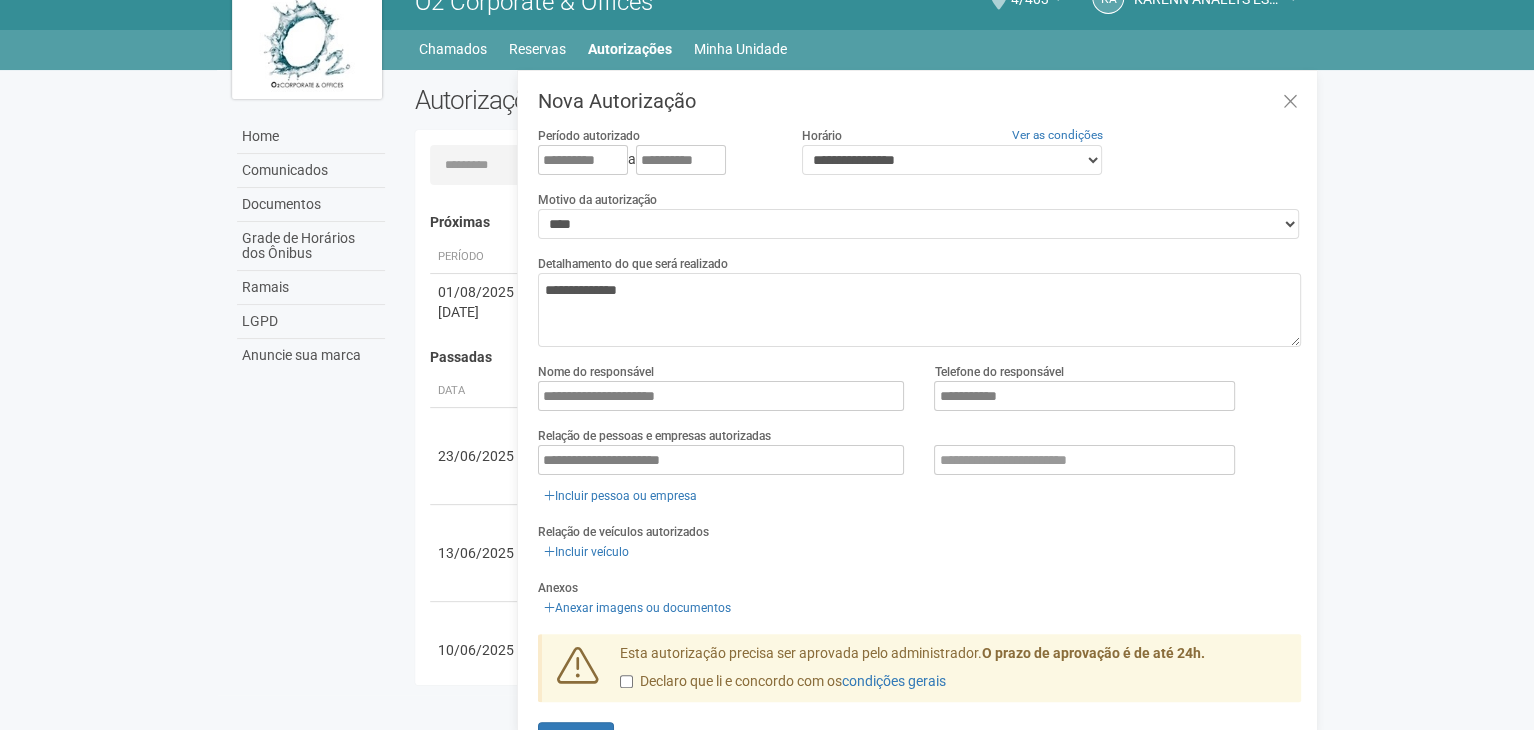 click on "**********" at bounding box center [919, 476] 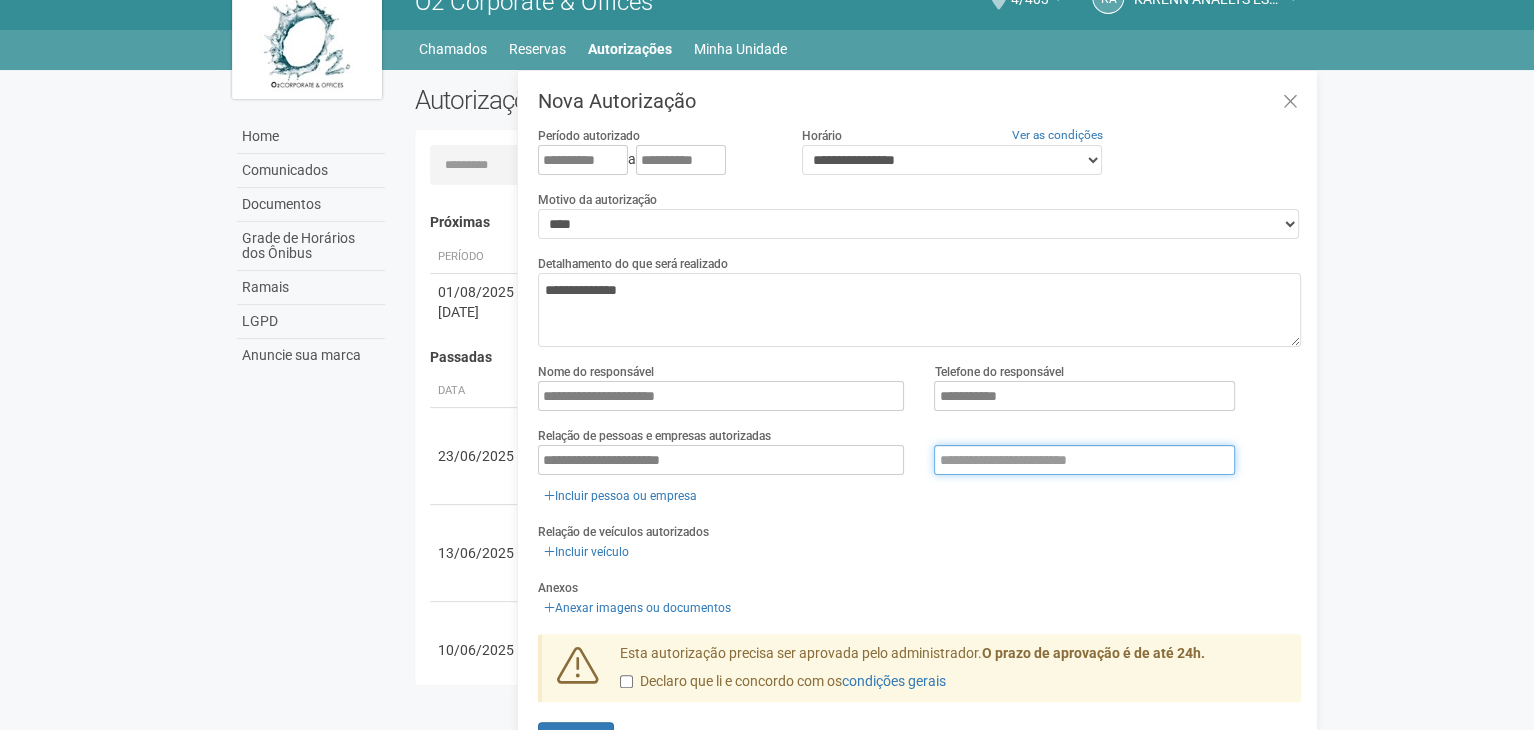 click at bounding box center (1084, 460) 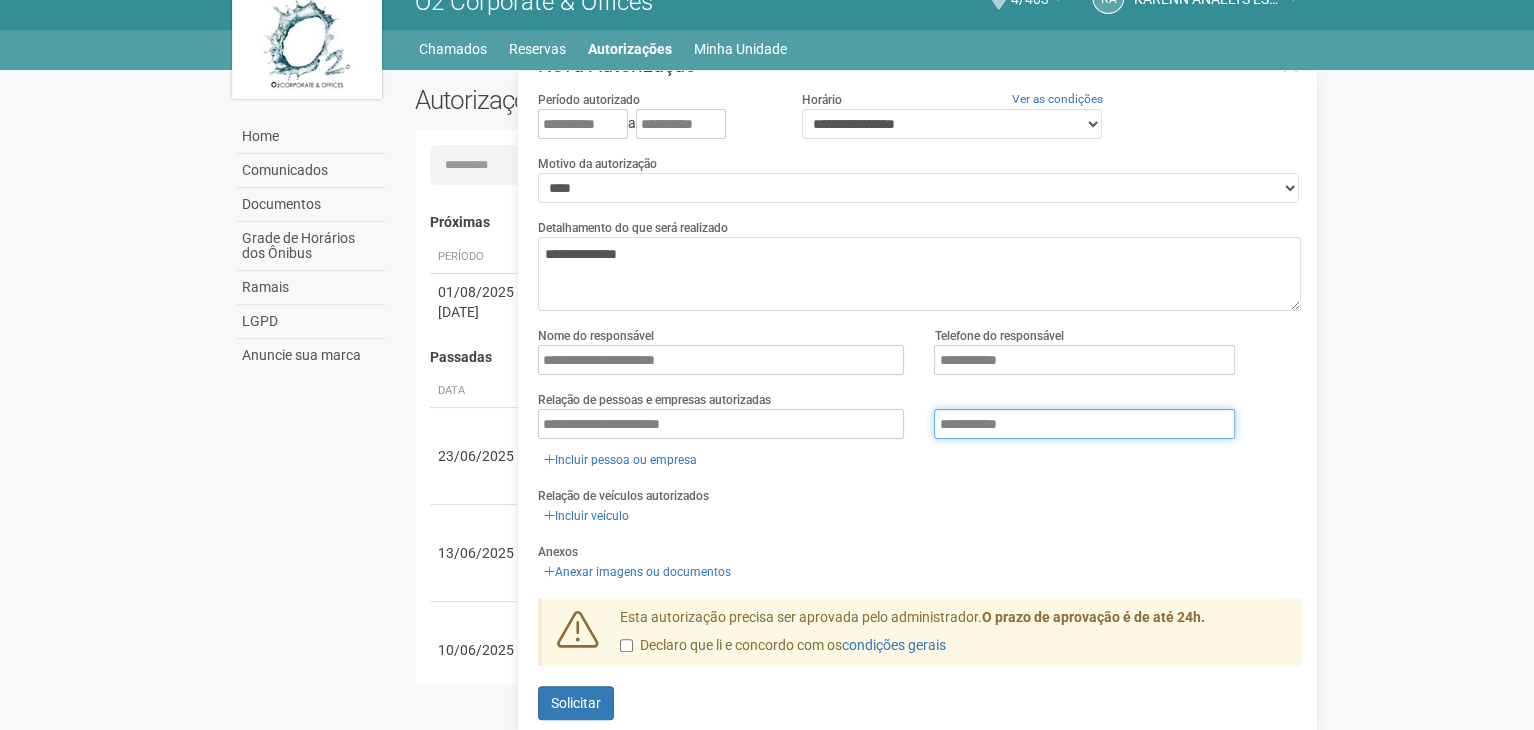scroll, scrollTop: 56, scrollLeft: 0, axis: vertical 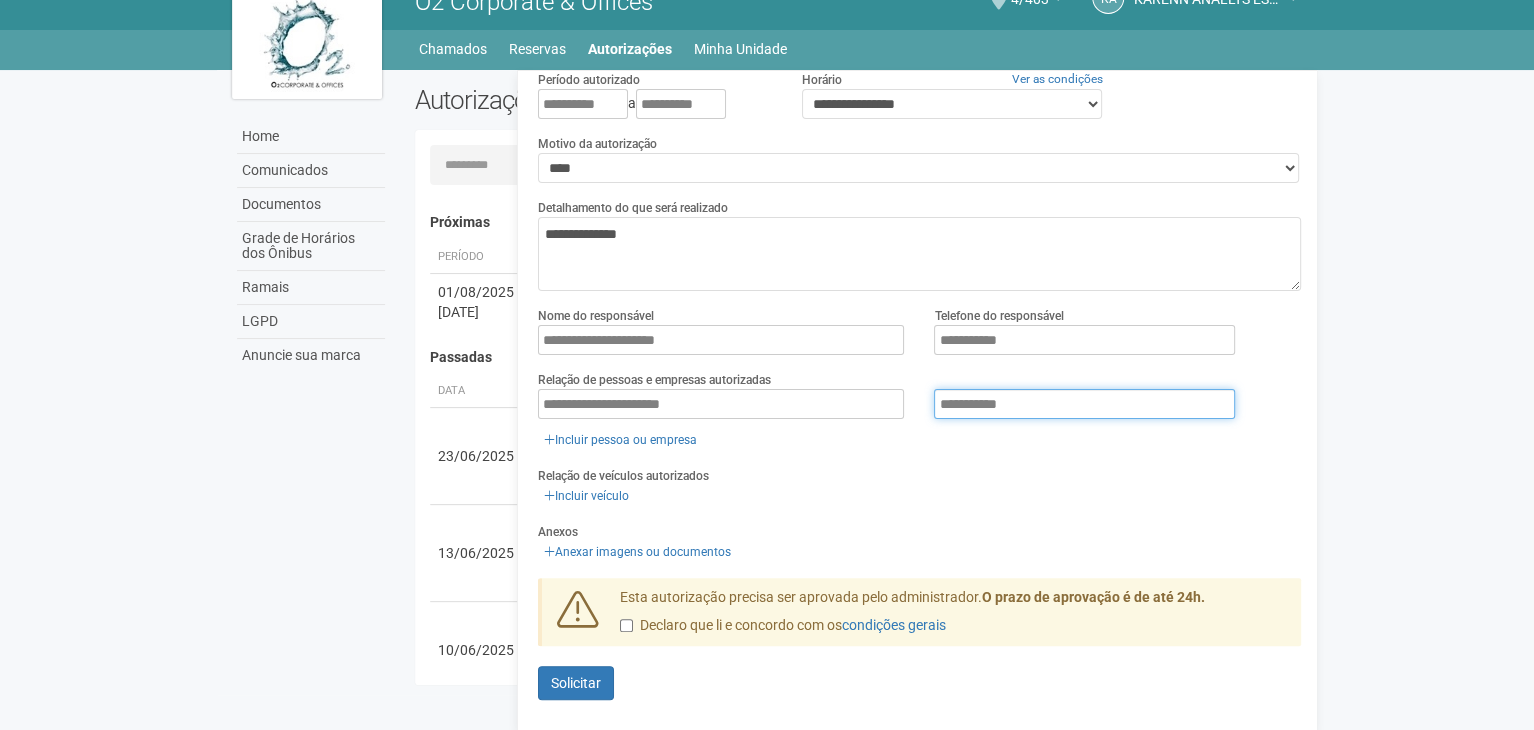 type on "**********" 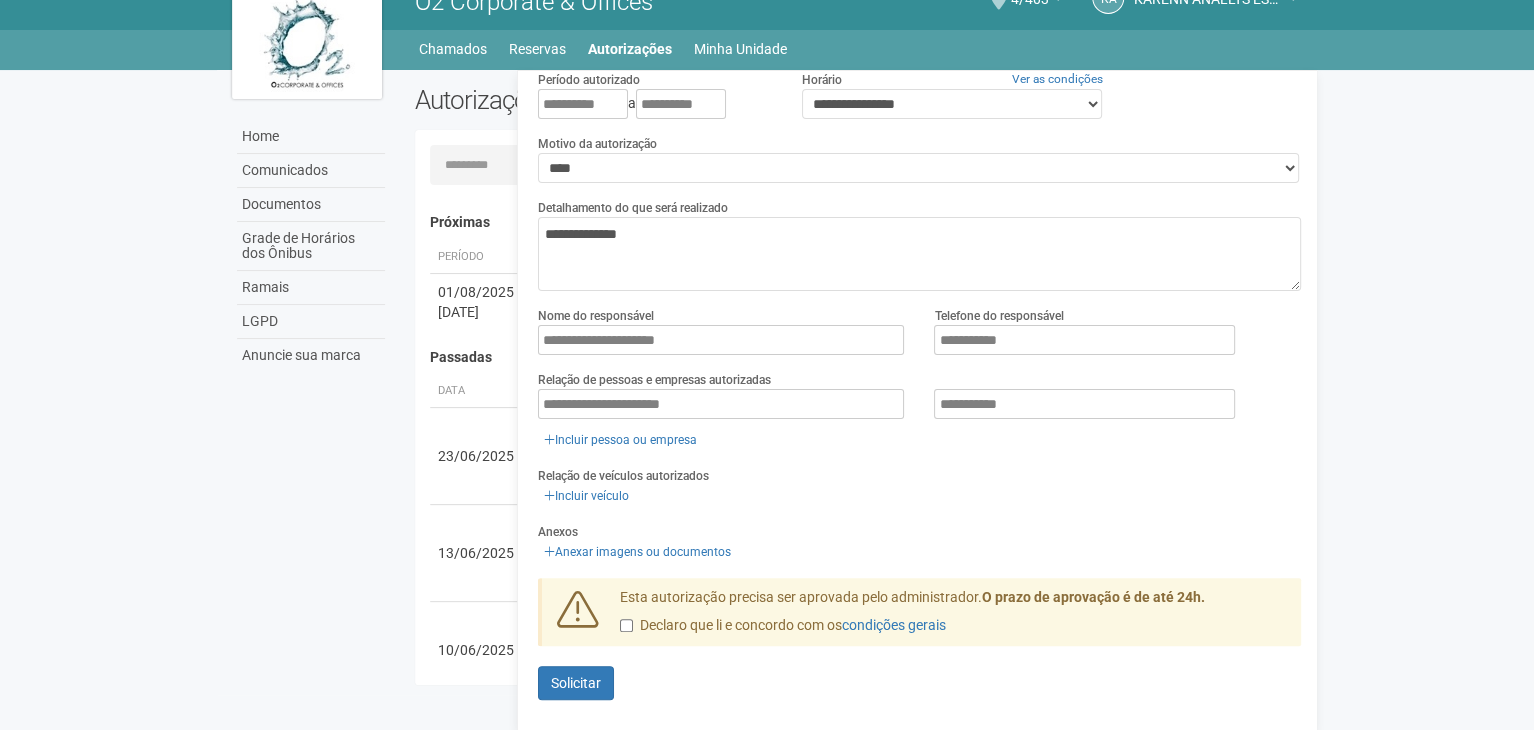 click on "Declaro que li e concordo com os
condições gerais" at bounding box center (783, 626) 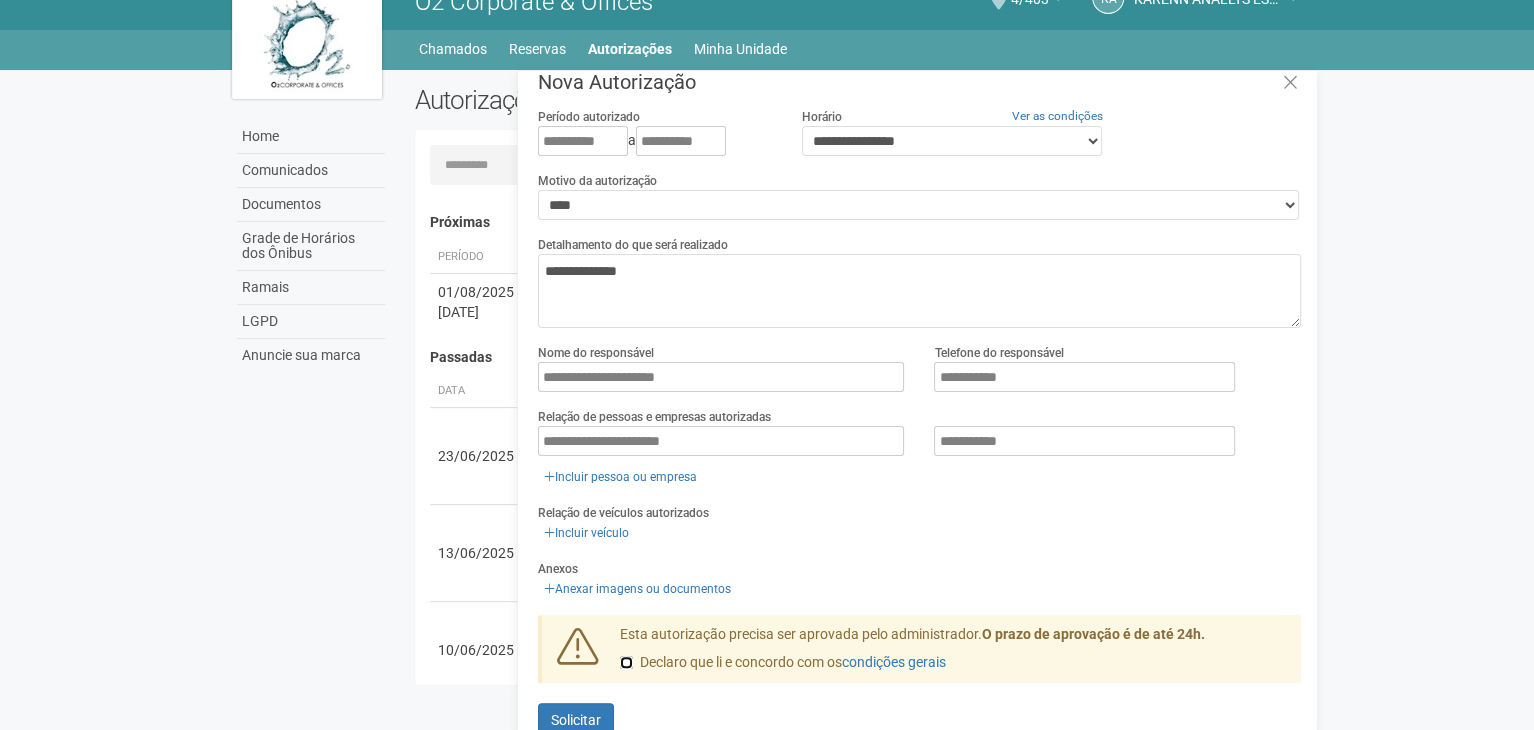 scroll, scrollTop: 0, scrollLeft: 0, axis: both 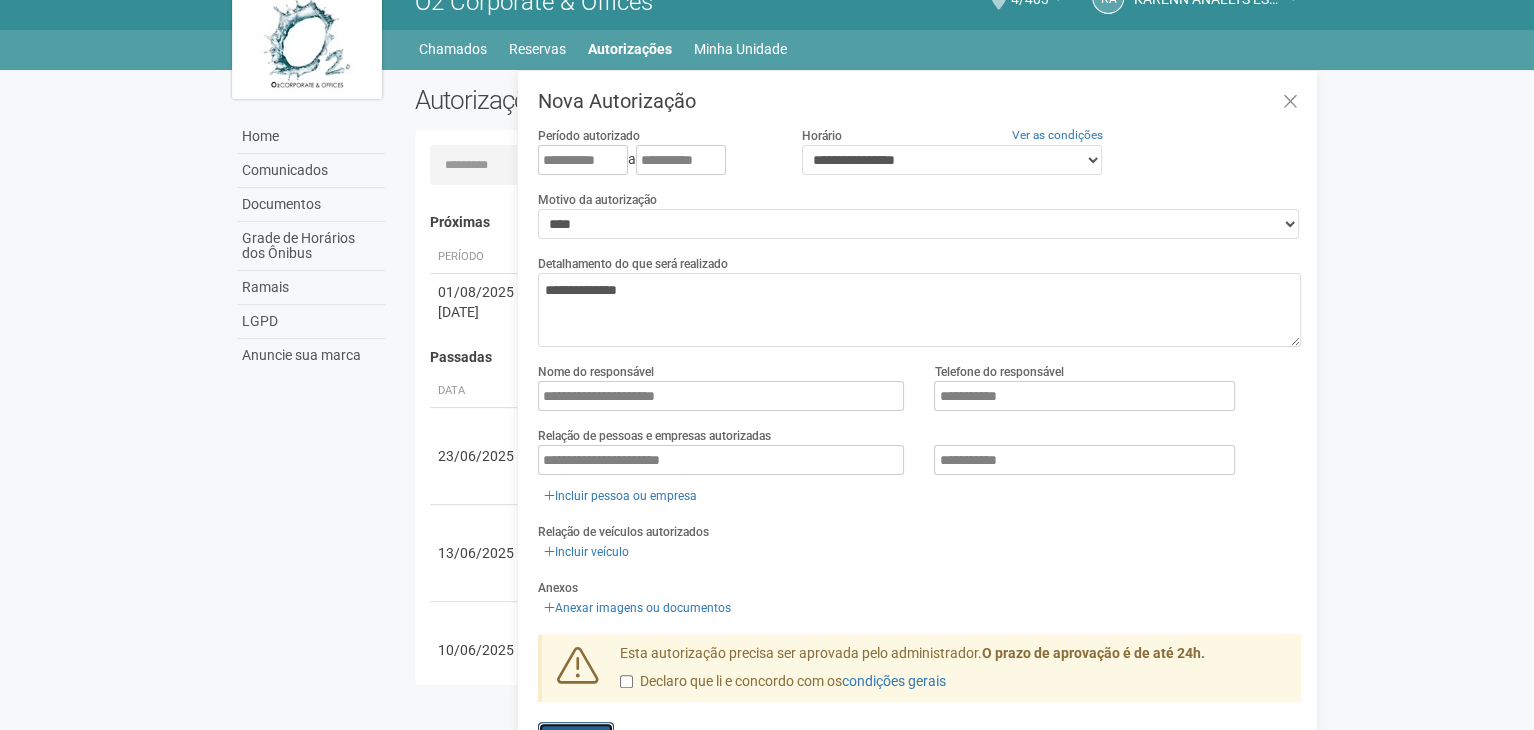 click on "Enviando...
Solicitar" at bounding box center (576, 739) 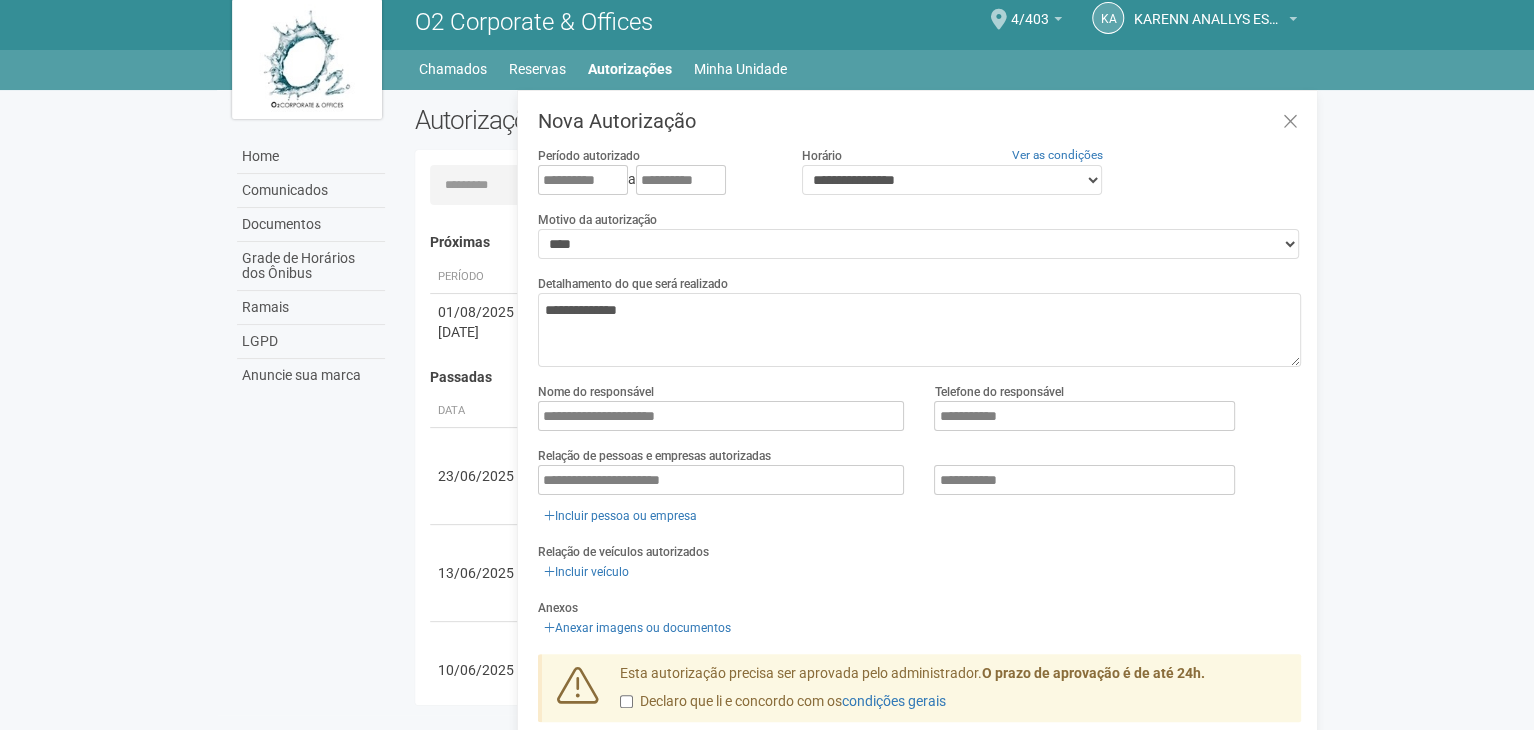 scroll, scrollTop: 0, scrollLeft: 0, axis: both 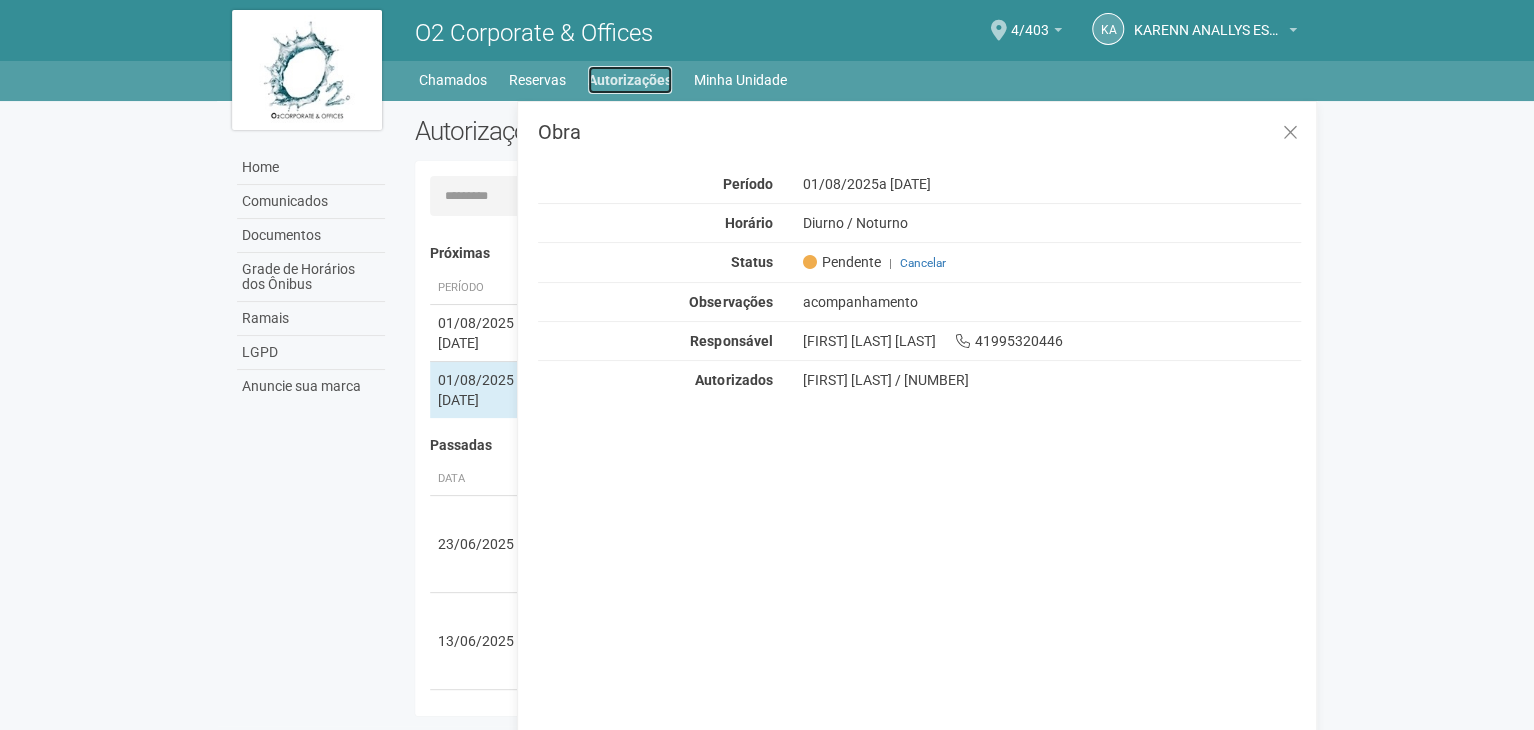 click on "Autorizações" at bounding box center (630, 80) 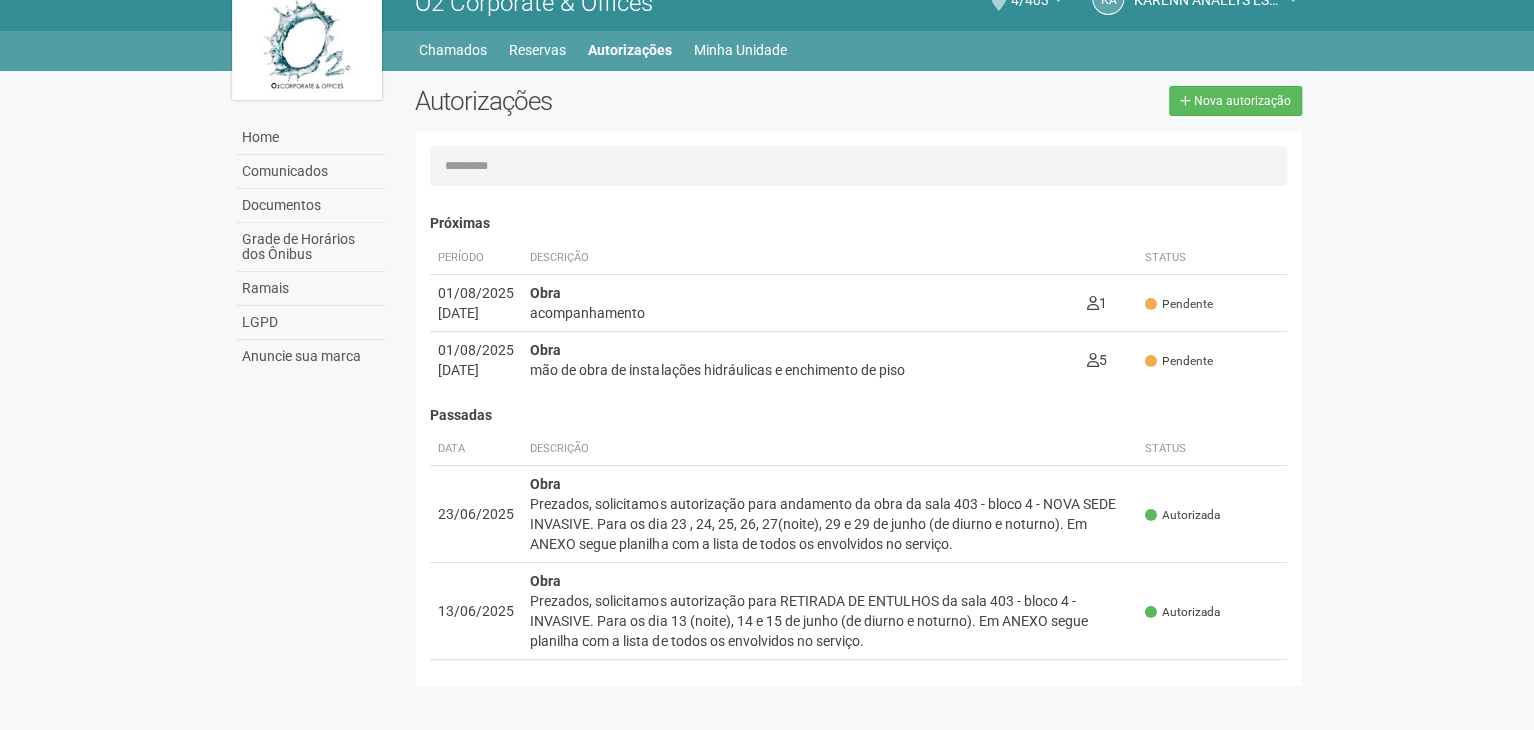 scroll, scrollTop: 31, scrollLeft: 0, axis: vertical 